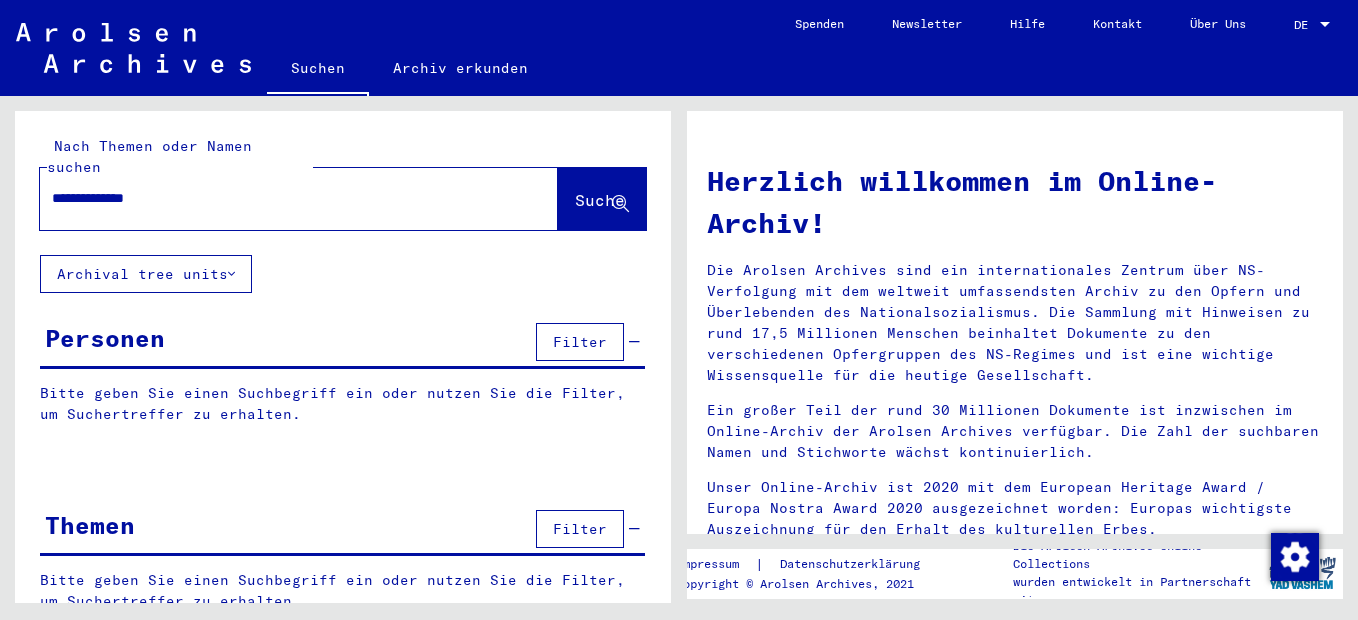 scroll, scrollTop: 0, scrollLeft: 0, axis: both 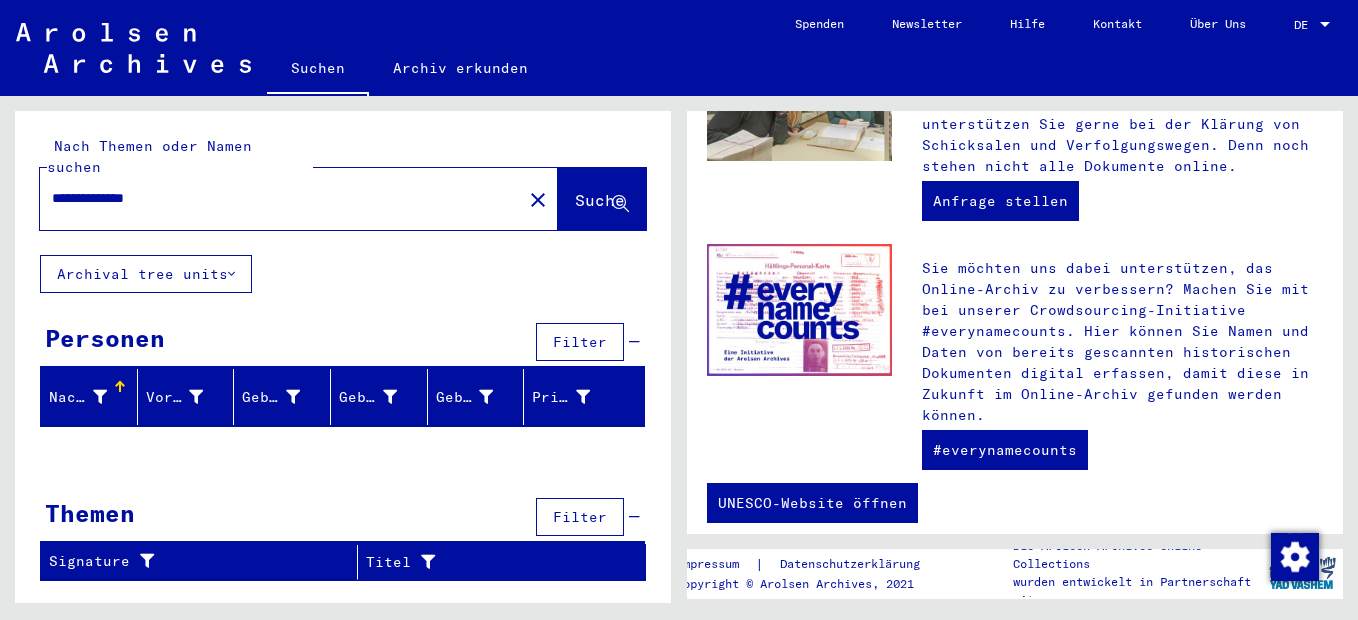click on "**********" at bounding box center (275, 198) 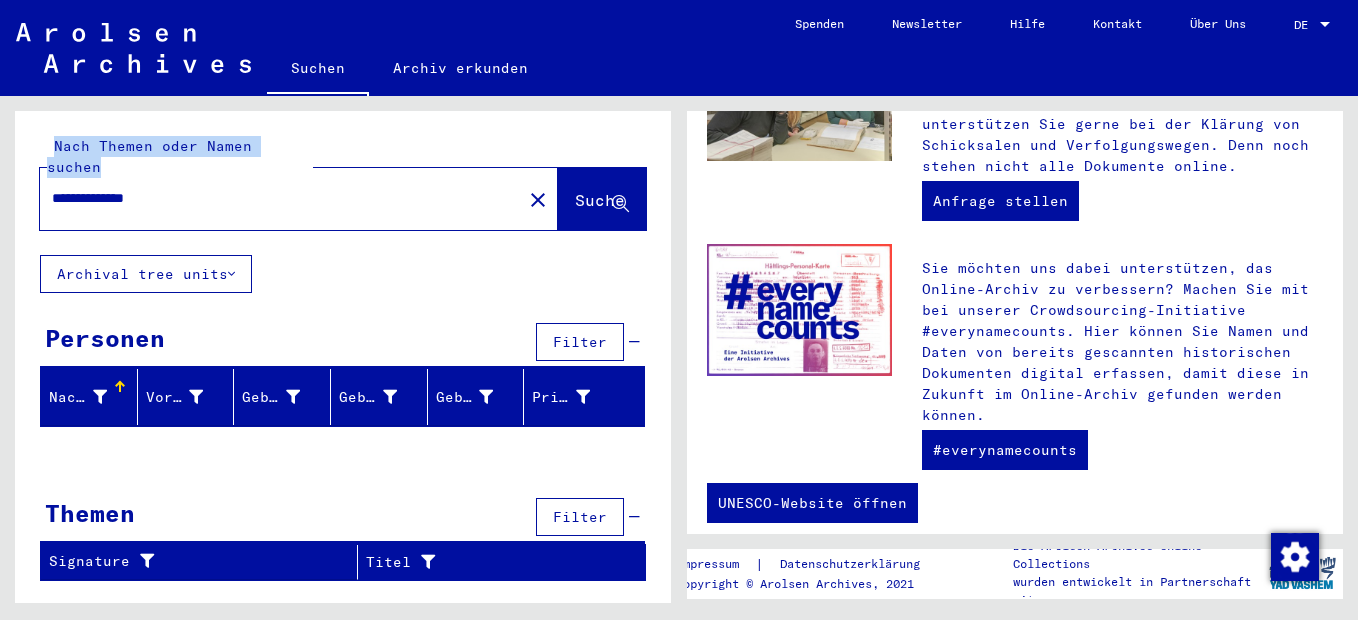 drag, startPoint x: 225, startPoint y: 165, endPoint x: -4, endPoint y: 171, distance: 229.07858 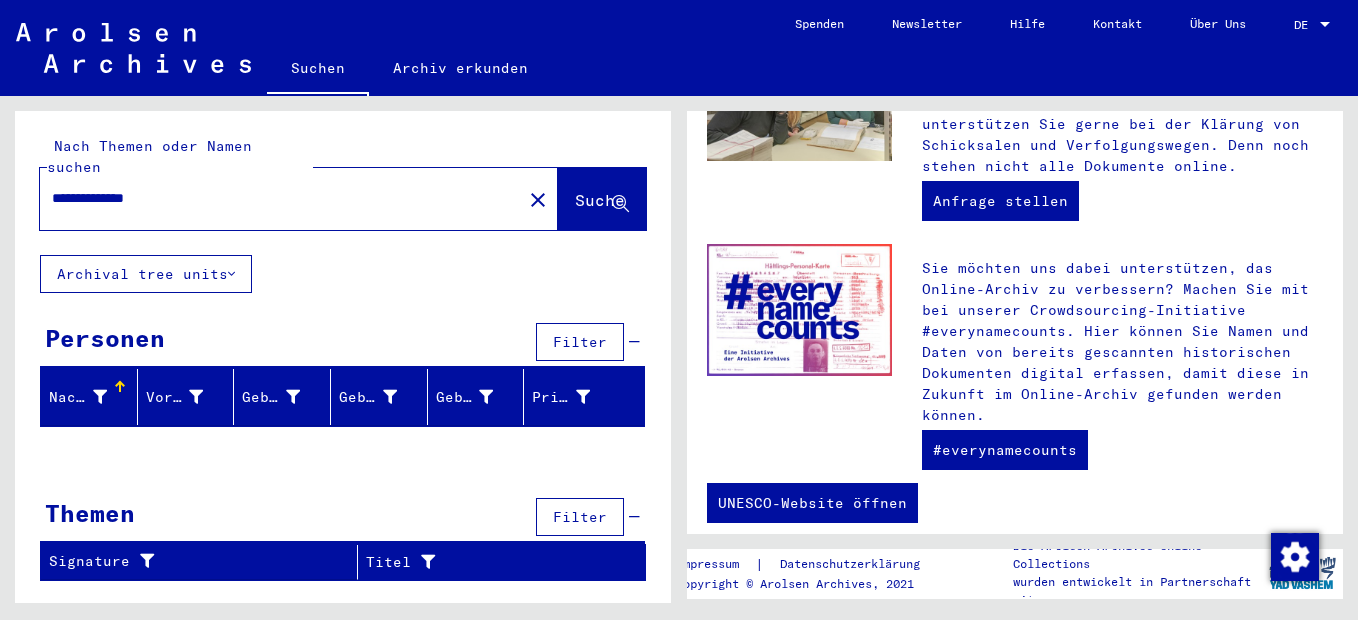 drag, startPoint x: -4, startPoint y: 171, endPoint x: 173, endPoint y: 191, distance: 178.12636 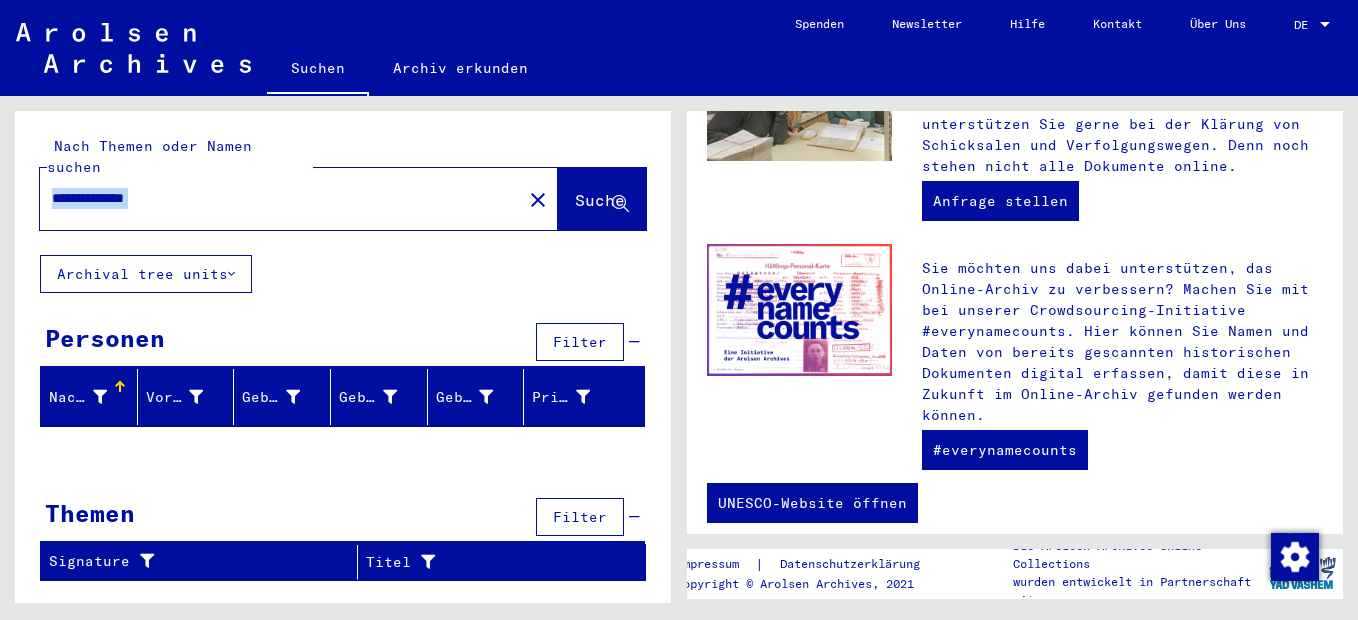 drag, startPoint x: 173, startPoint y: 188, endPoint x: 162, endPoint y: 181, distance: 13.038404 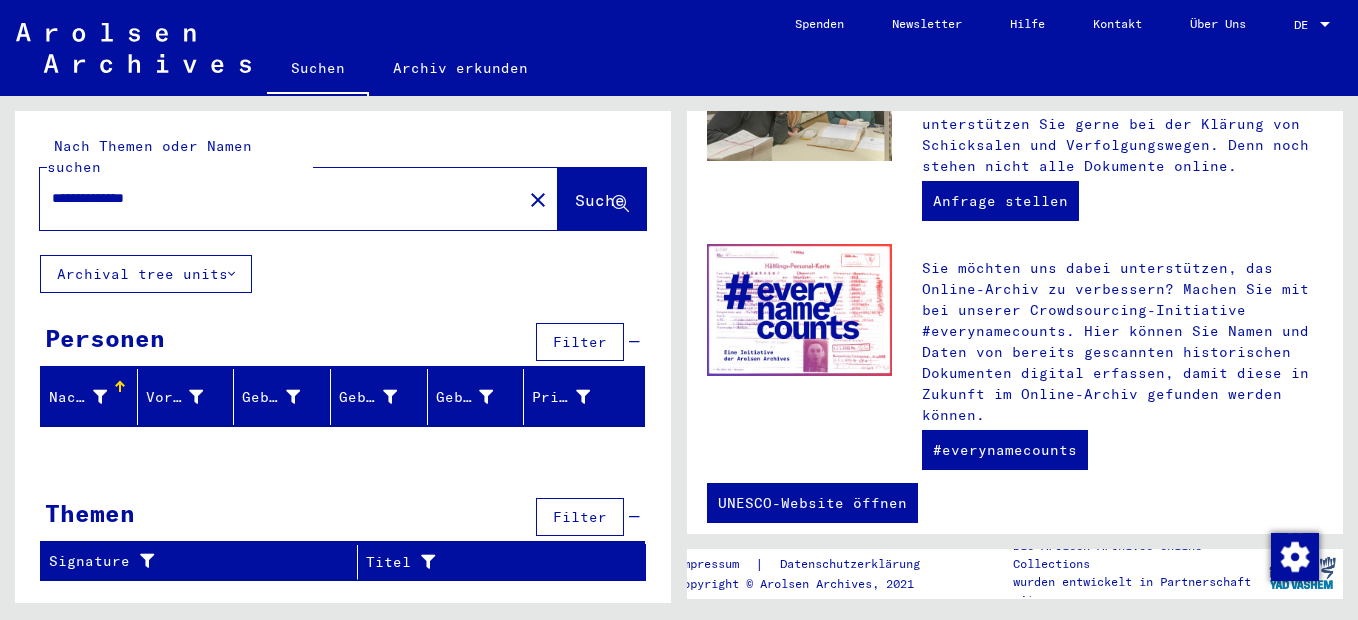 click on "**********" at bounding box center [275, 198] 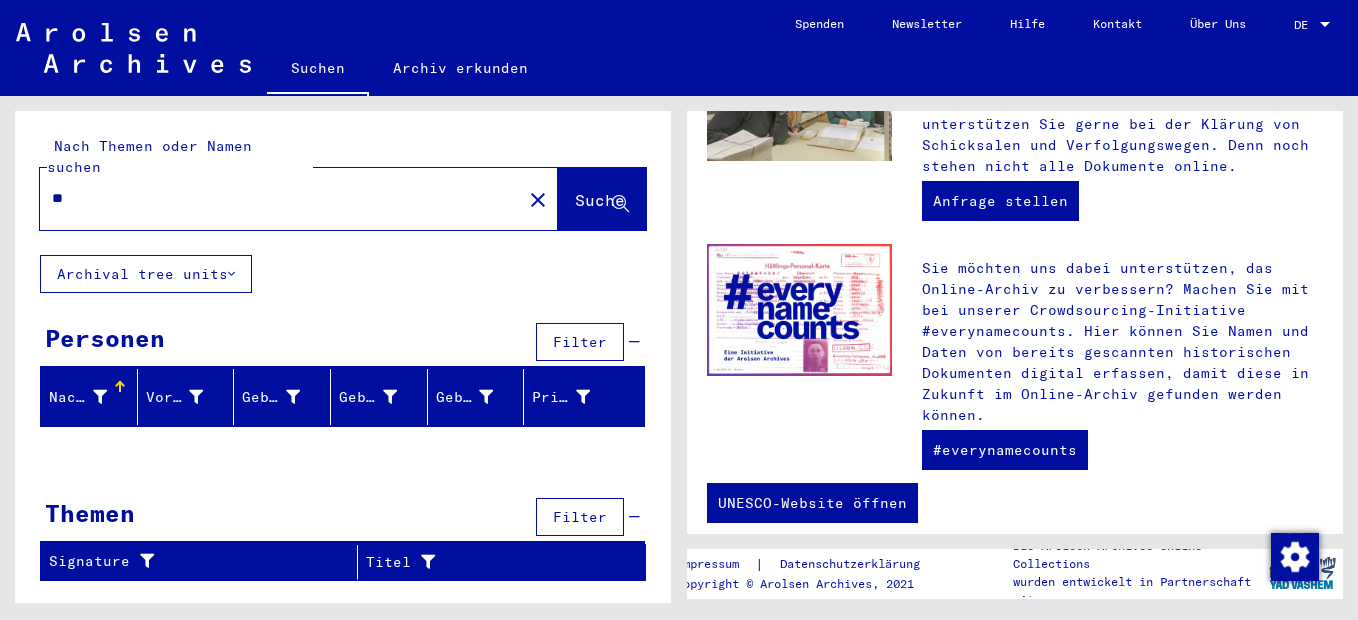 type on "*" 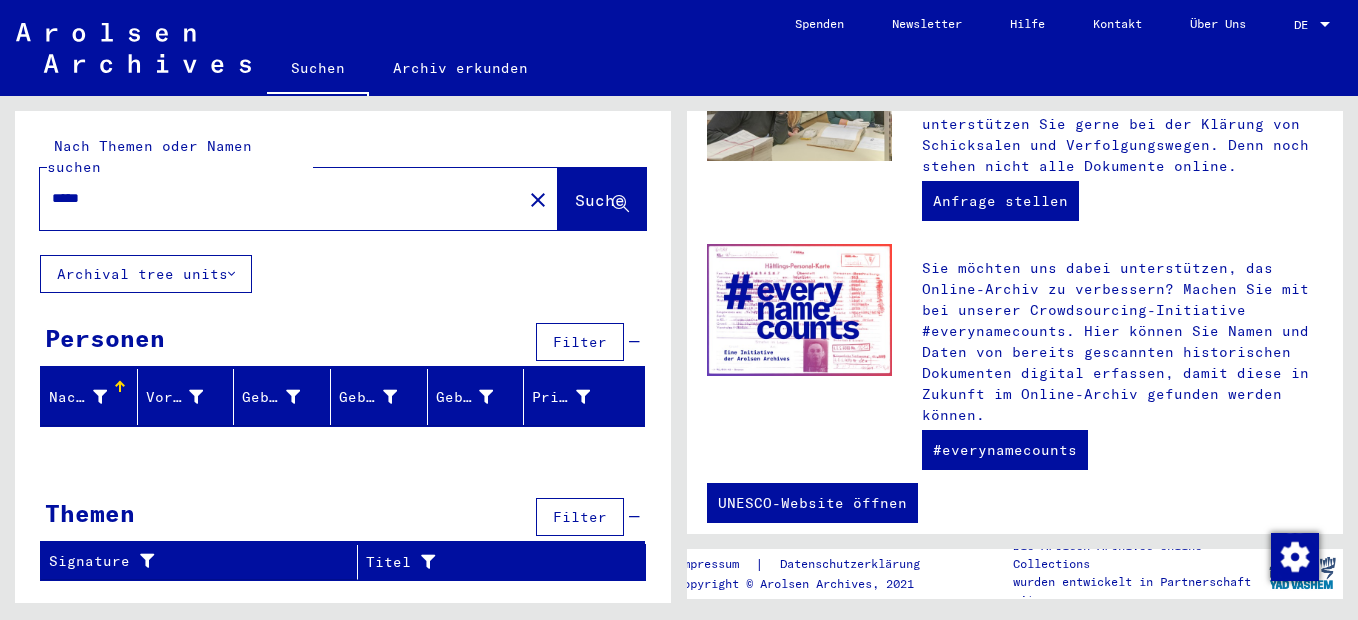 type on "*****" 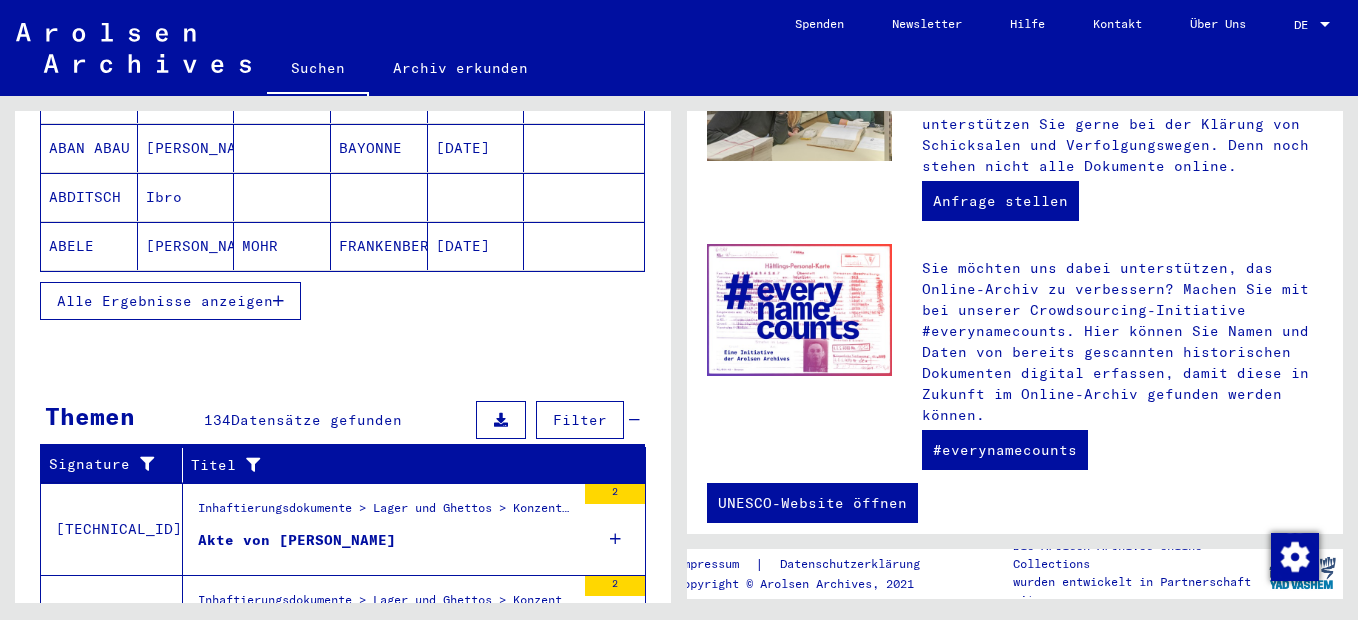 scroll, scrollTop: 779, scrollLeft: 0, axis: vertical 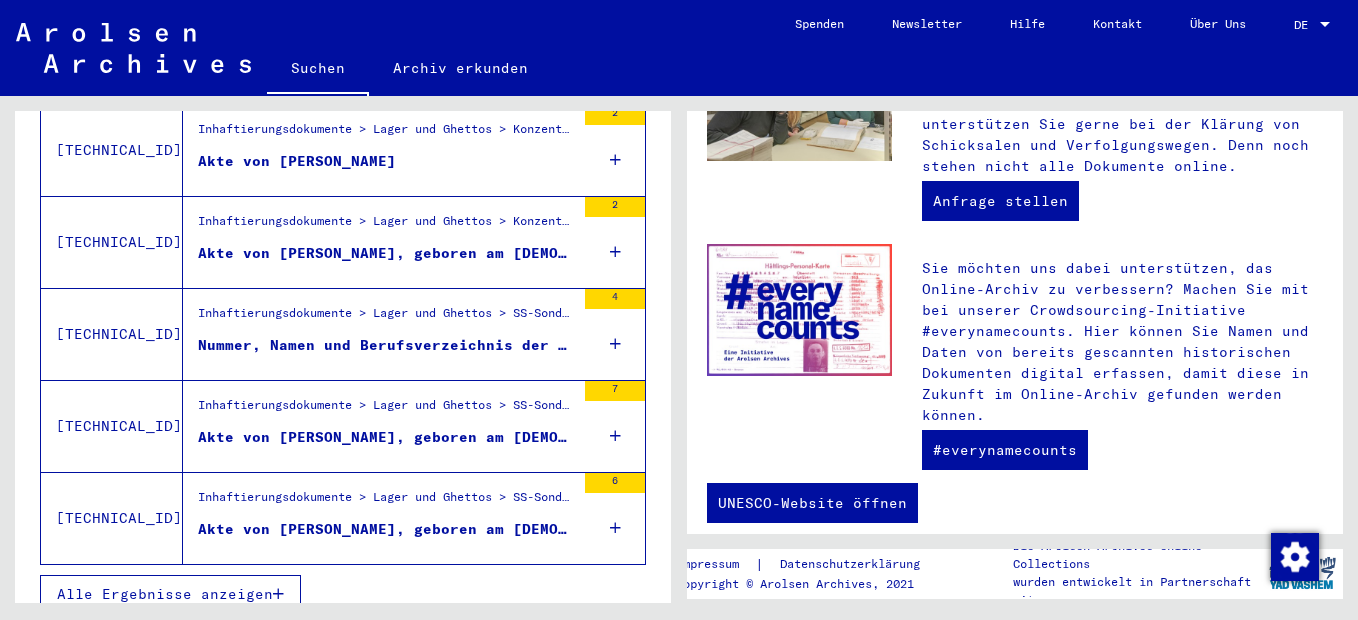 click on "Alle Ergebnisse anzeigen" at bounding box center (165, 594) 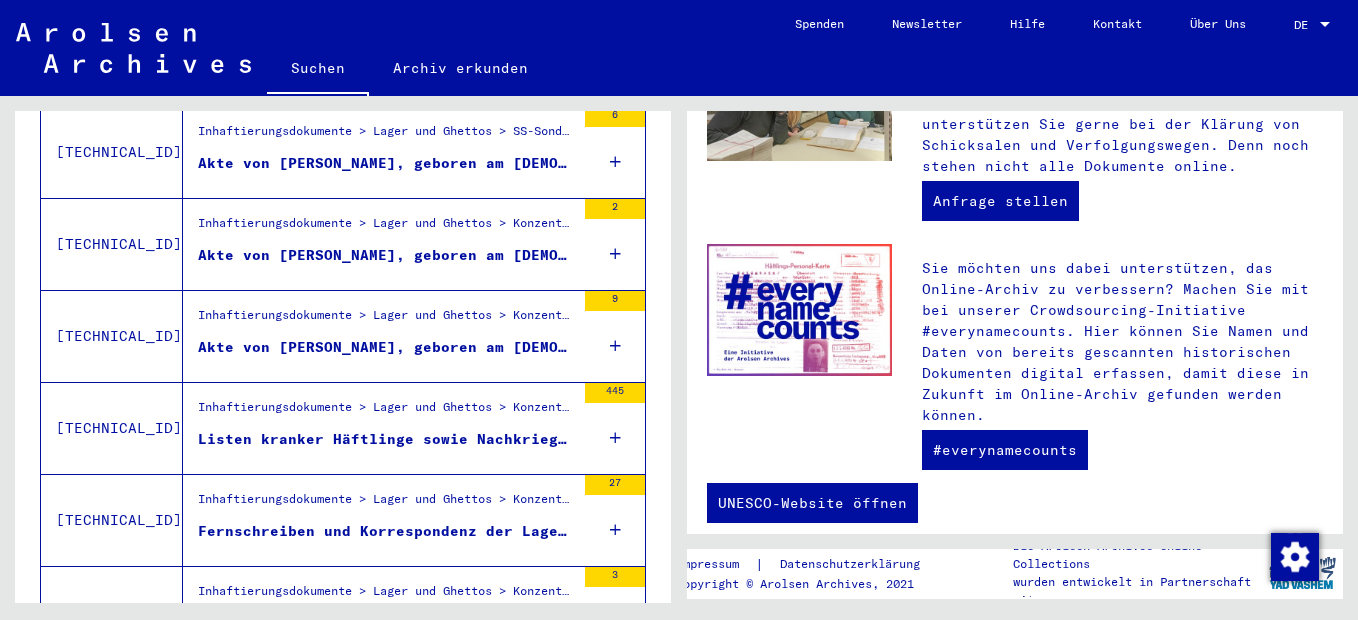 scroll, scrollTop: 2314, scrollLeft: 0, axis: vertical 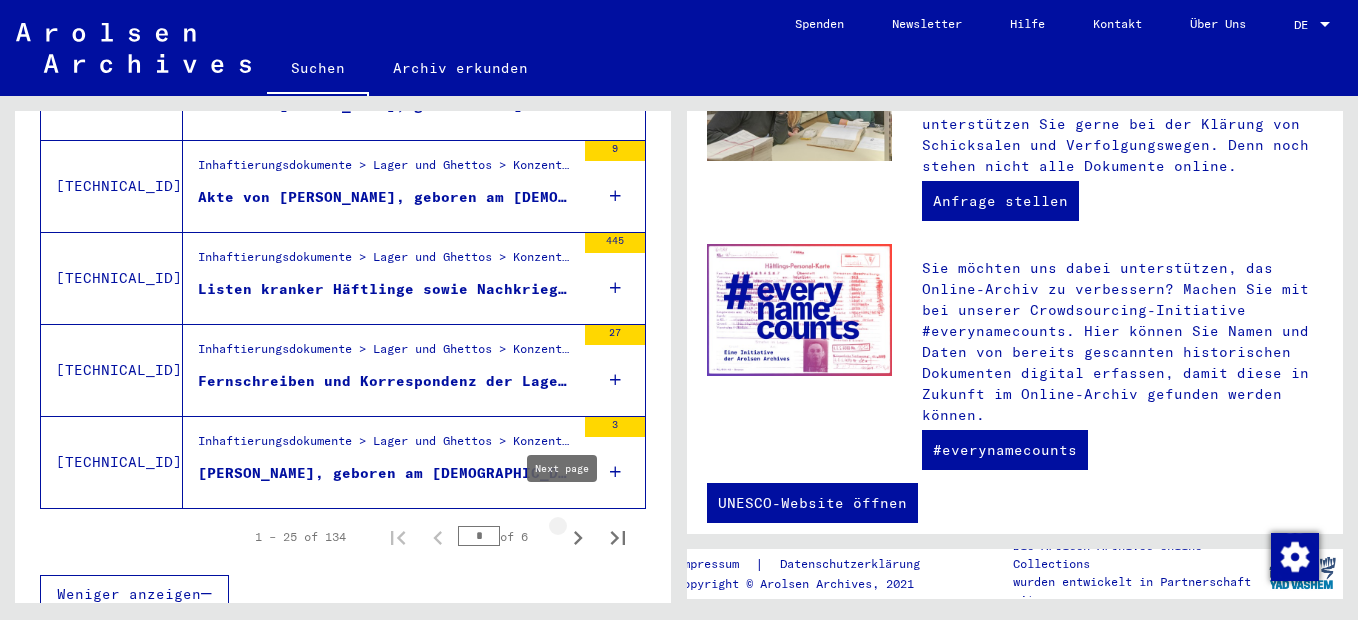 click 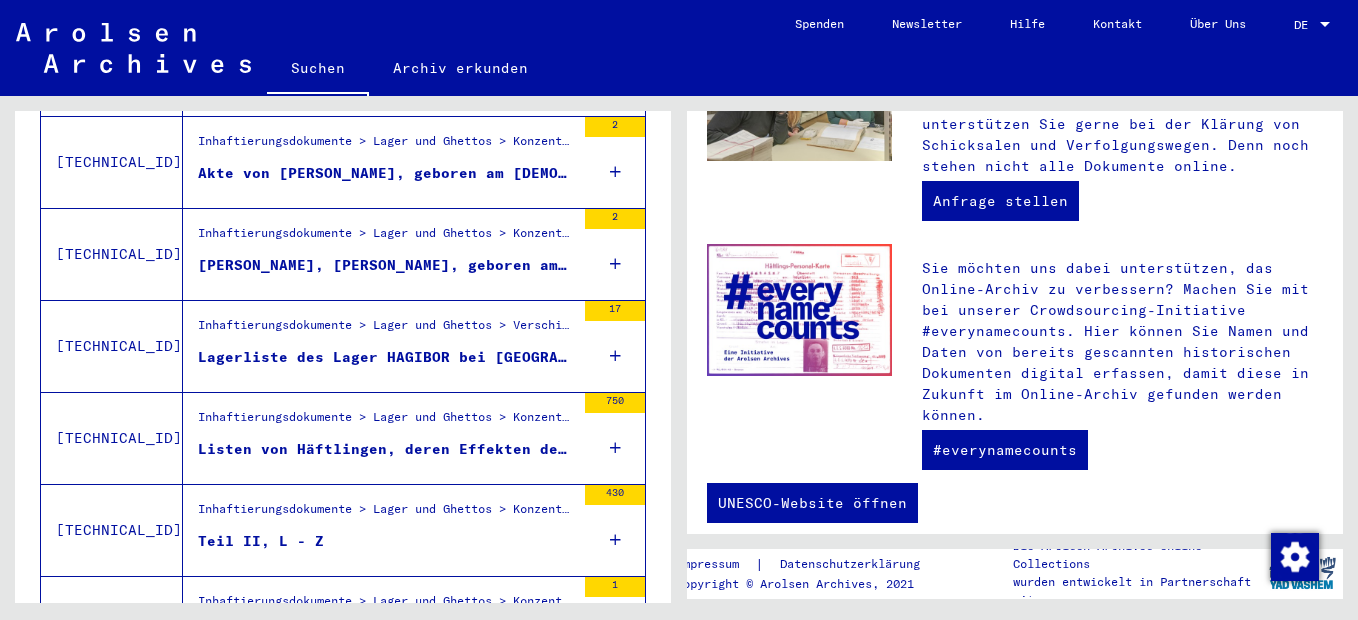 scroll, scrollTop: 1414, scrollLeft: 0, axis: vertical 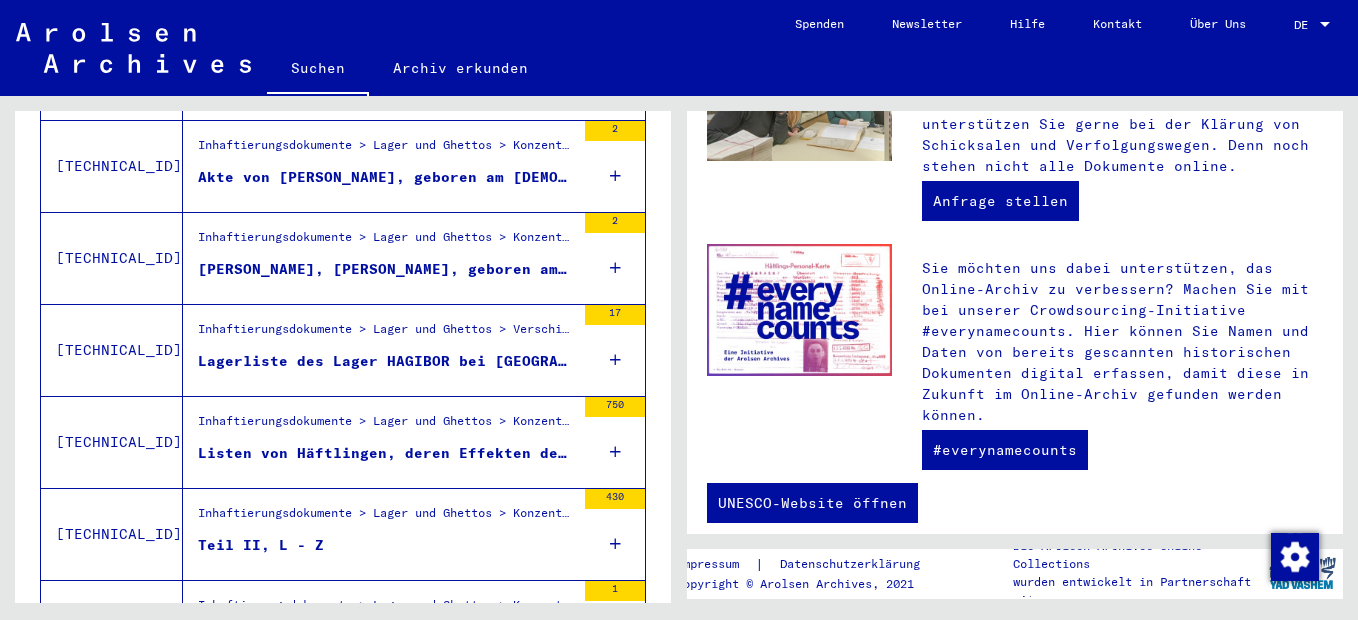 click at bounding box center [615, 452] 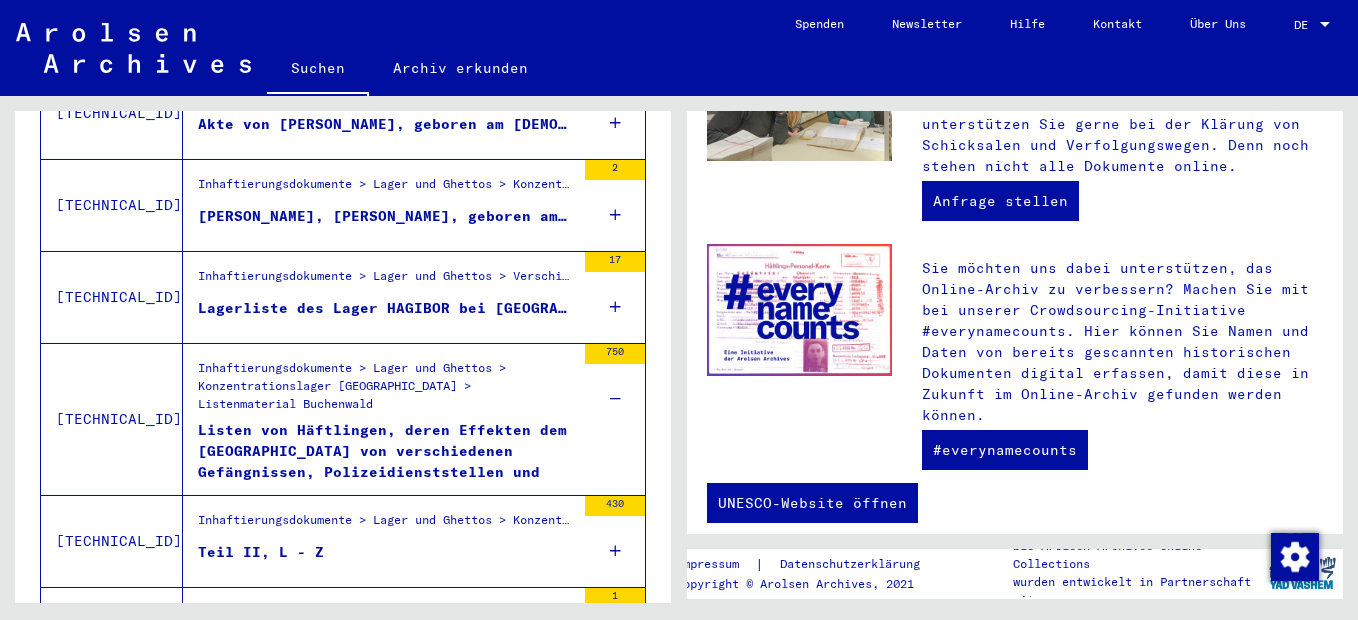 scroll, scrollTop: 1514, scrollLeft: 0, axis: vertical 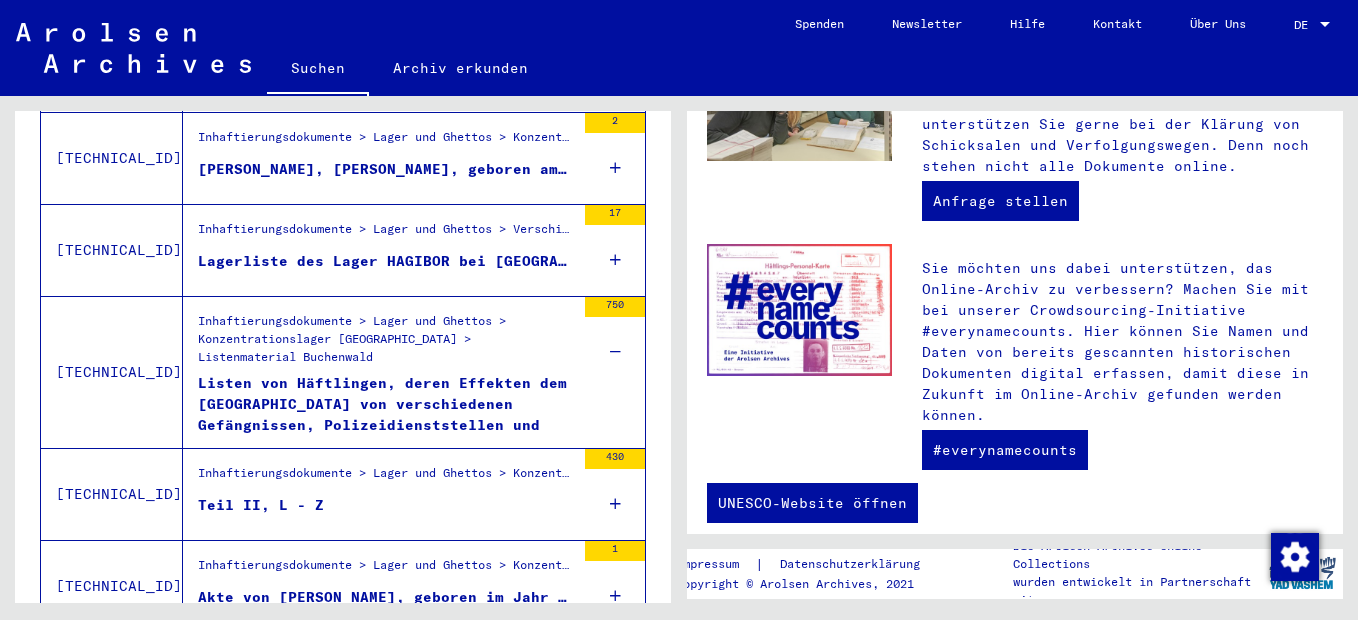 click on "Listen von Häftlingen, deren Effekten dem [GEOGRAPHIC_DATA] von verschiedenen      Gefängnissen, Polizeidienststellen und anderen Inhaftierungsanstalten      innerhalb und außerhalb des [GEOGRAPHIC_DATA] übergeben wurden, A - Z" at bounding box center [386, 403] 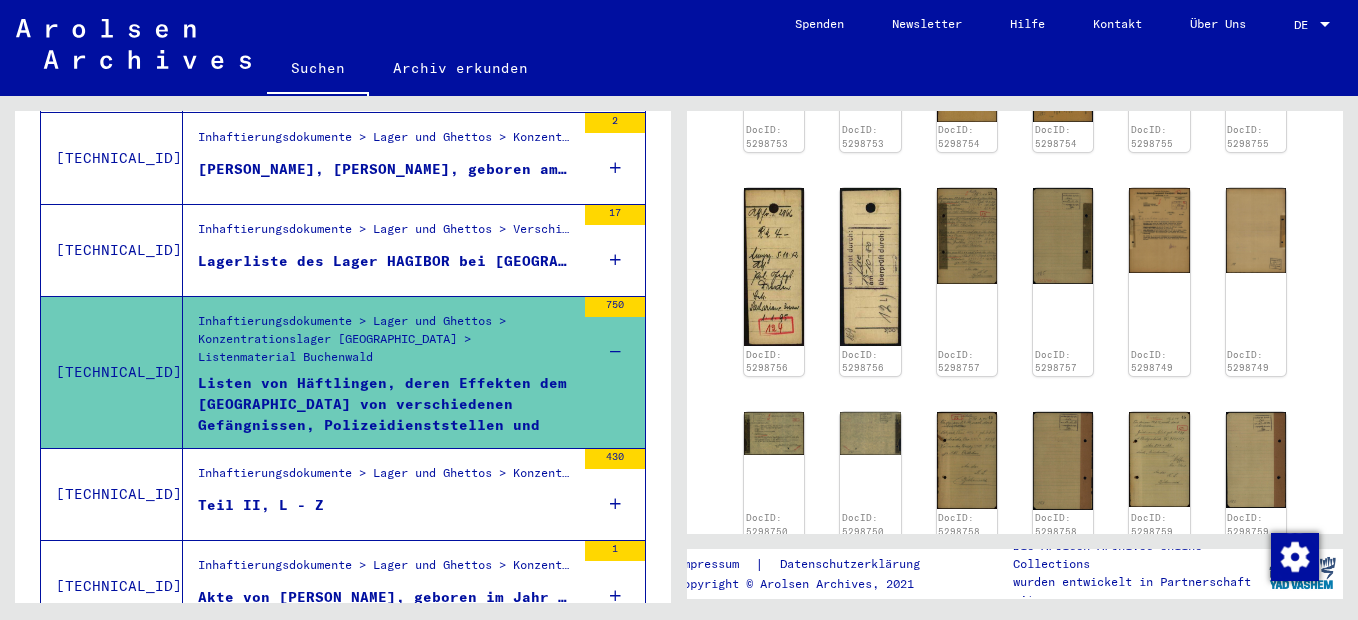 scroll, scrollTop: 2200, scrollLeft: 0, axis: vertical 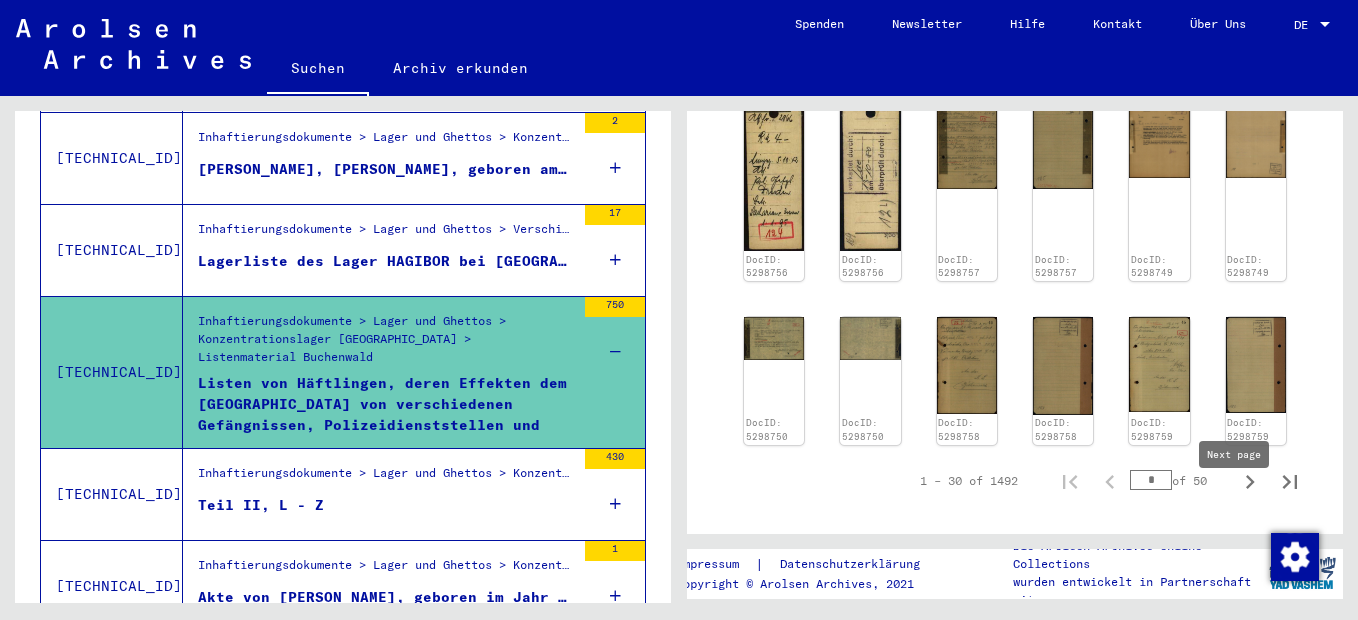 click 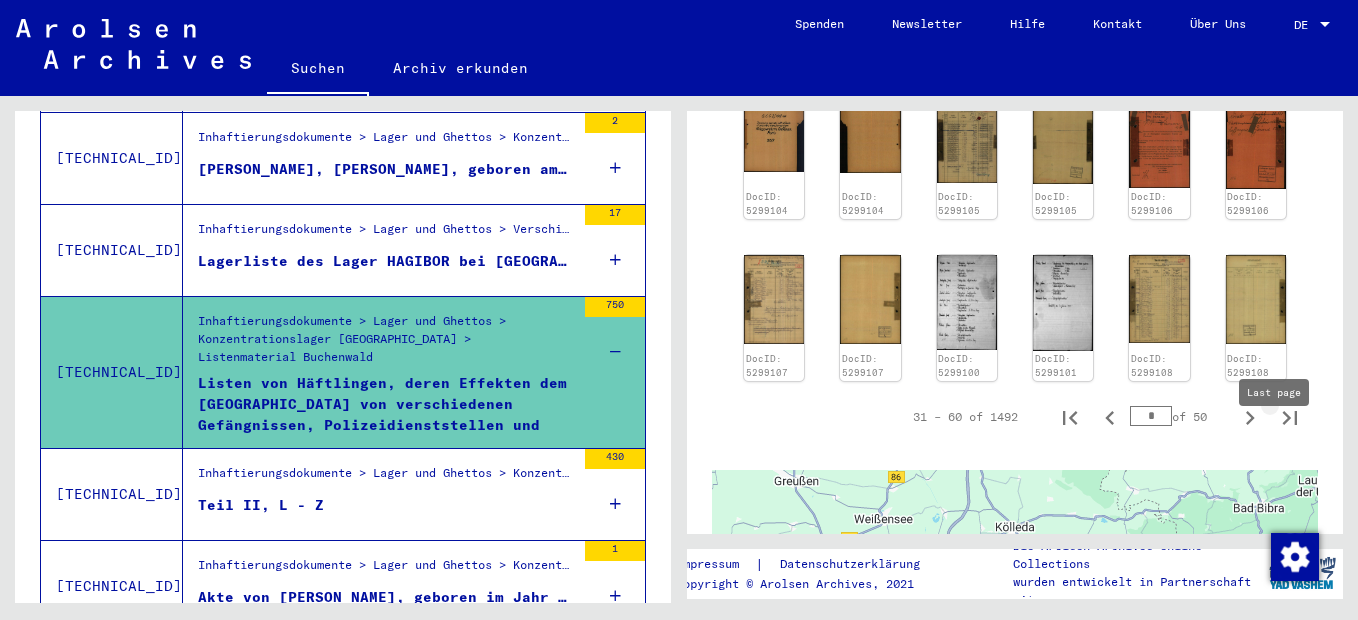 click 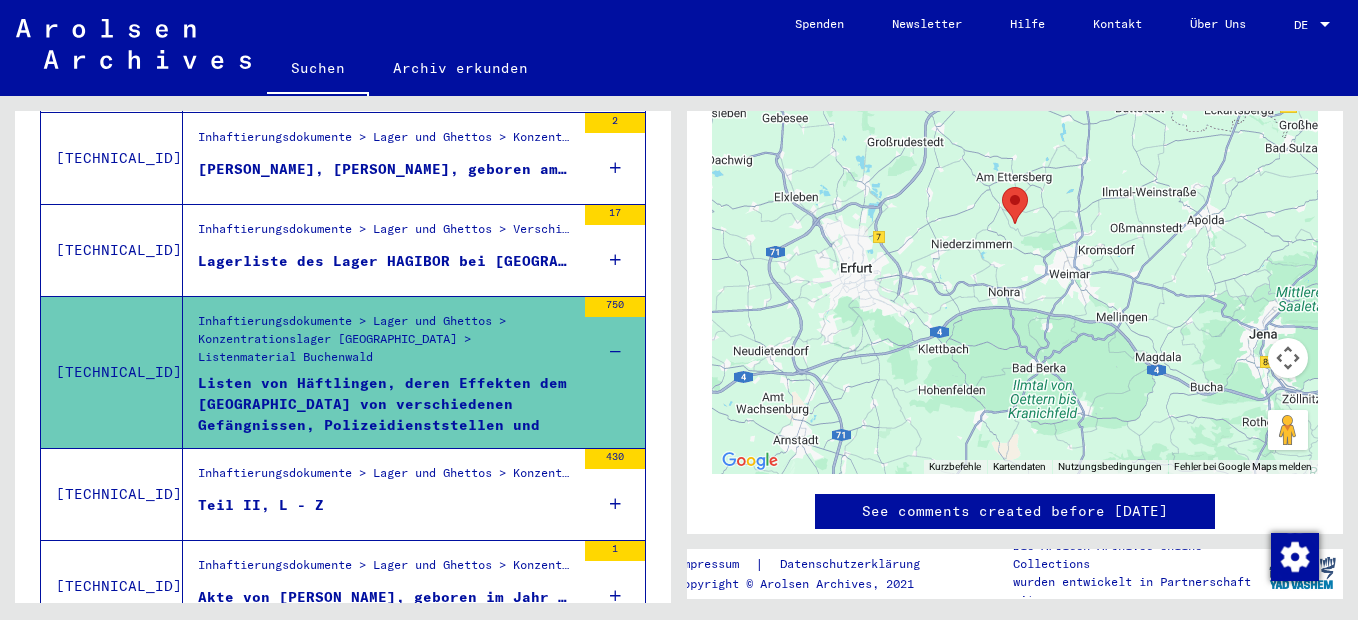 scroll, scrollTop: 2556, scrollLeft: 0, axis: vertical 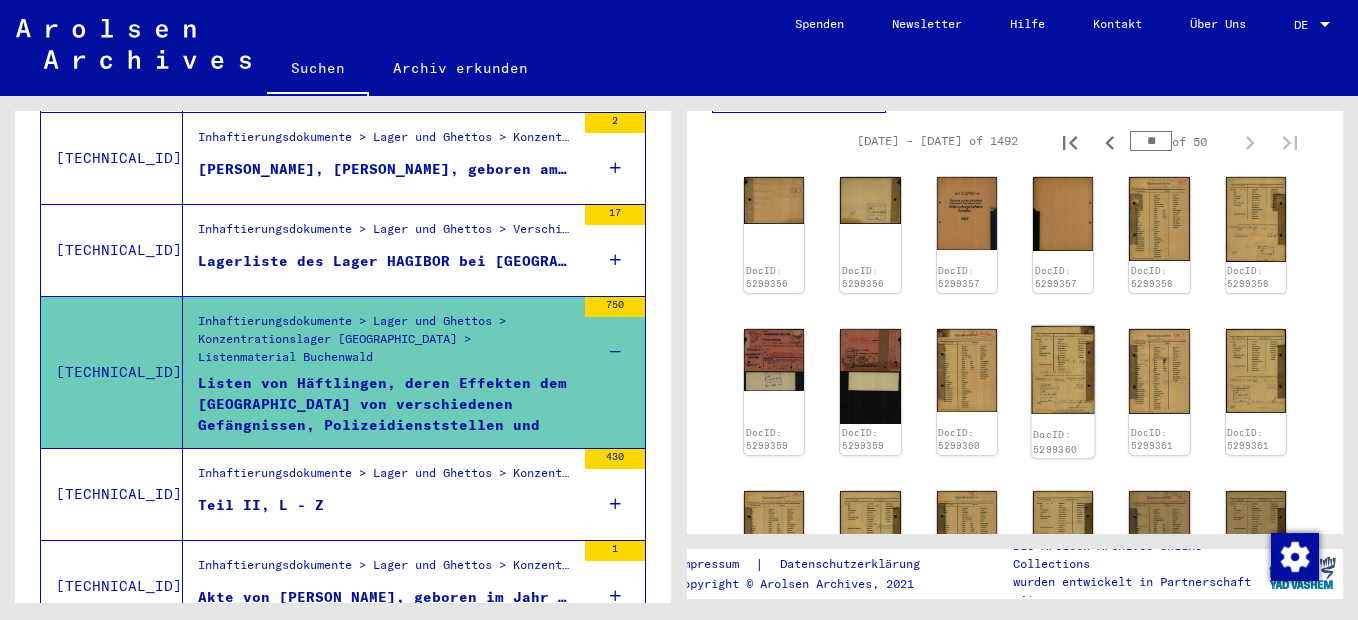 click 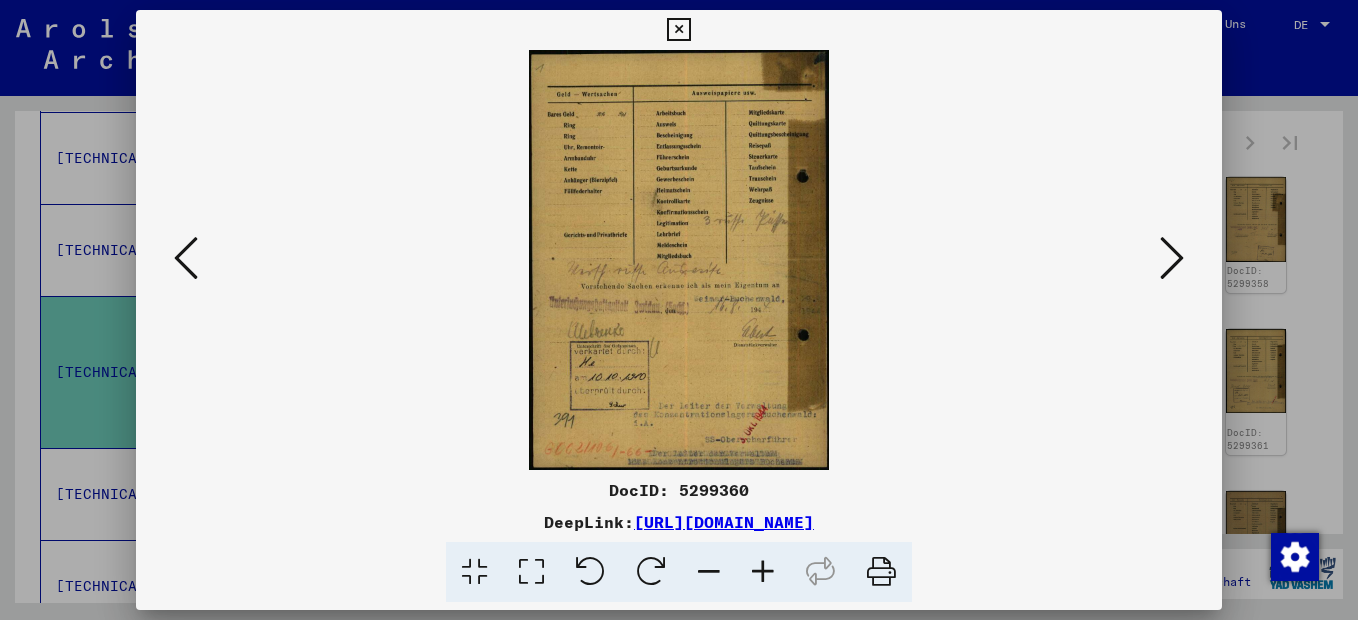 click at bounding box center [763, 572] 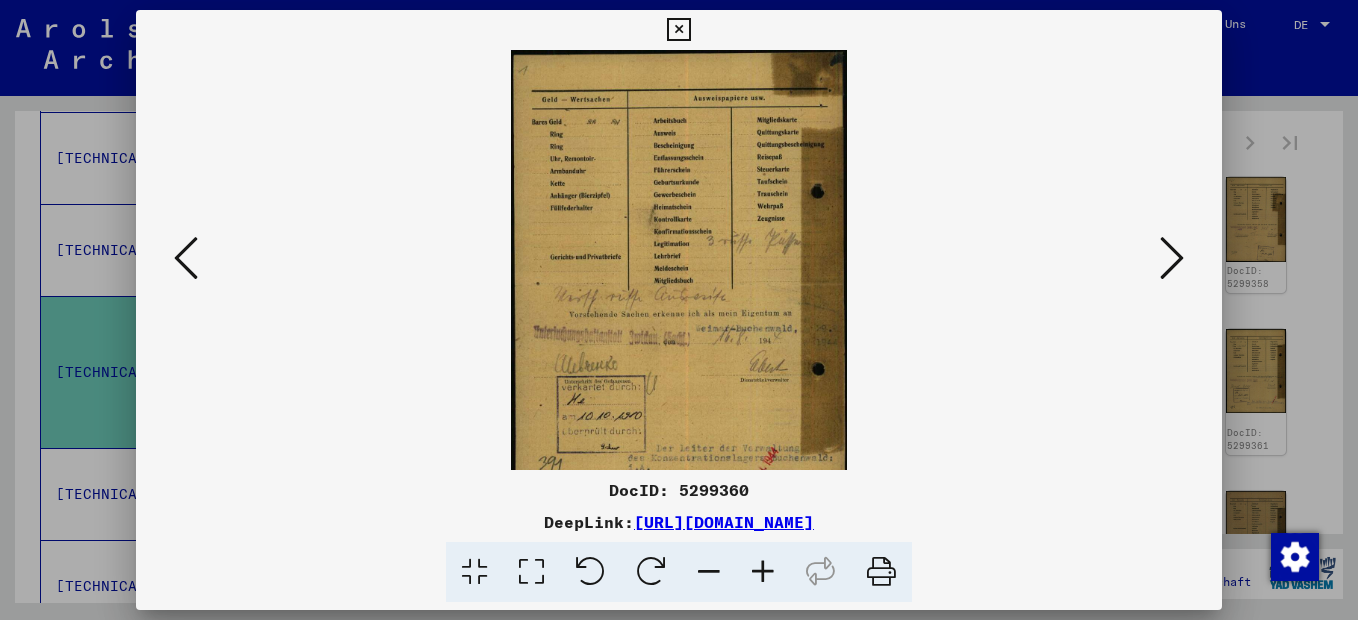 click at bounding box center [763, 572] 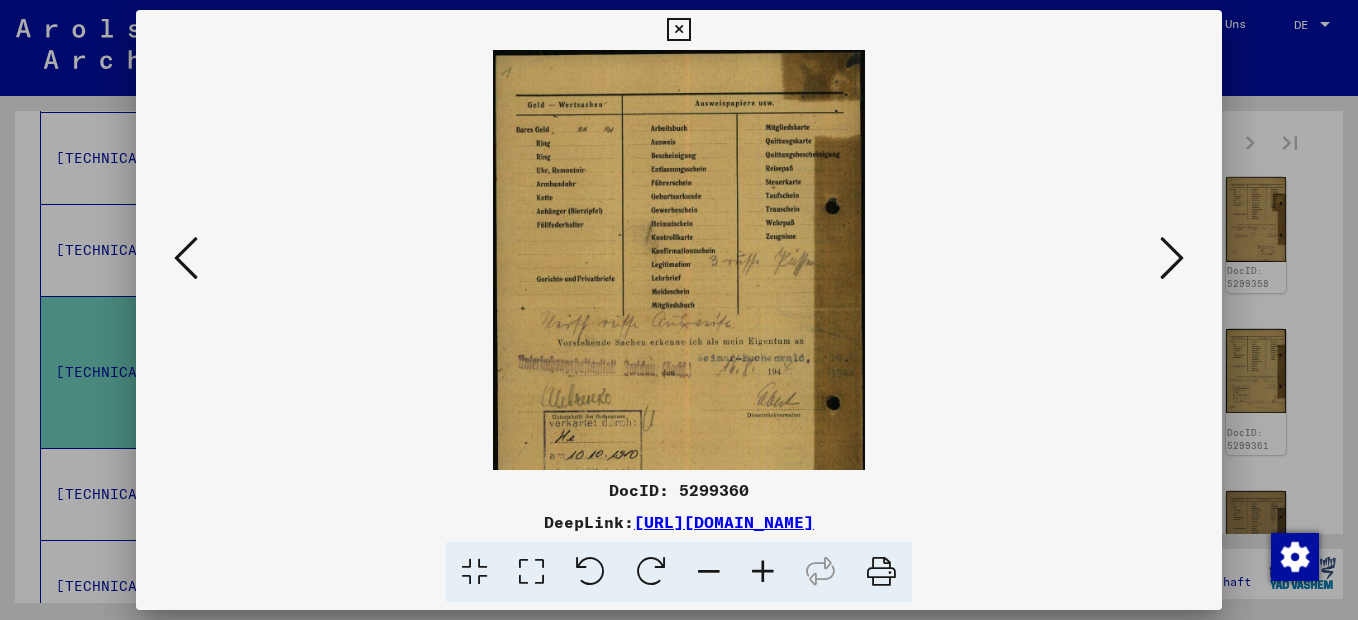 click at bounding box center (763, 572) 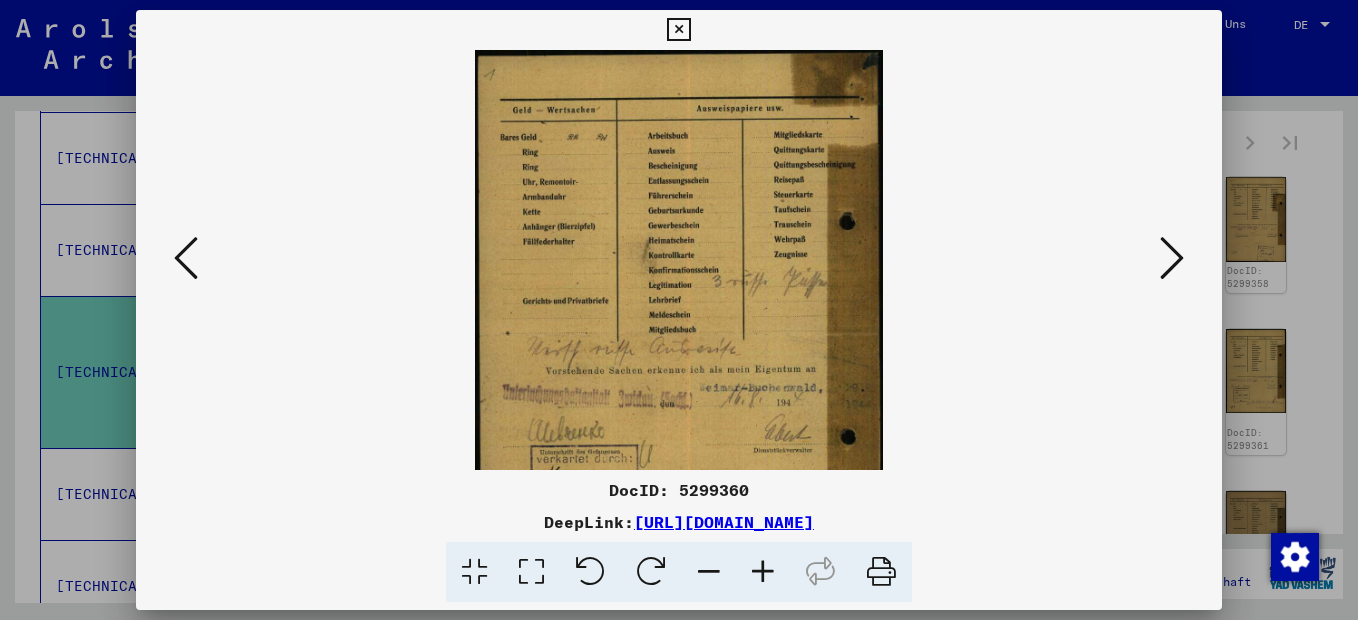 click at bounding box center [763, 572] 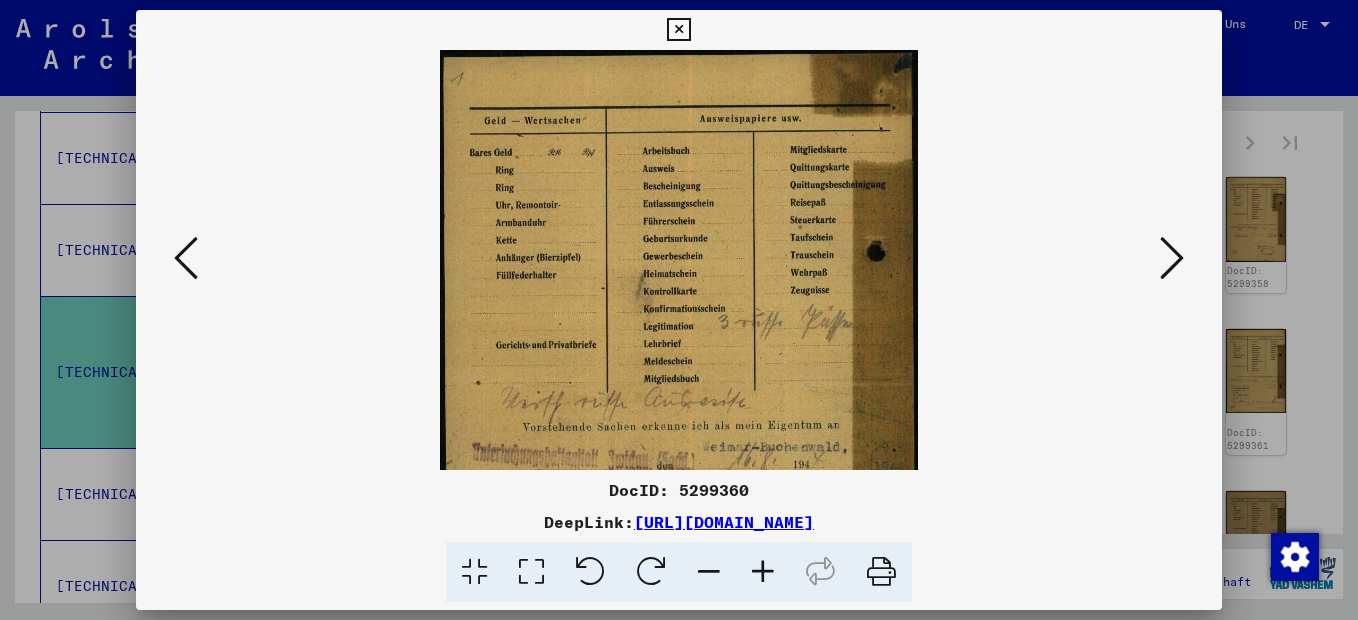 click at bounding box center (763, 572) 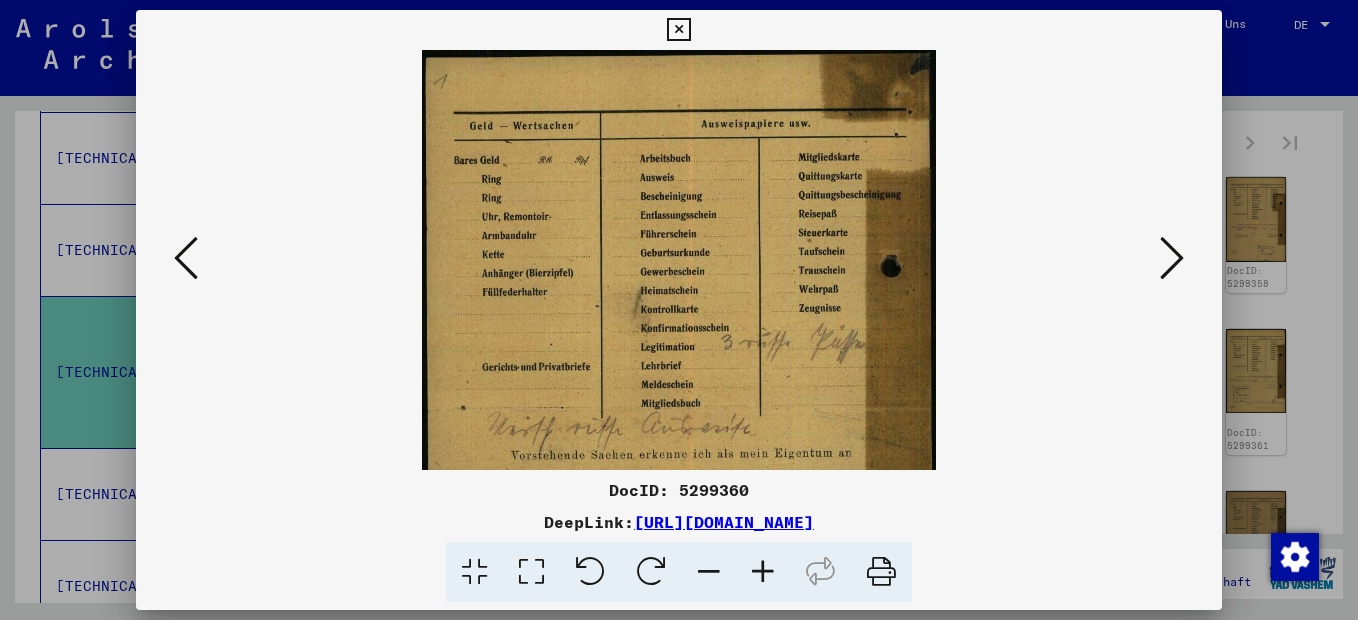 click at bounding box center (763, 572) 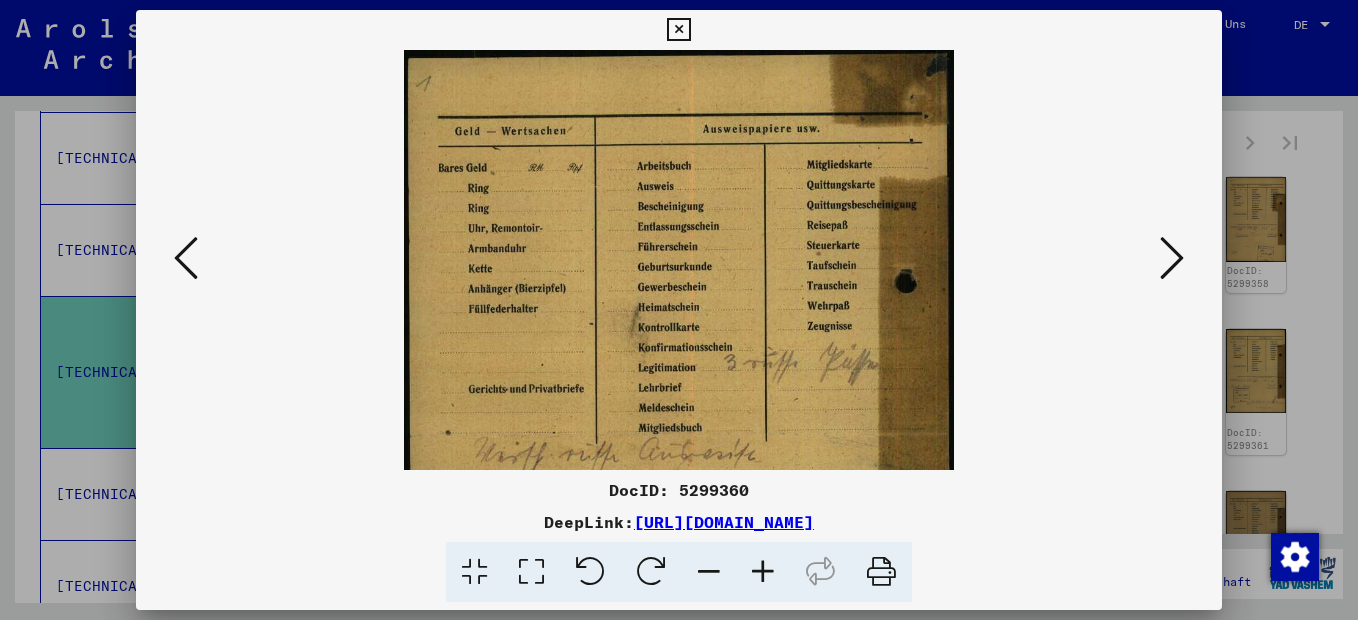click at bounding box center [763, 572] 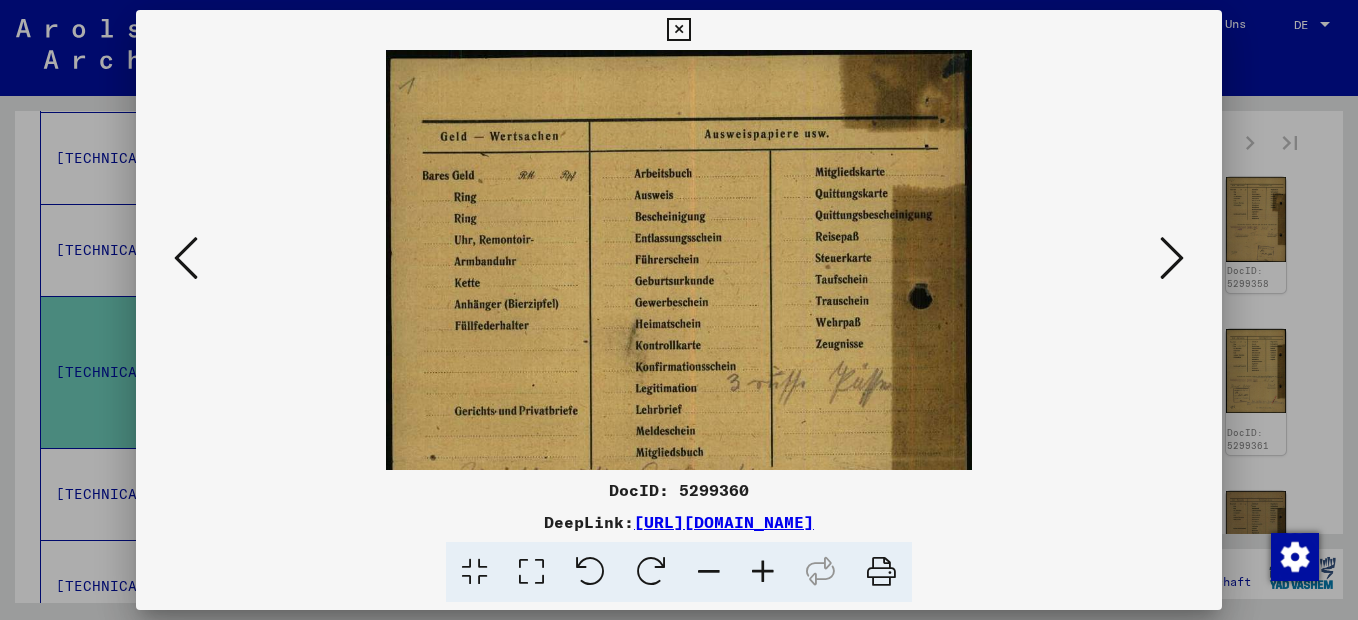 click at bounding box center (763, 572) 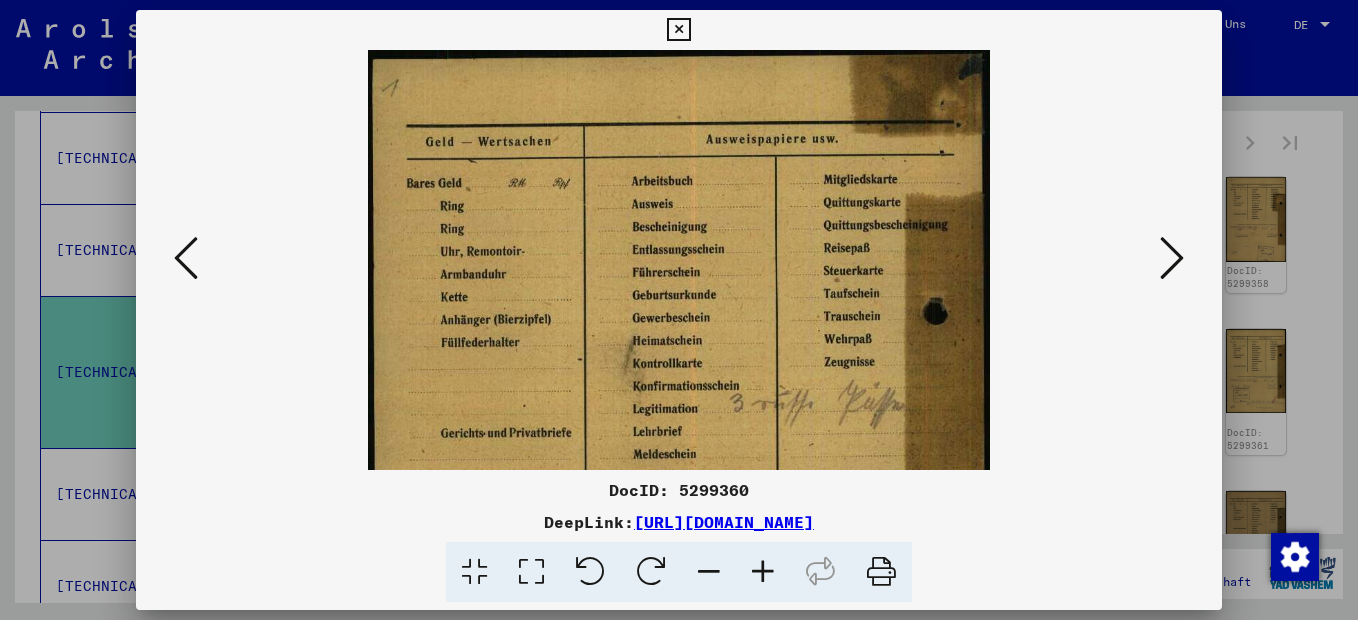click at bounding box center (678, 30) 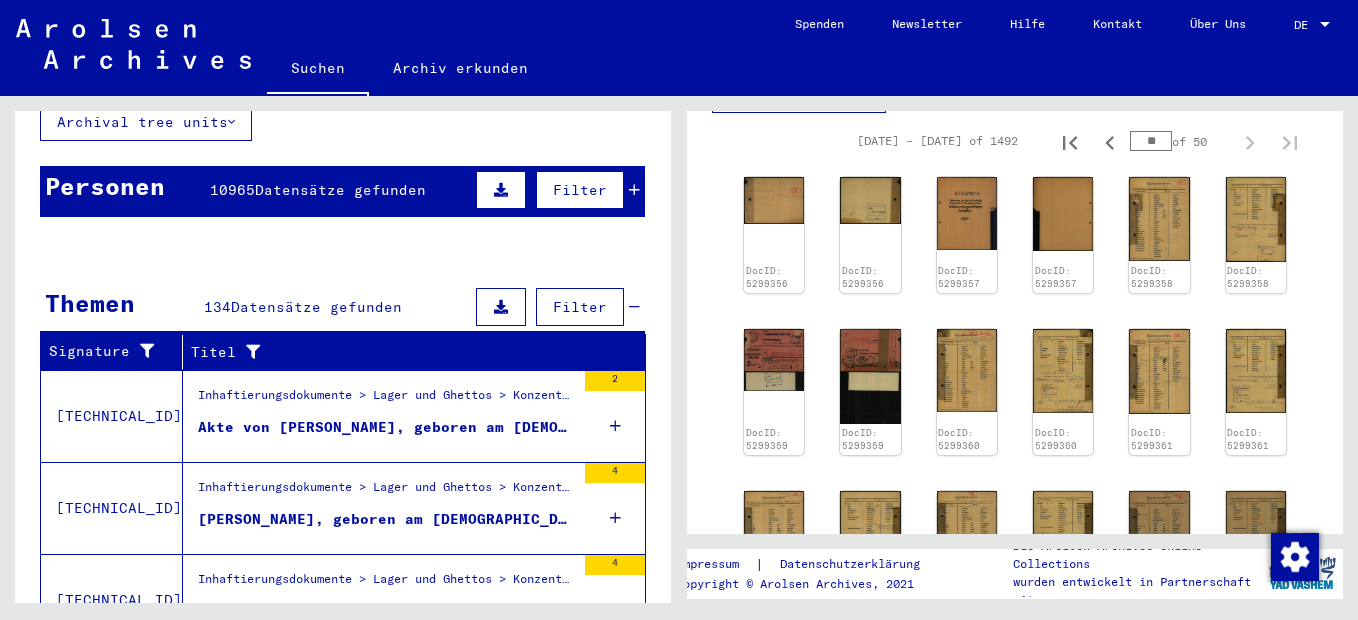 scroll, scrollTop: 0, scrollLeft: 0, axis: both 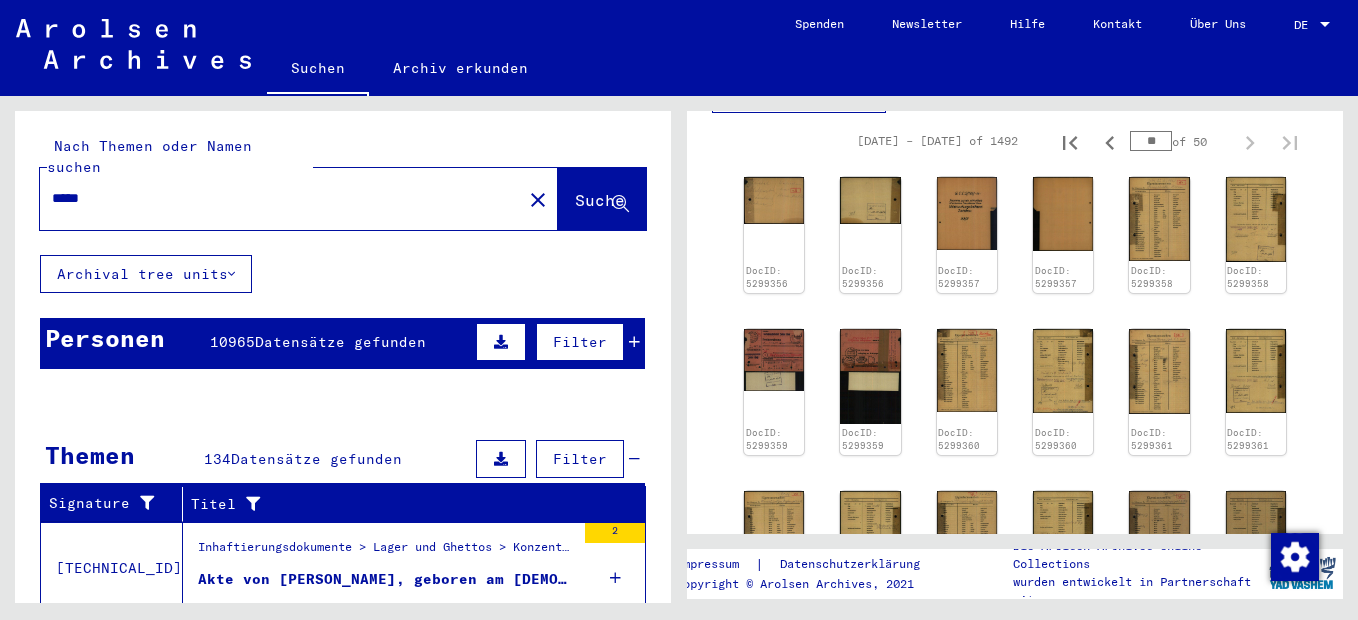 click on "*****" 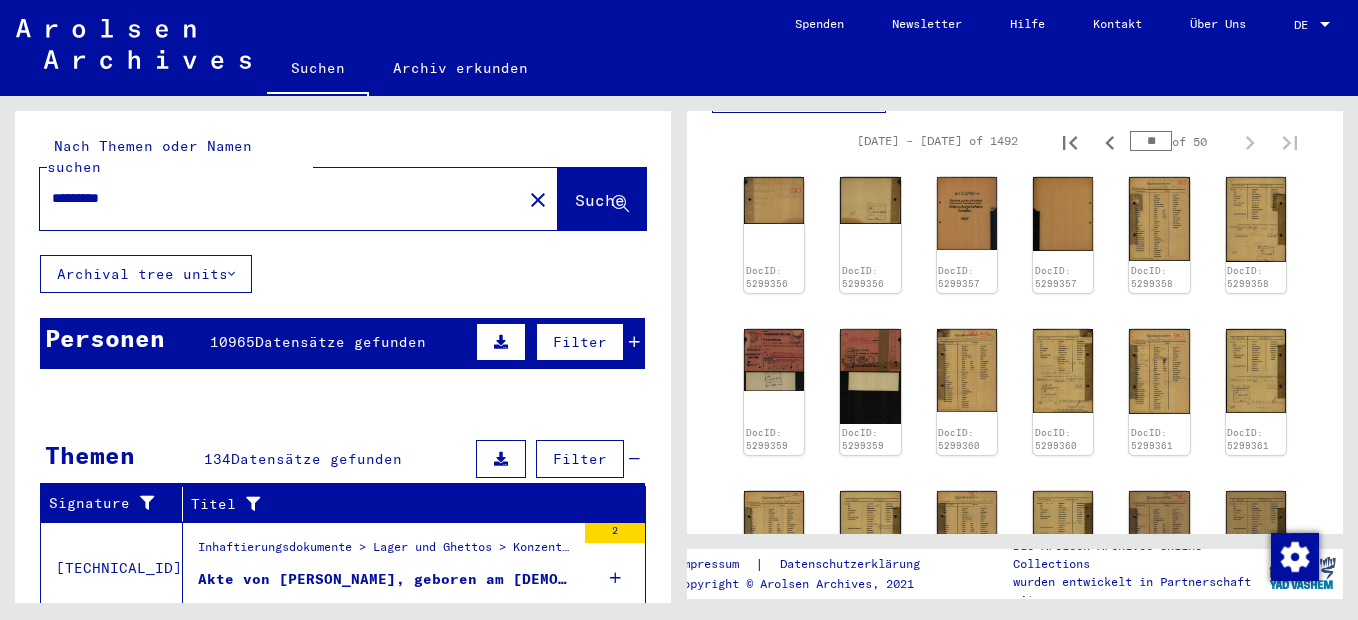 type on "*********" 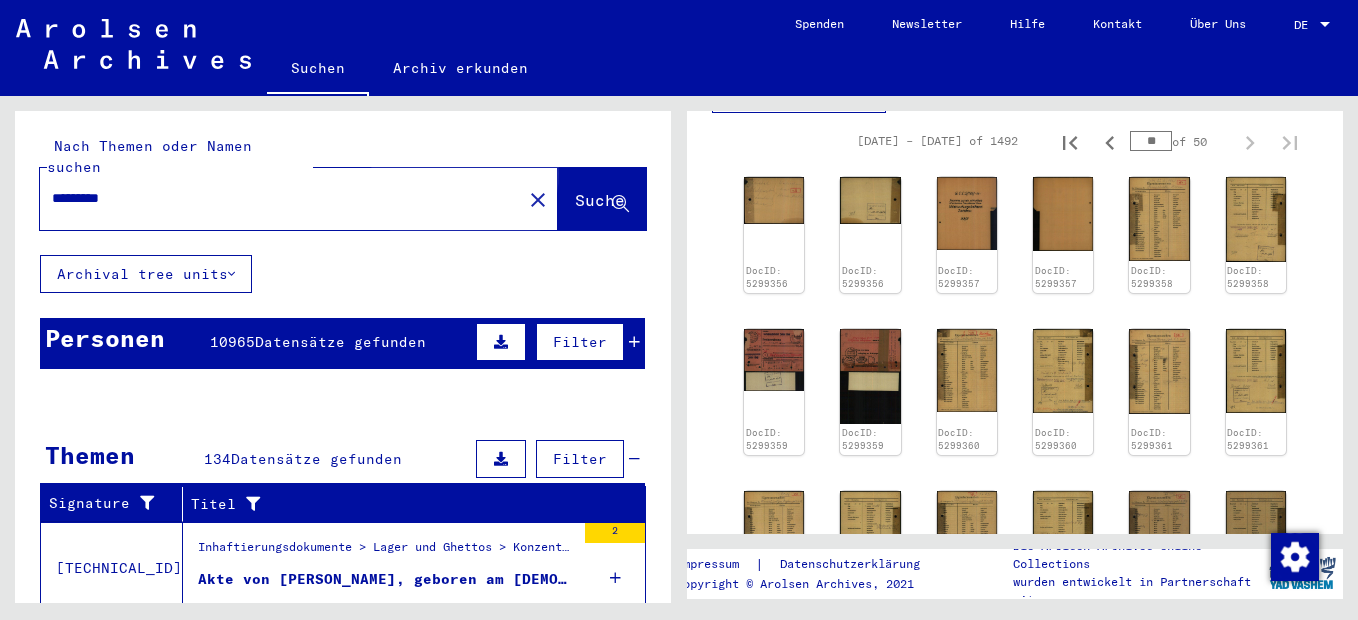 click on "Suche" 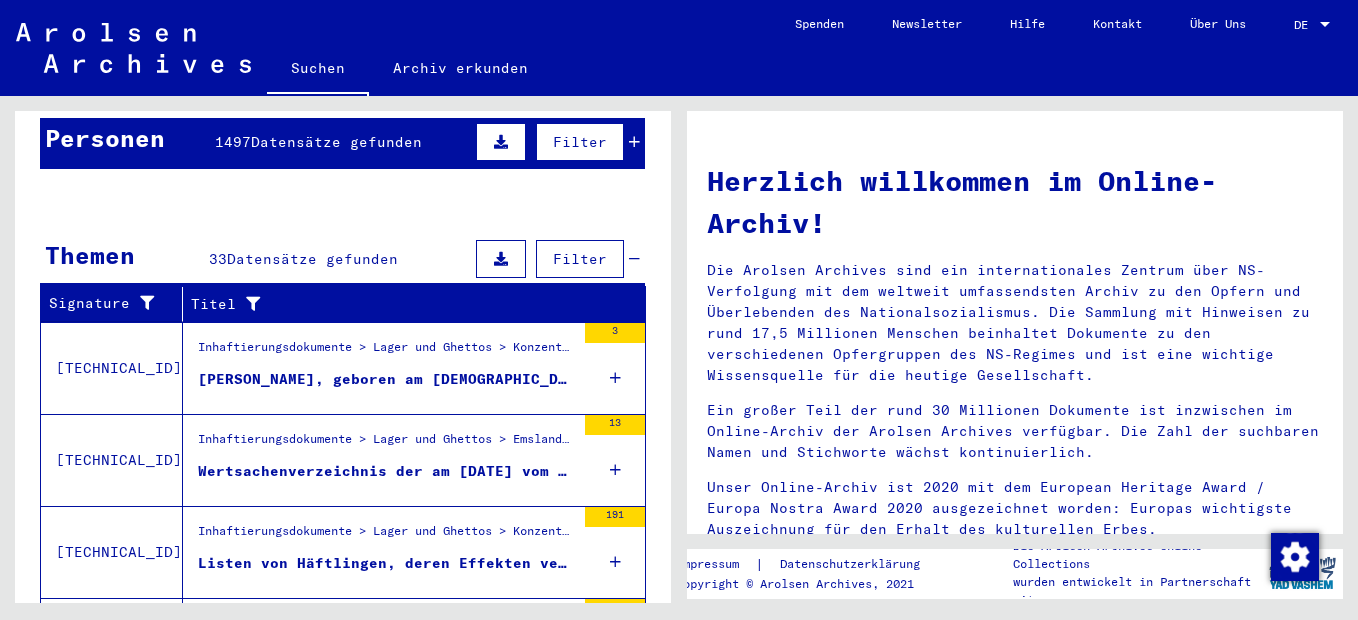 scroll, scrollTop: 300, scrollLeft: 0, axis: vertical 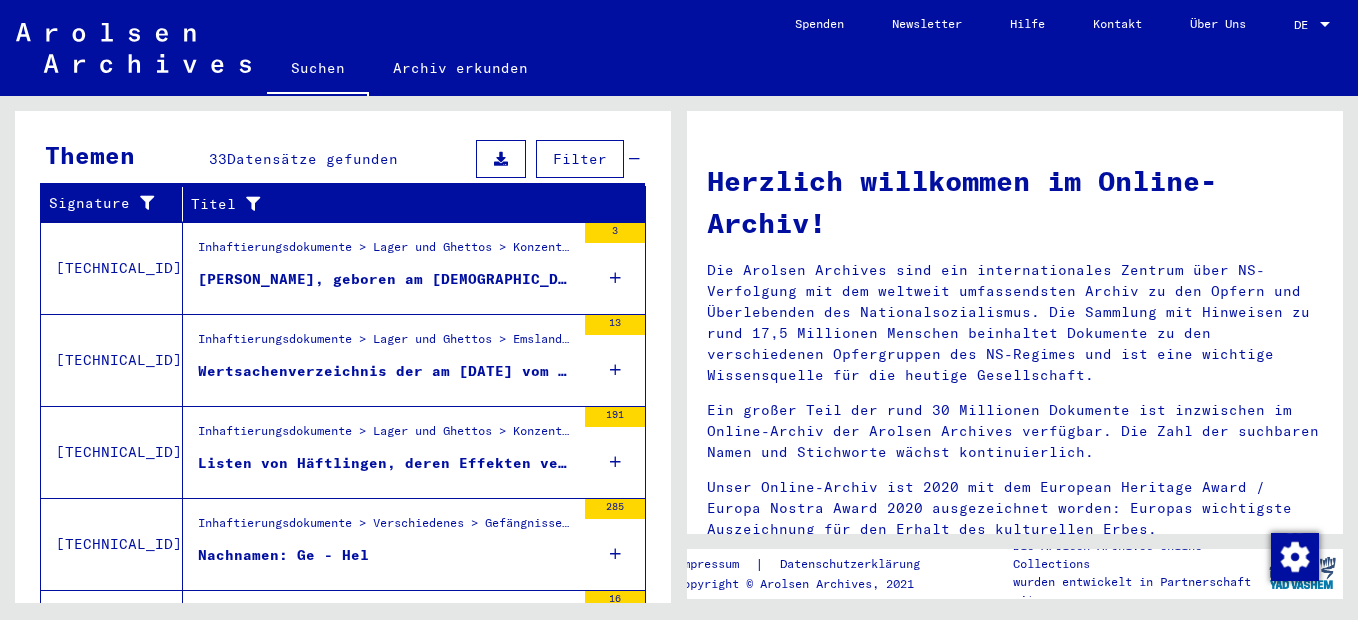 click on "Wertsachenverzeichnis der am [DATE] vom Strafgefangenenlager VII      Esterwegen in die Strafanstalt [GEOGRAPHIC_DATA], überführten "Nacht und      Nebel"-Gefangenen, [DATE]" at bounding box center (386, 371) 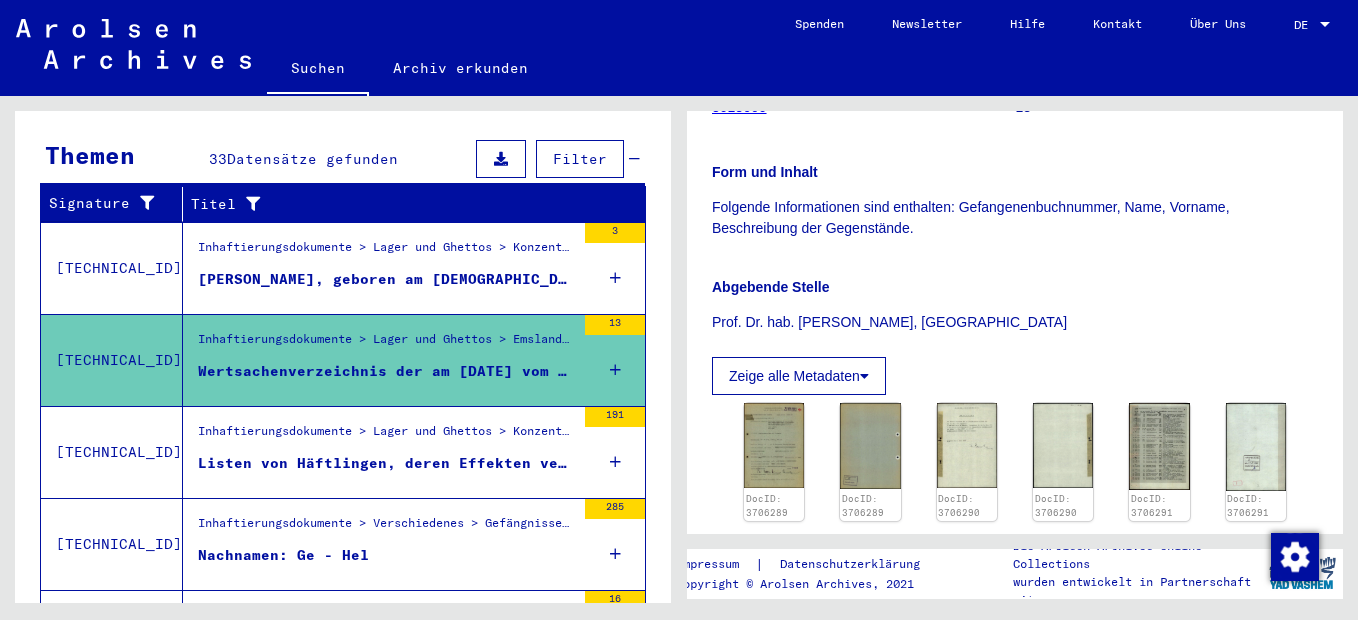 scroll, scrollTop: 400, scrollLeft: 0, axis: vertical 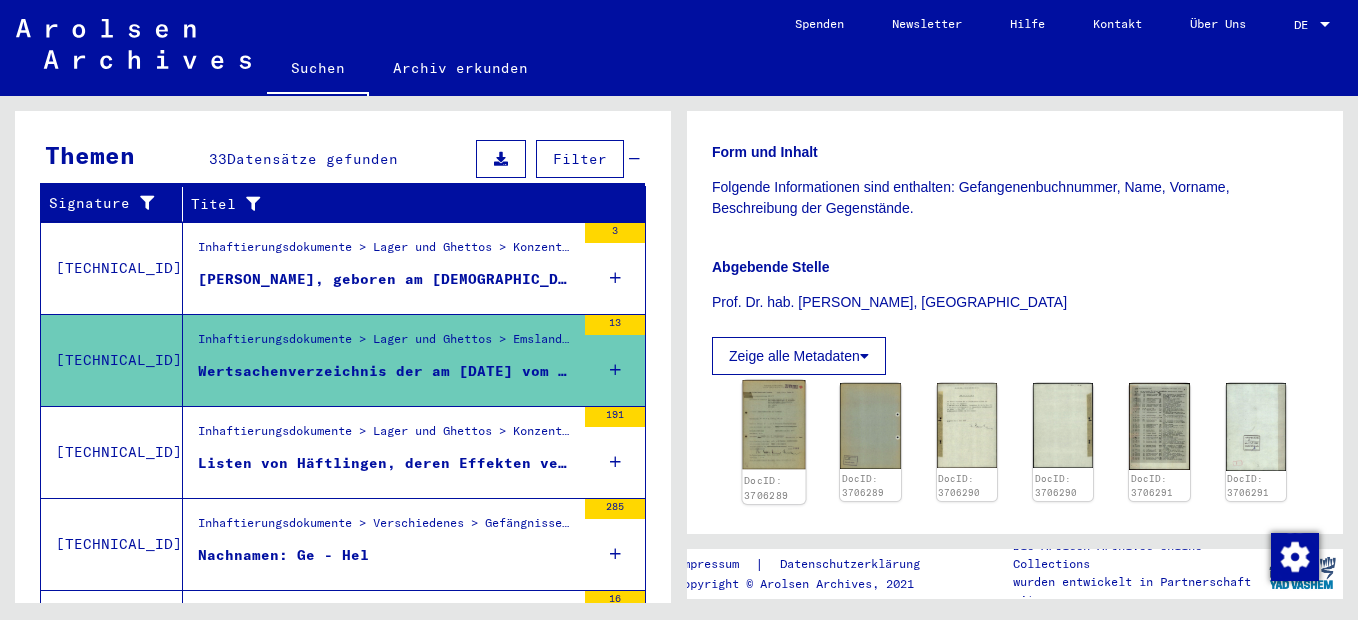 click 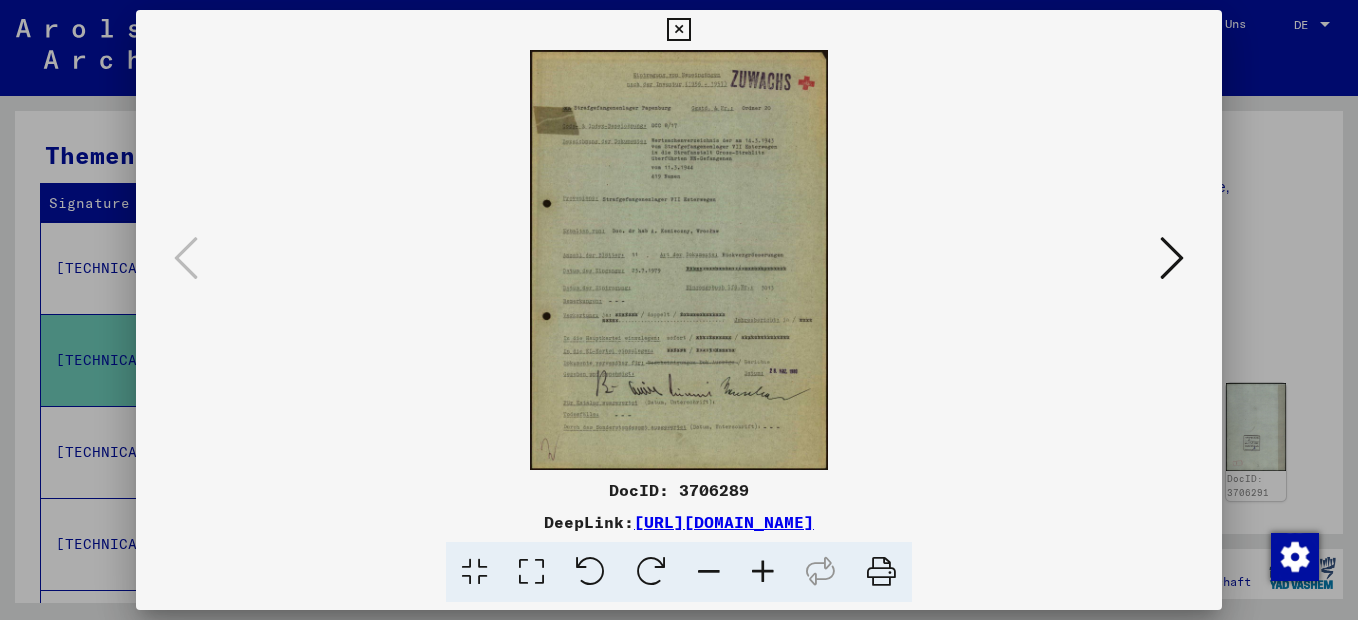 click at bounding box center [763, 572] 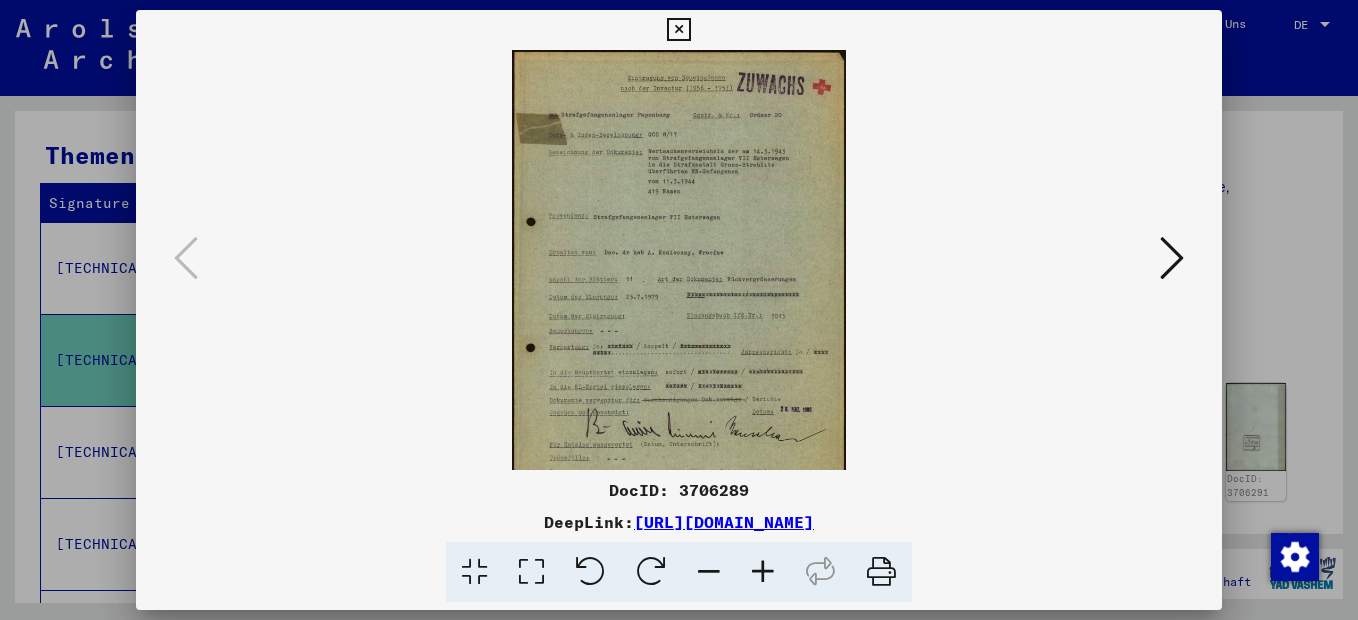 click at bounding box center (763, 572) 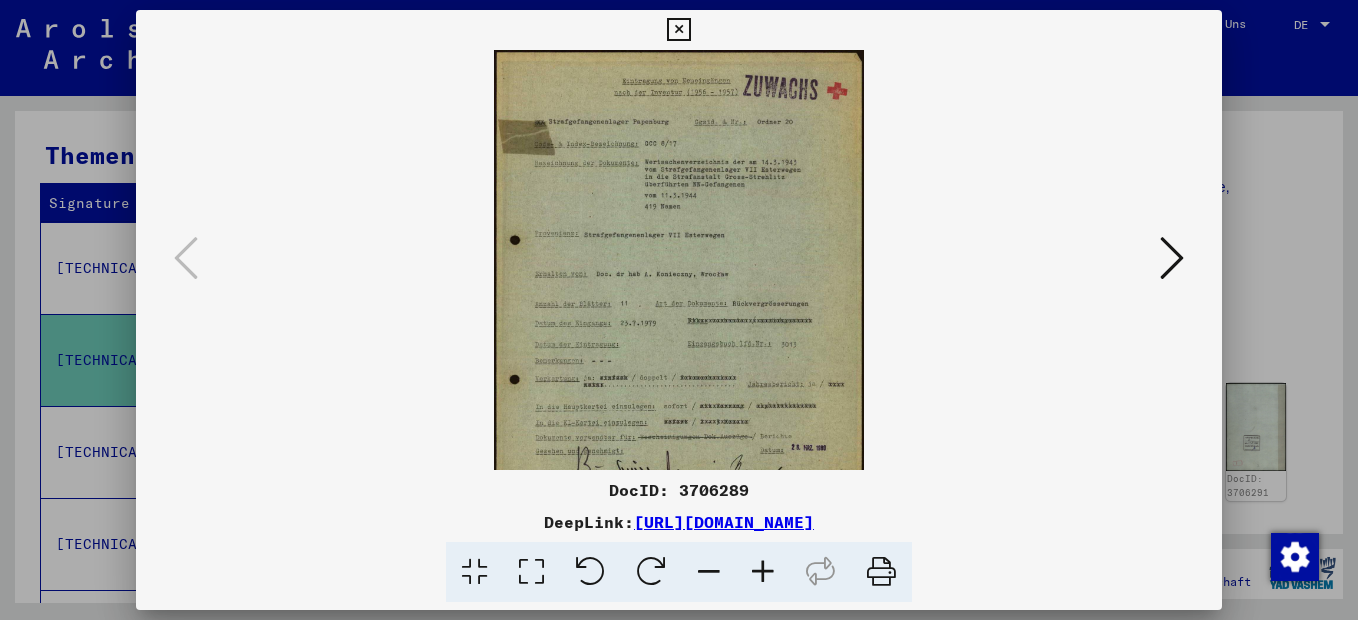click at bounding box center (763, 572) 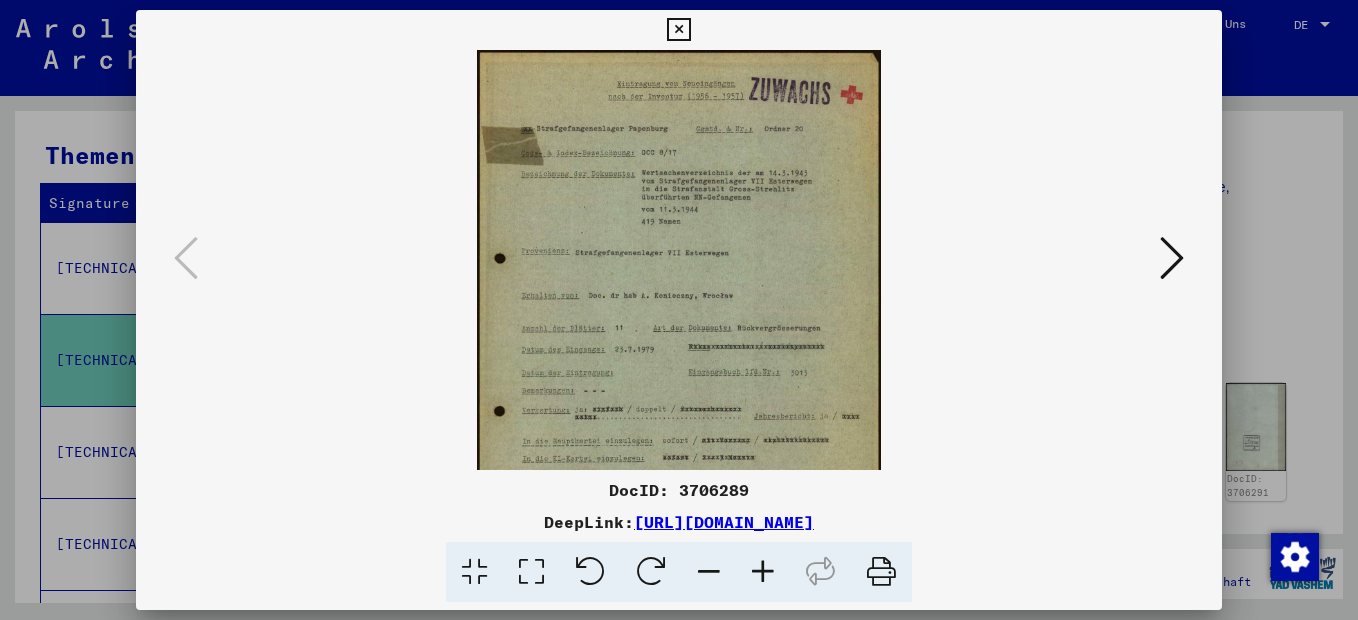 click at bounding box center [763, 572] 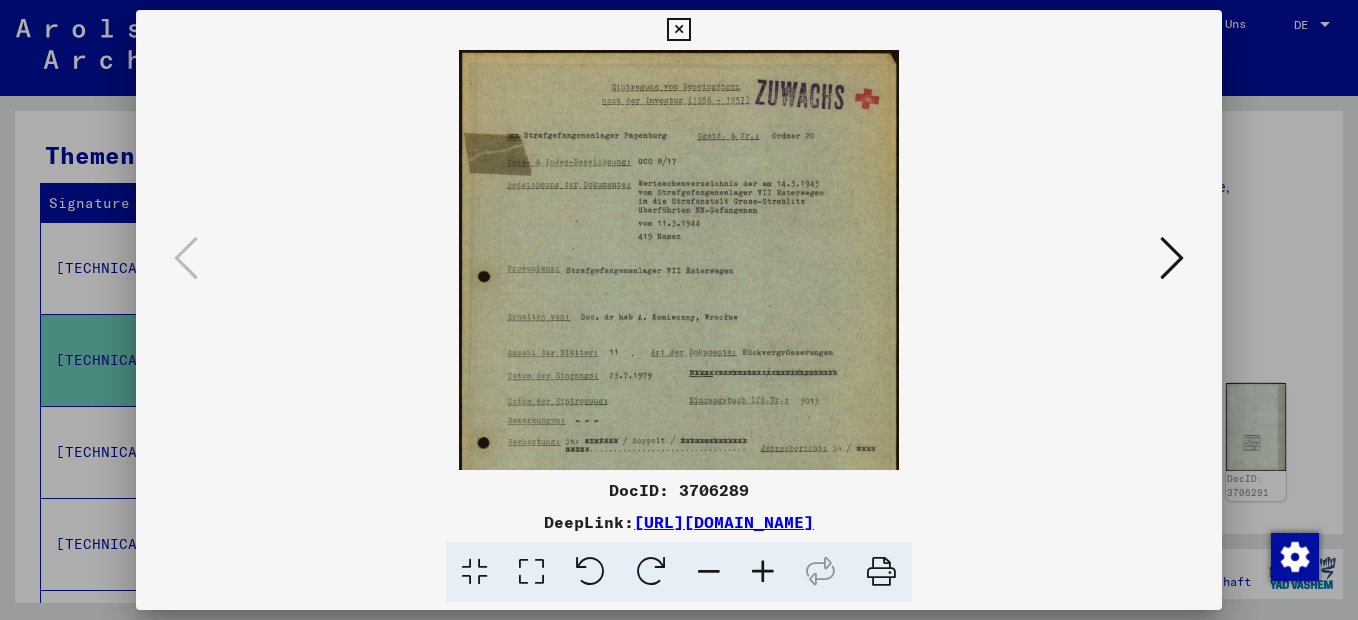 click at bounding box center [763, 572] 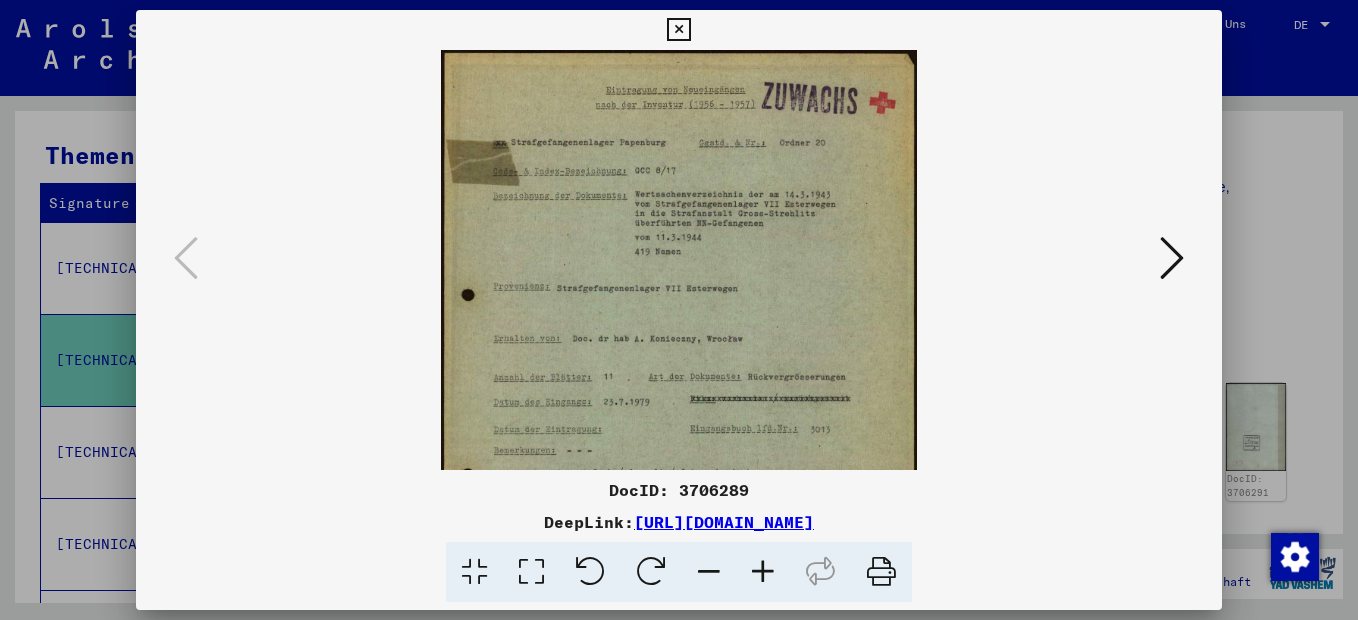 click at bounding box center [763, 572] 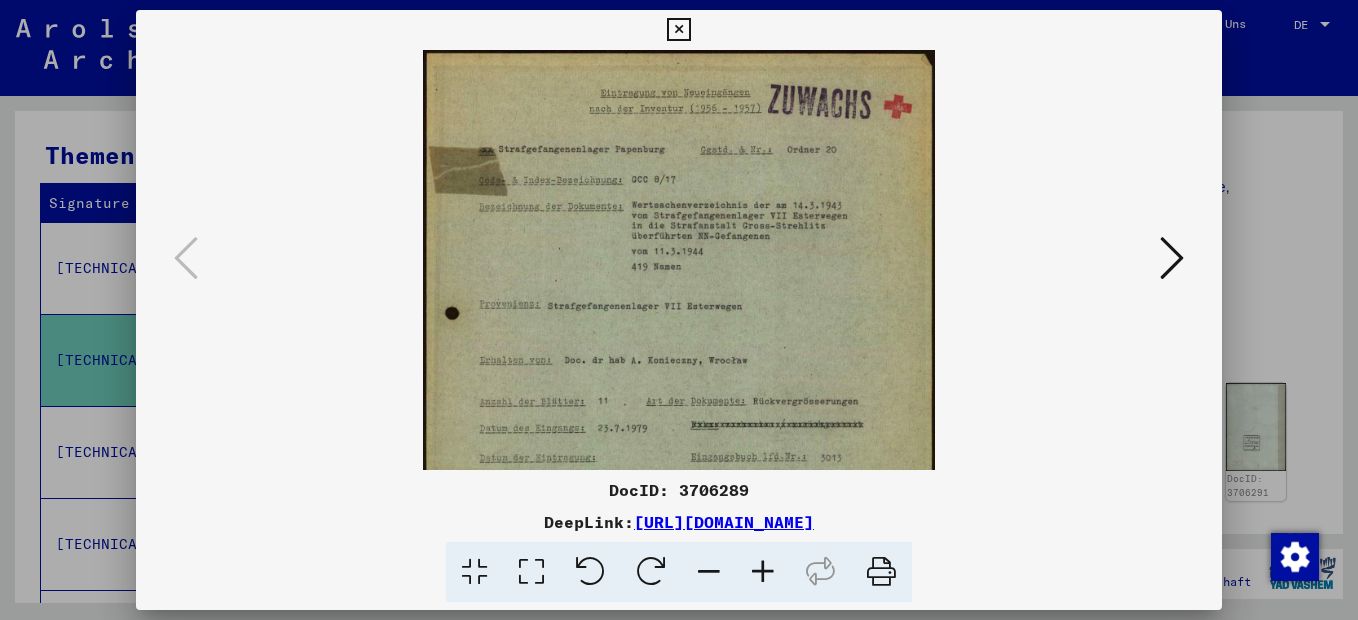 click at bounding box center [763, 572] 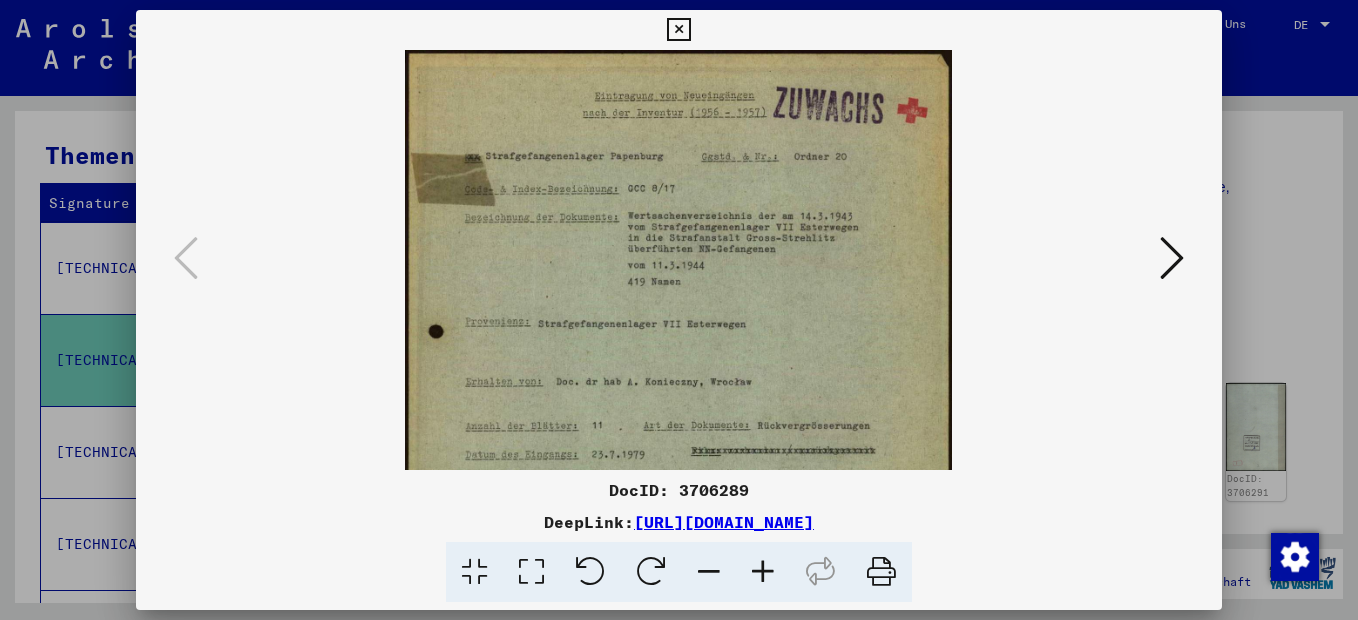 click at bounding box center (763, 572) 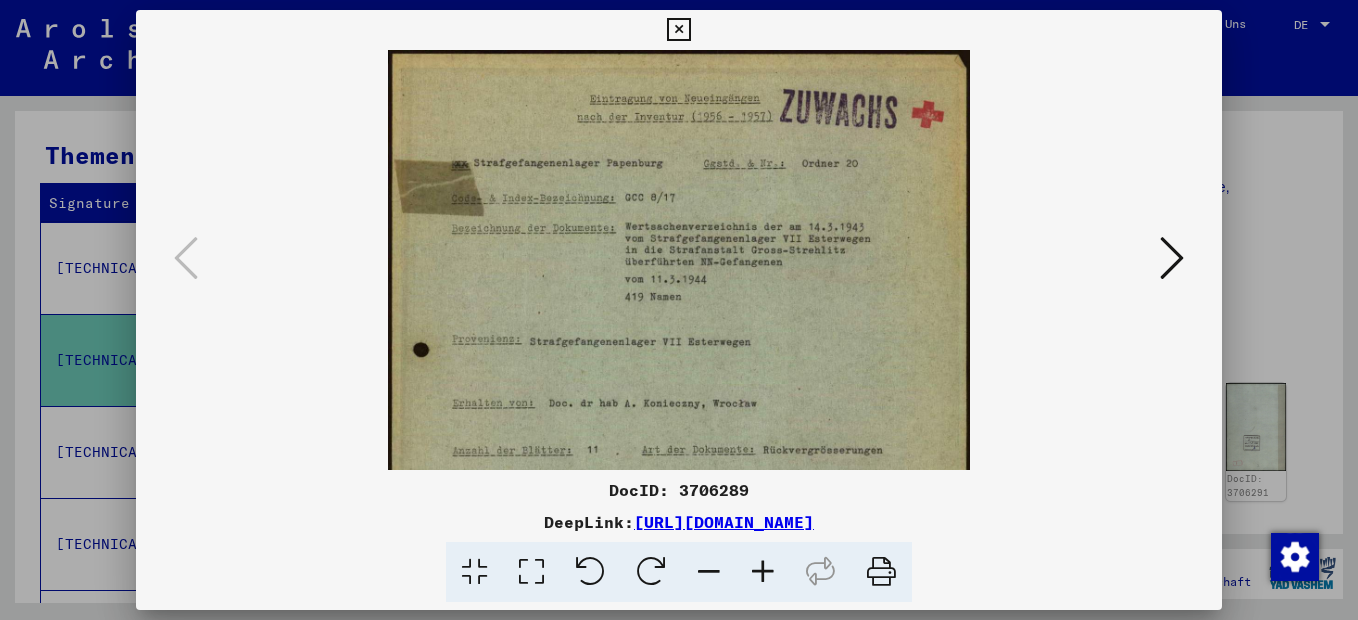 click at bounding box center (763, 572) 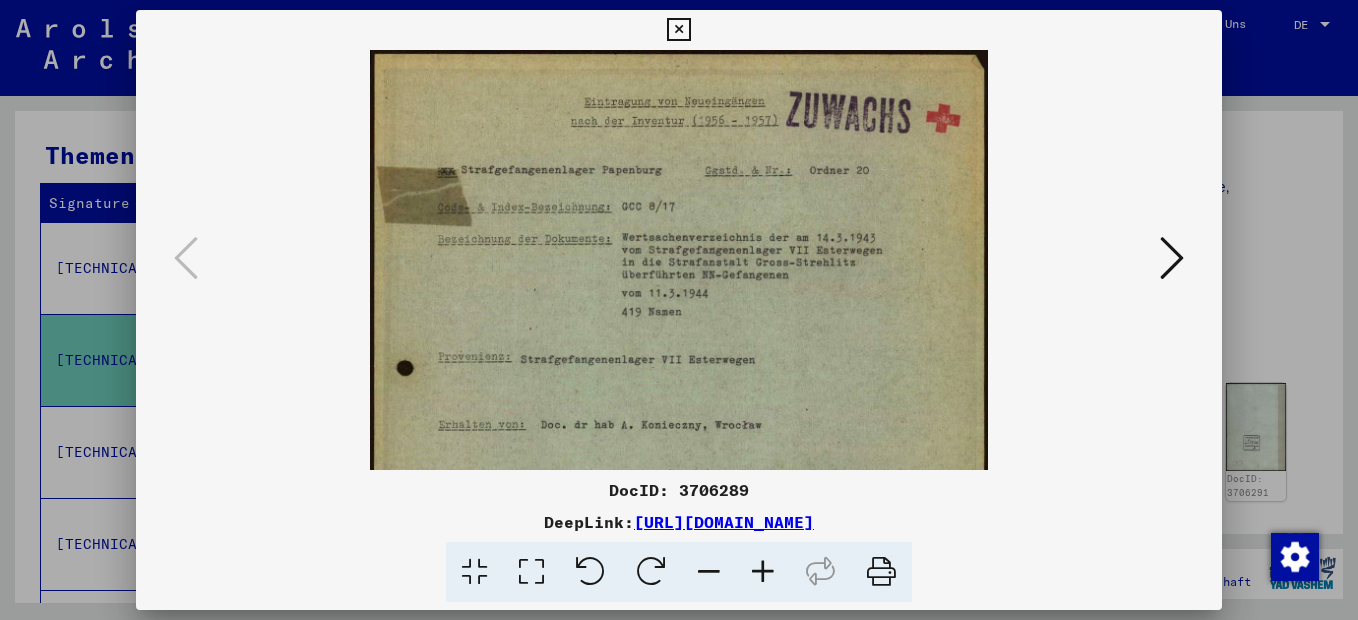 click at bounding box center (763, 572) 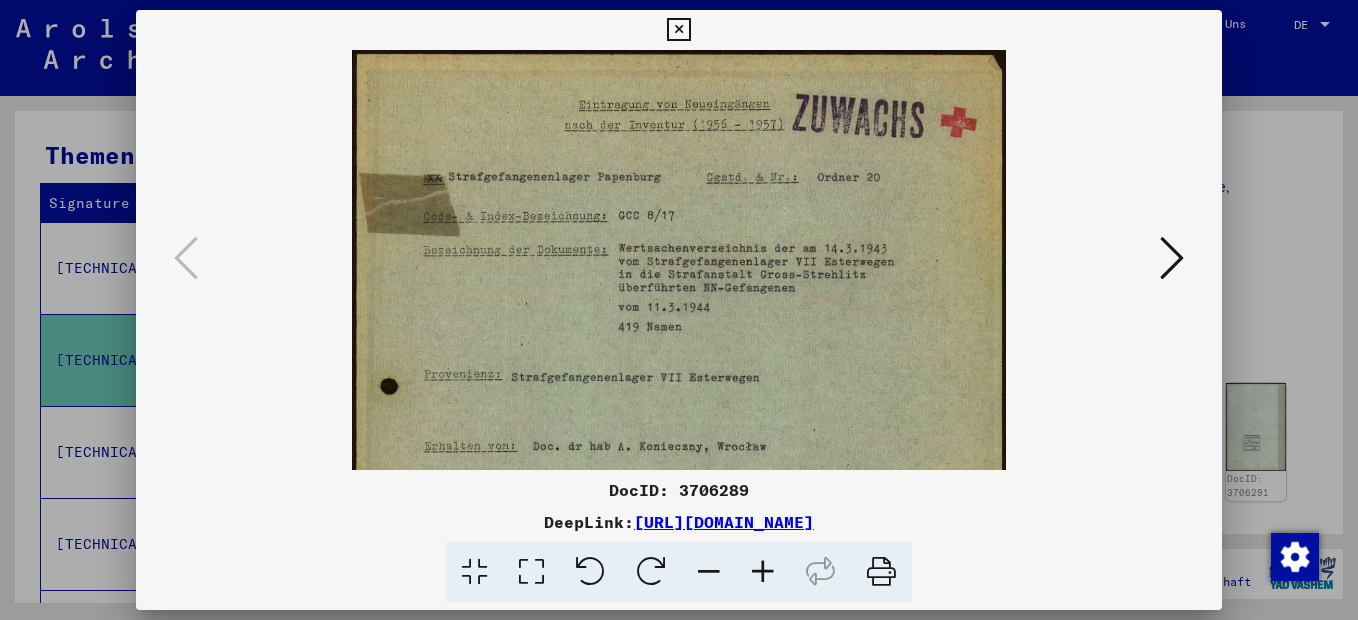 click at bounding box center [763, 572] 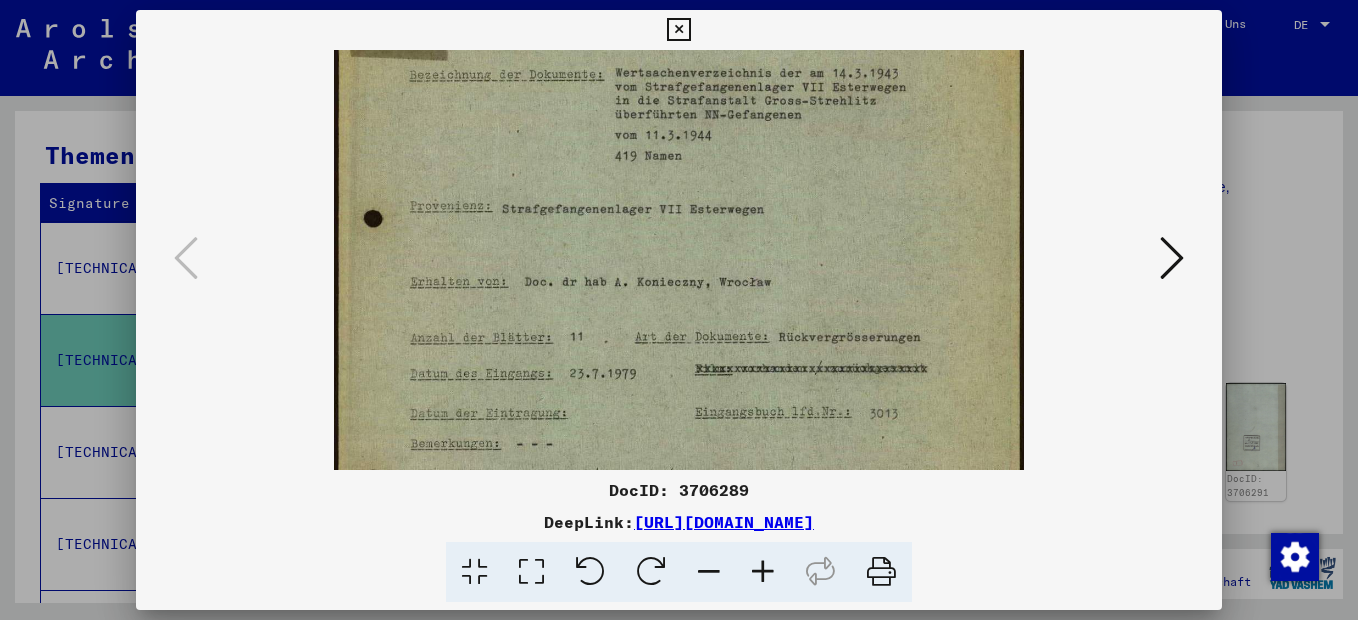 drag, startPoint x: 865, startPoint y: 194, endPoint x: 867, endPoint y: 90, distance: 104.019226 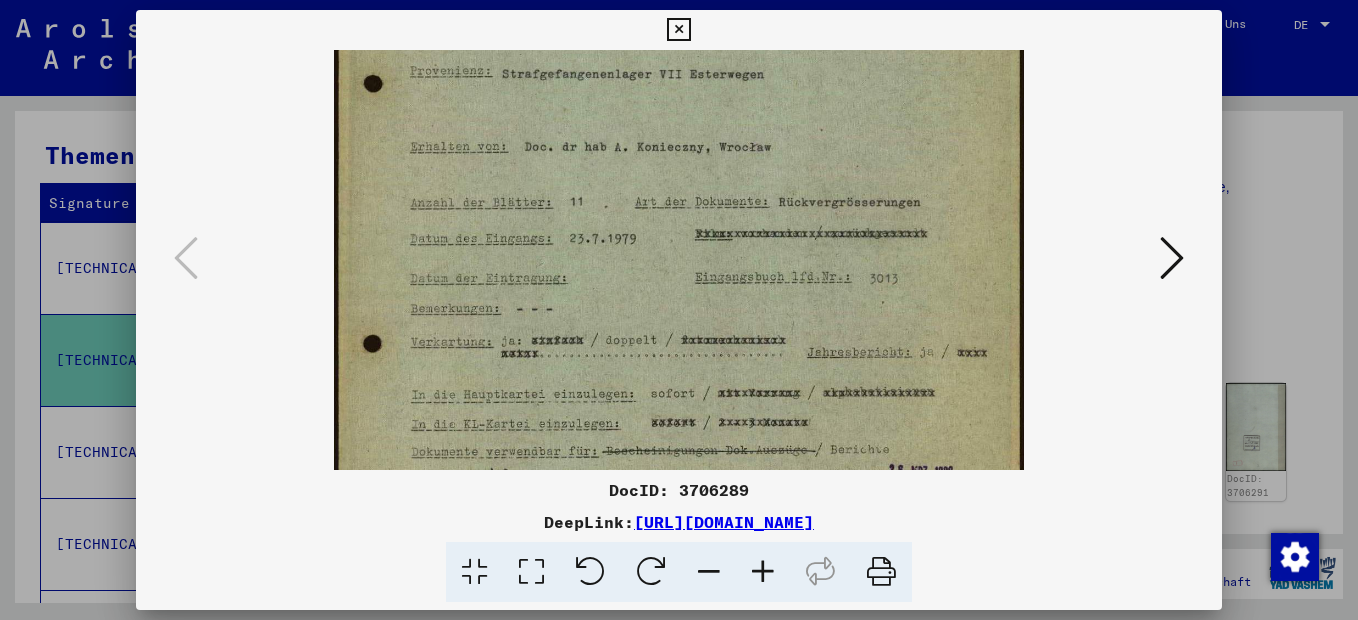 scroll, scrollTop: 403, scrollLeft: 0, axis: vertical 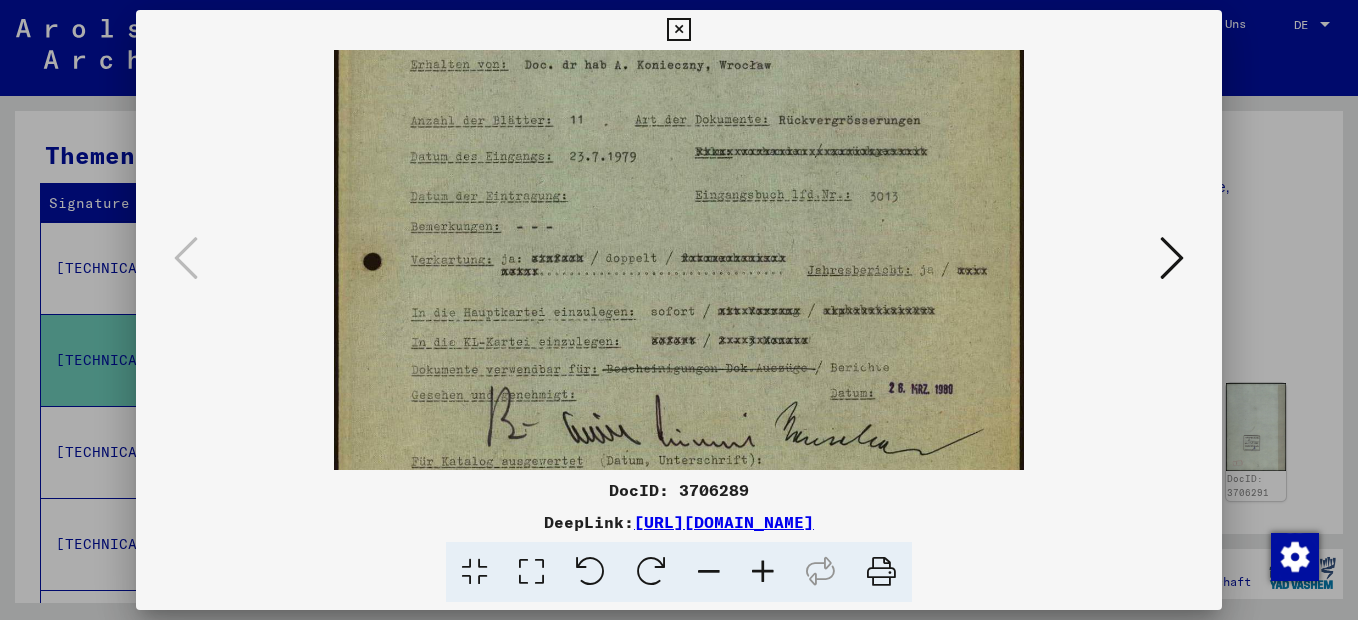 drag, startPoint x: 813, startPoint y: 327, endPoint x: 811, endPoint y: 212, distance: 115.01739 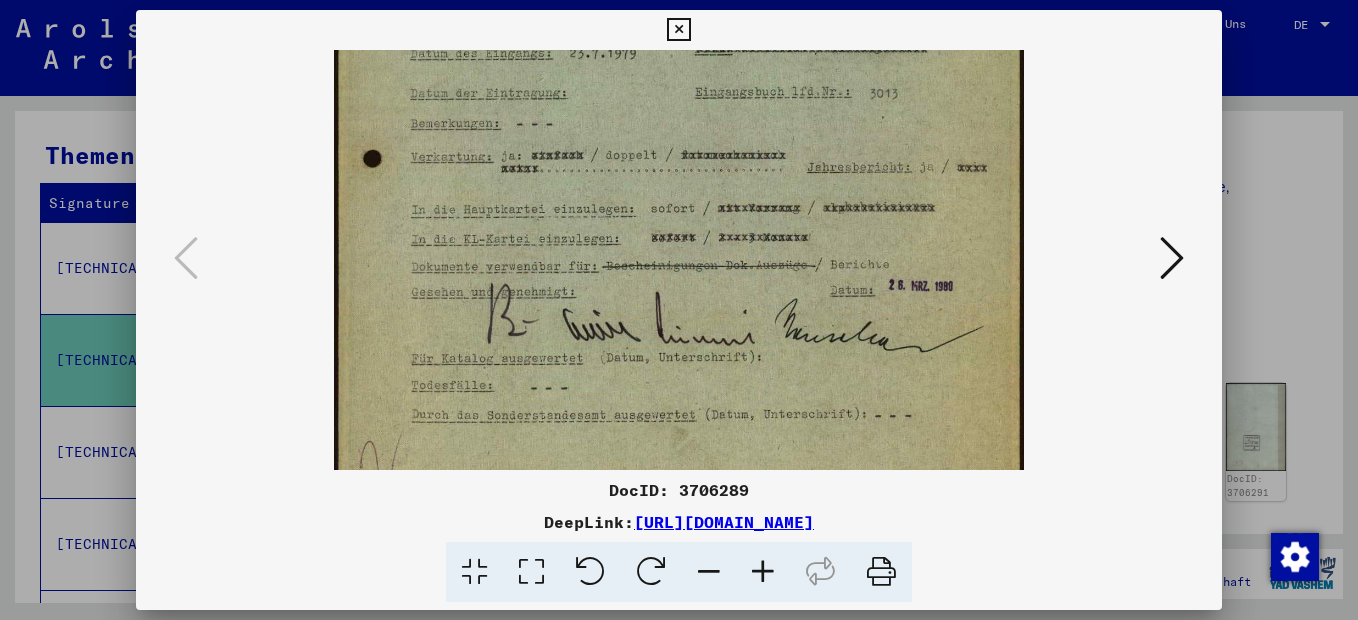 scroll, scrollTop: 510, scrollLeft: 0, axis: vertical 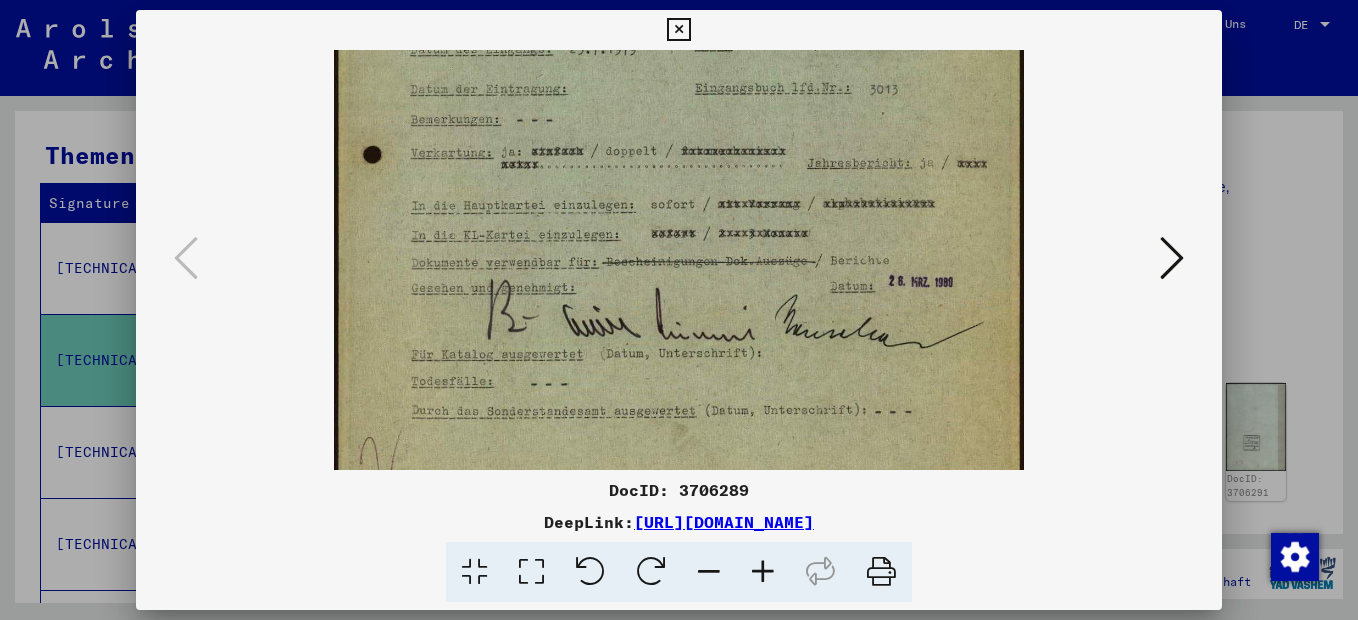 drag, startPoint x: 896, startPoint y: 352, endPoint x: 895, endPoint y: 245, distance: 107.00467 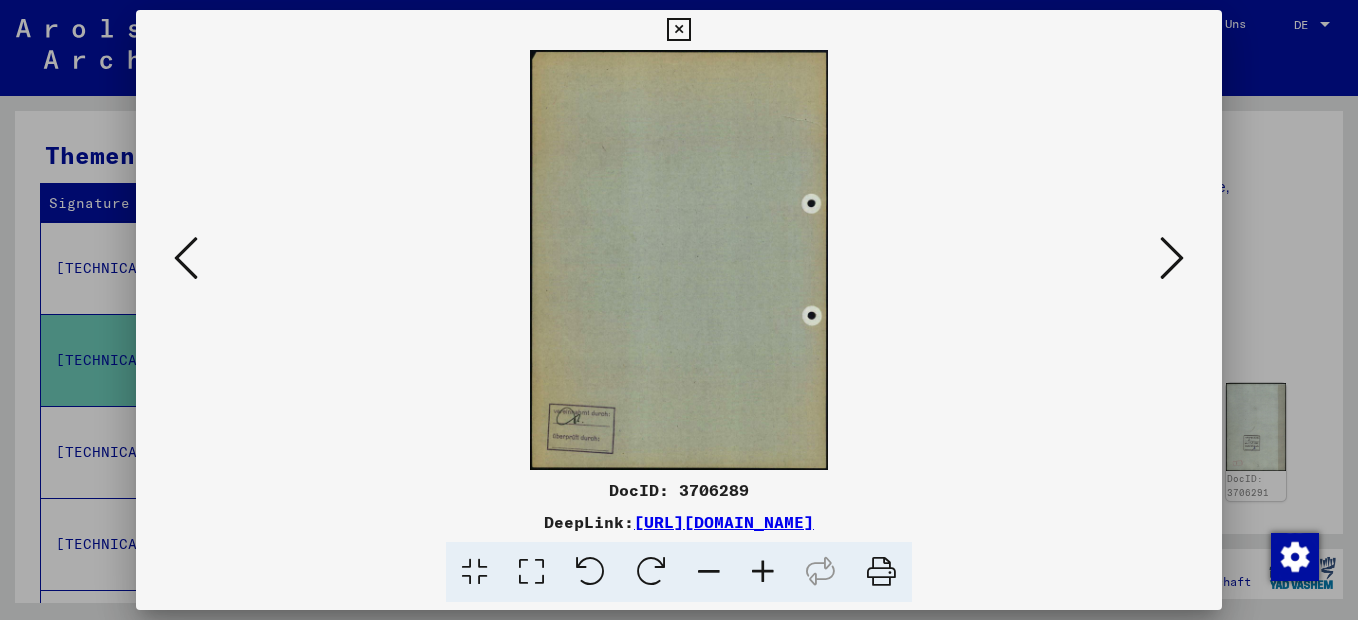 click at bounding box center (1172, 259) 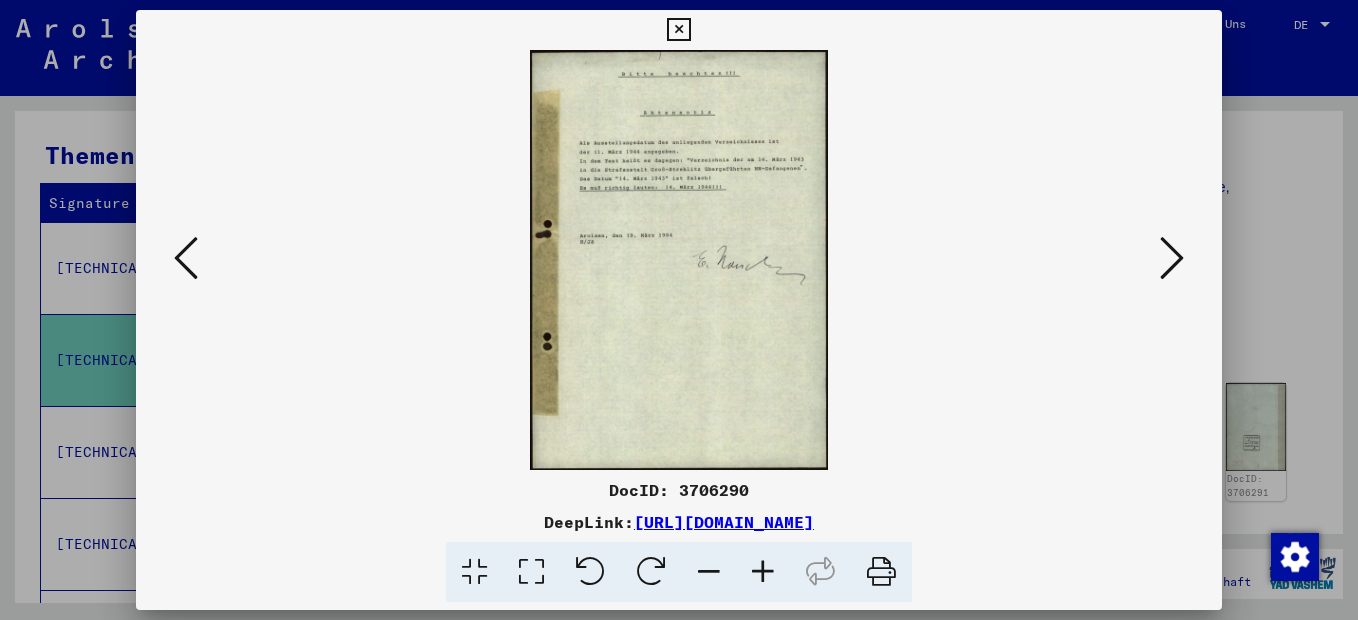 click at bounding box center [763, 572] 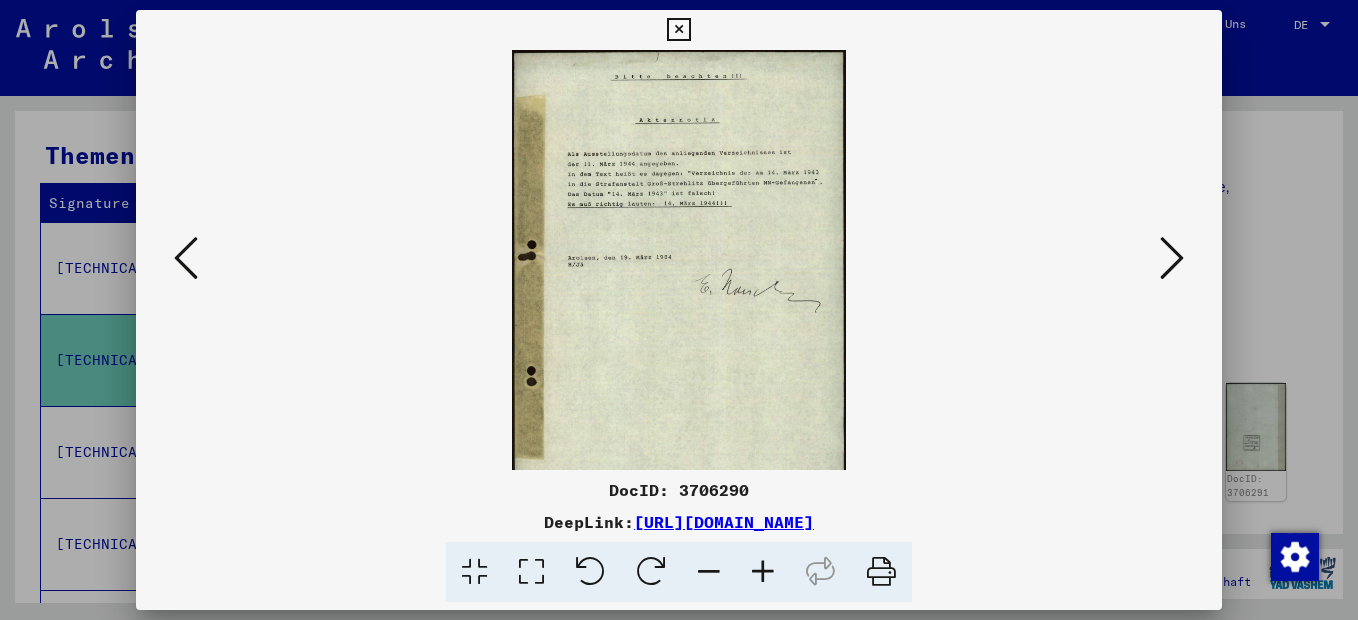 click at bounding box center (763, 572) 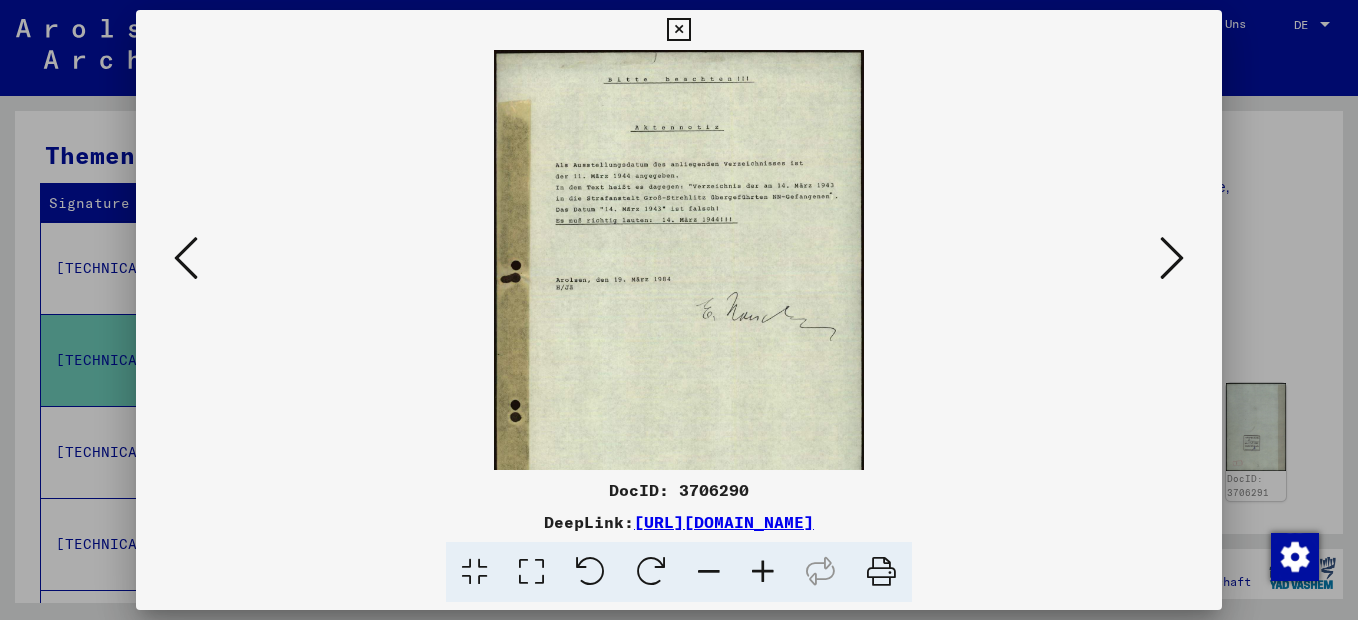 click at bounding box center (763, 572) 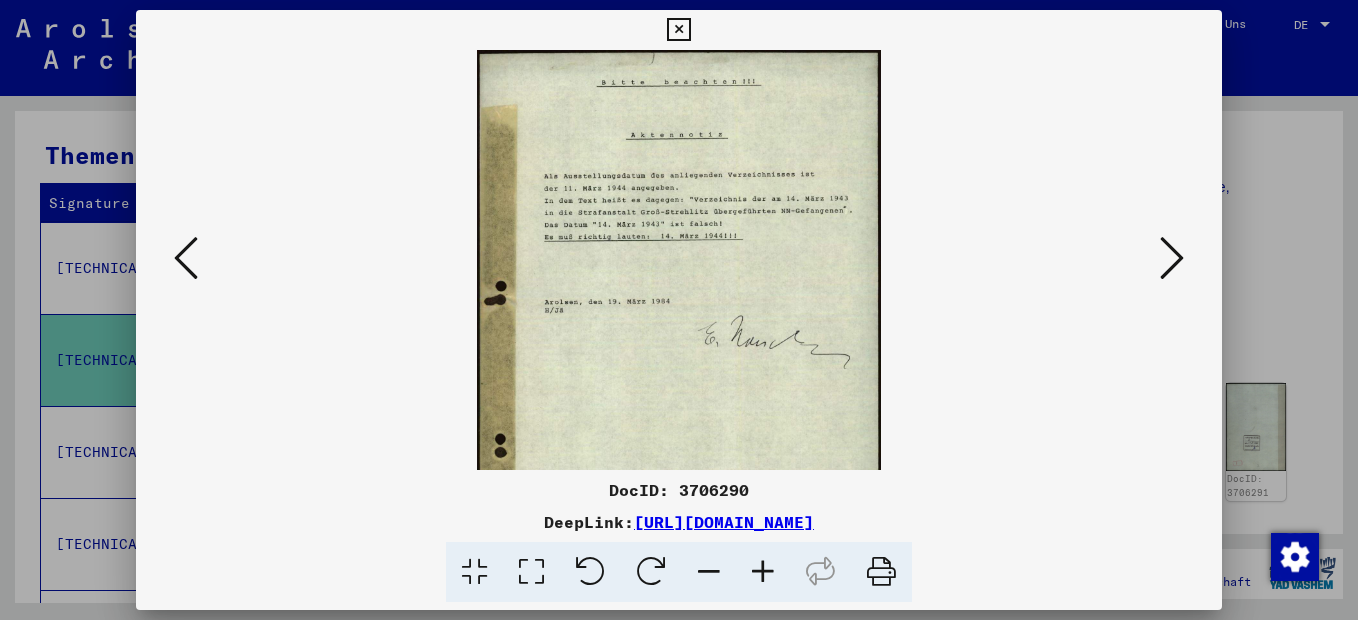 click at bounding box center (763, 572) 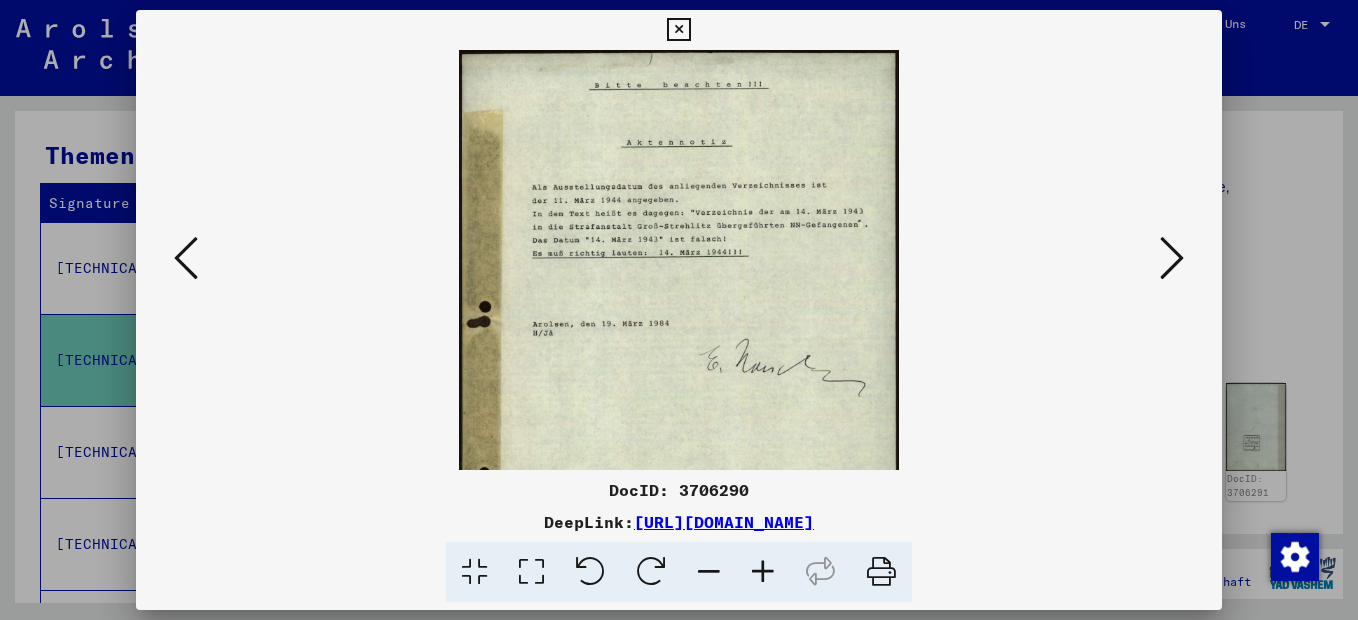 click at bounding box center (763, 572) 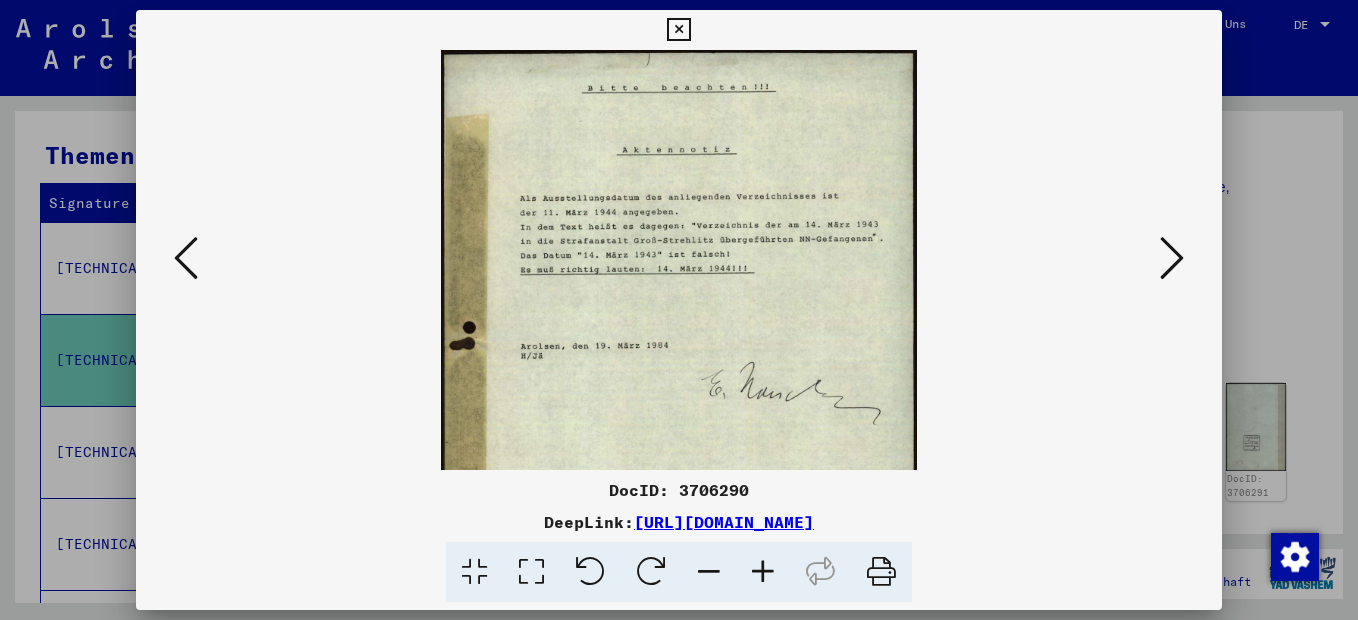click at bounding box center (763, 572) 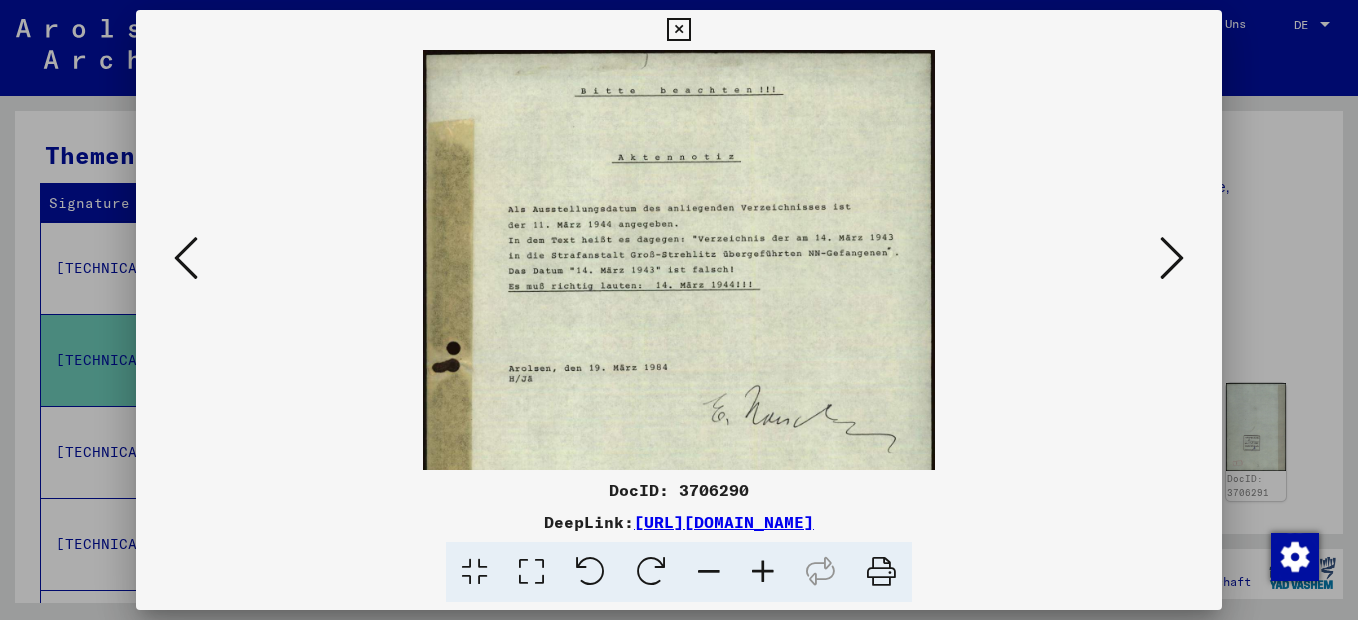 click at bounding box center (763, 572) 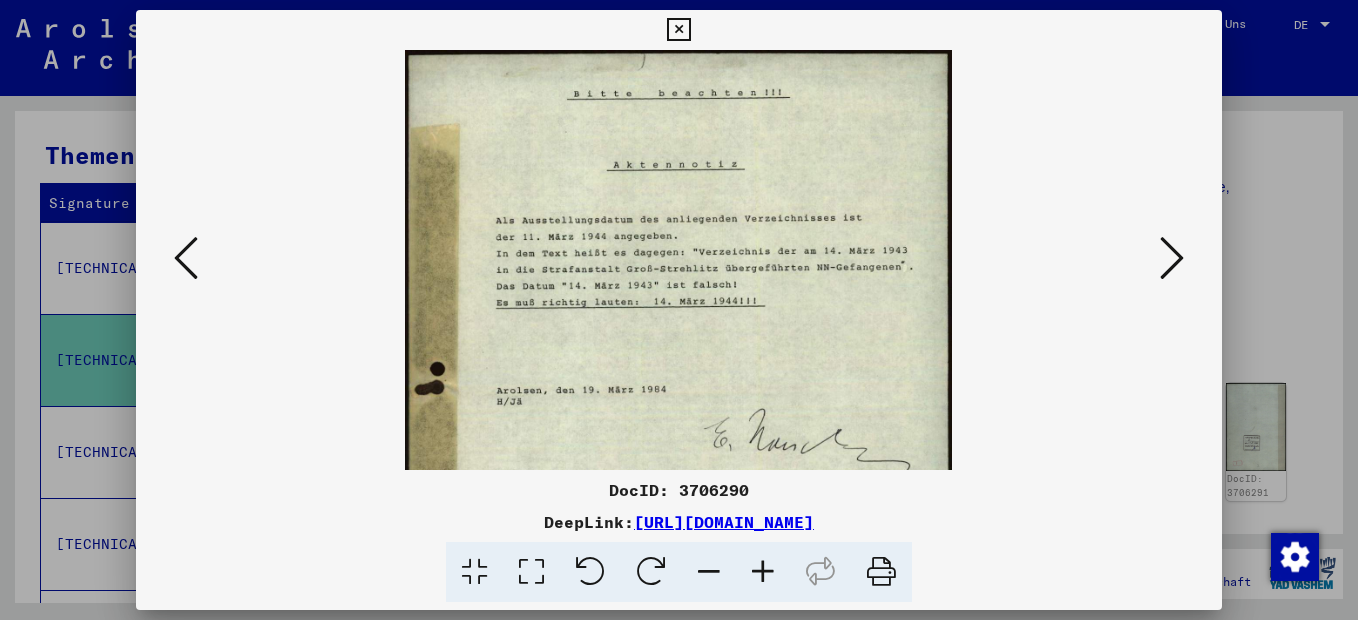 click at bounding box center [763, 572] 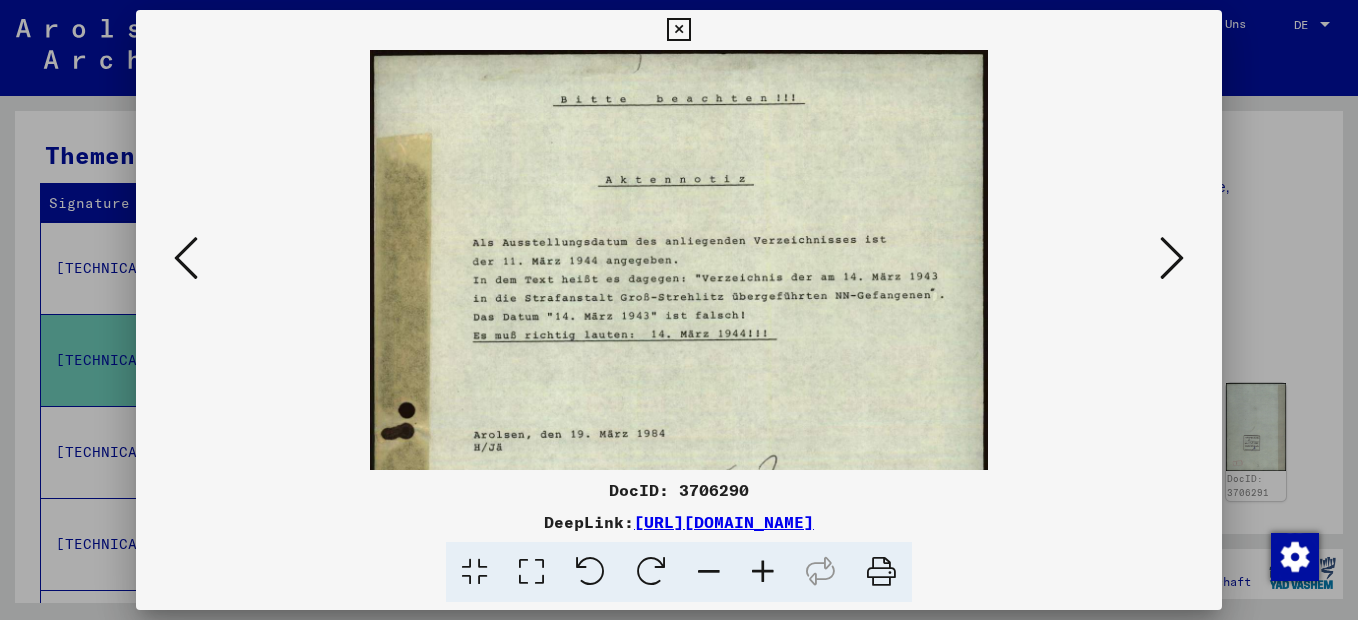 click at bounding box center (763, 572) 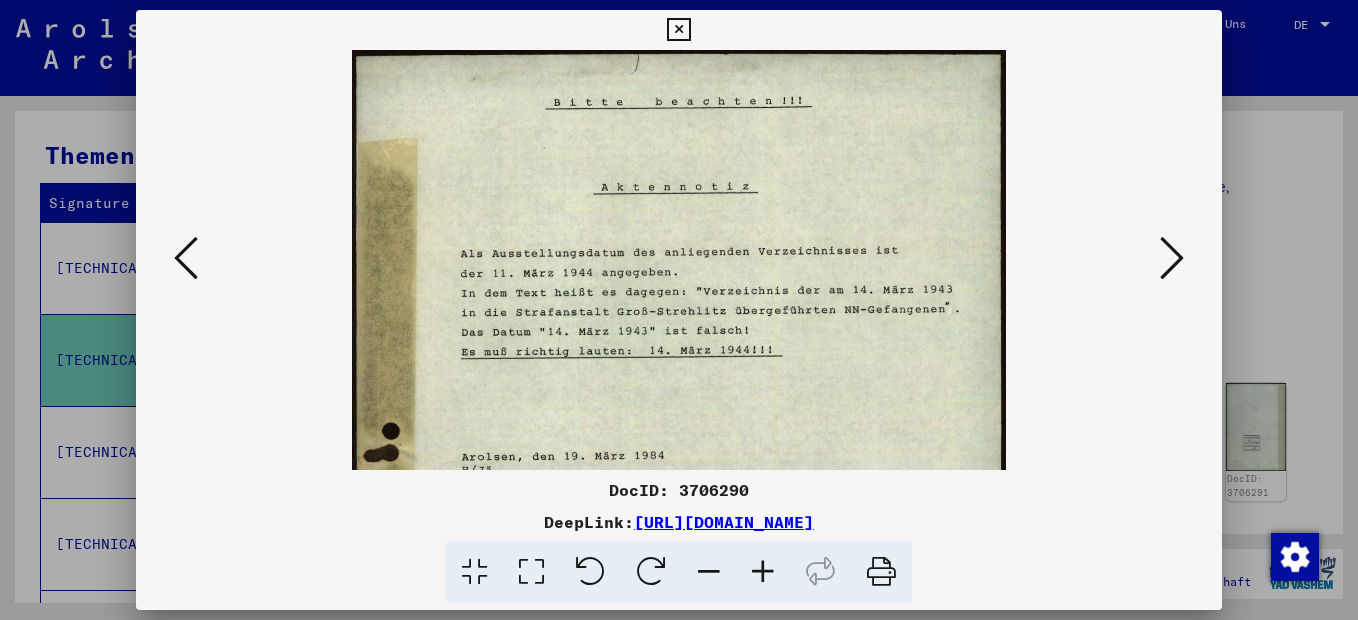 click at bounding box center [1172, 258] 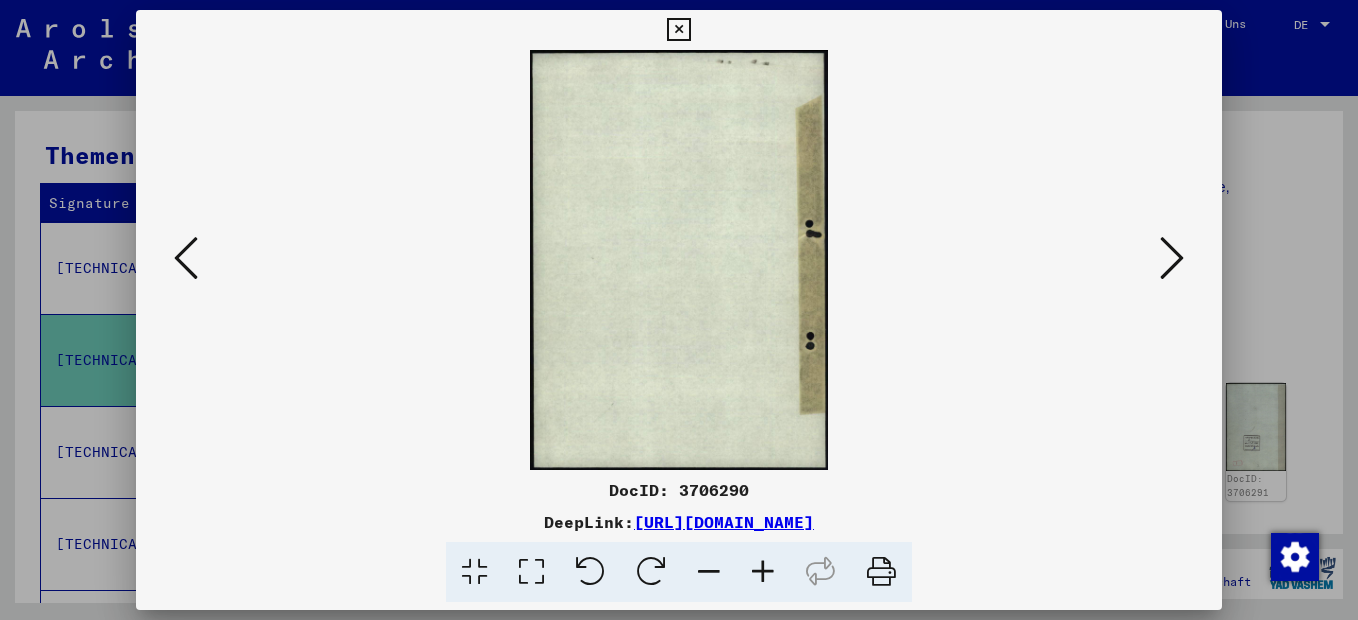 click at bounding box center (1172, 258) 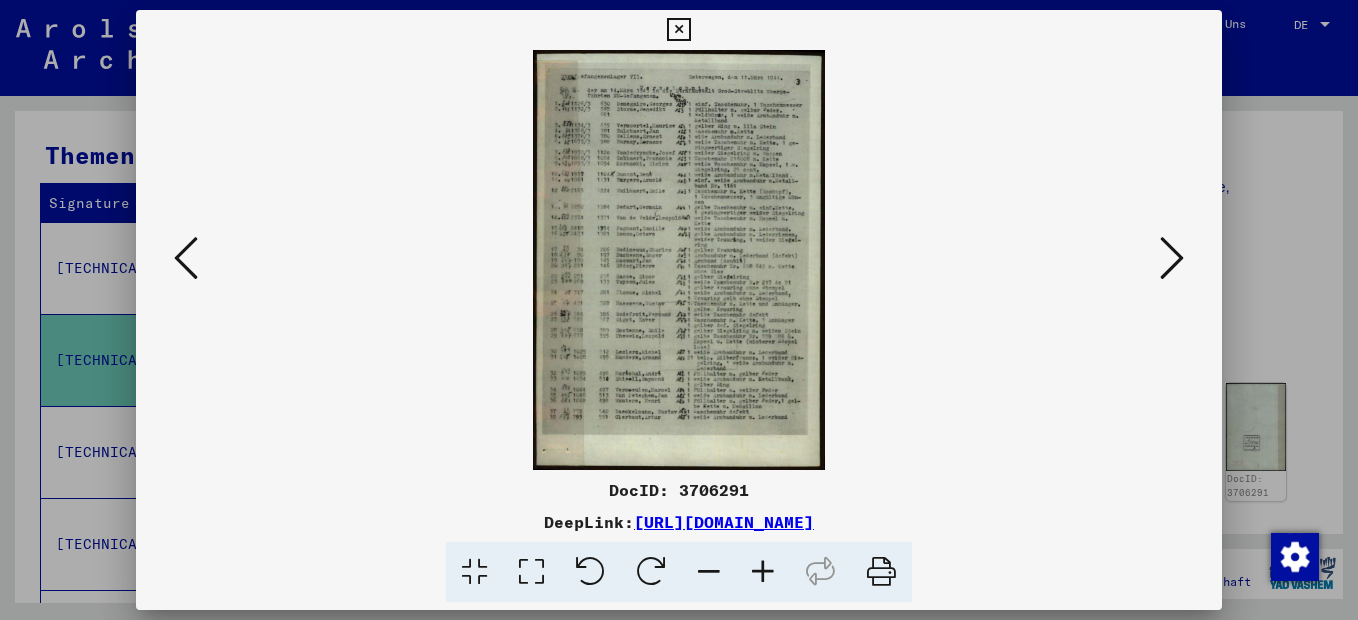 click at bounding box center (763, 572) 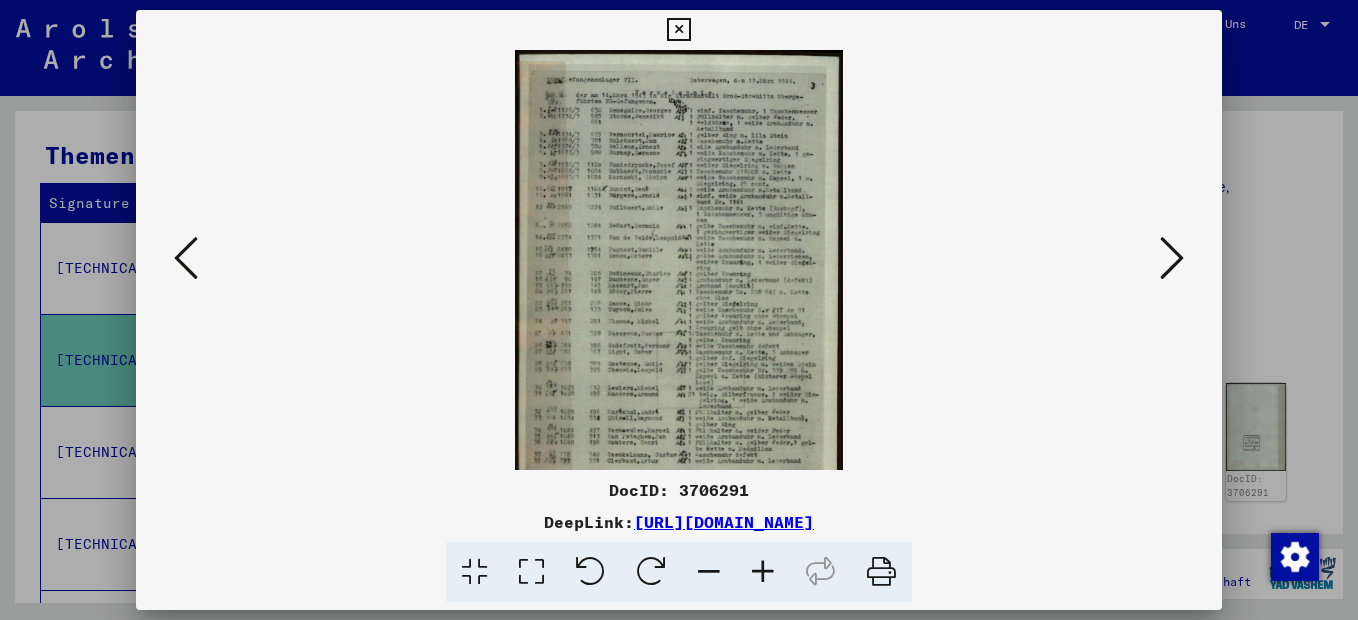 click at bounding box center (763, 572) 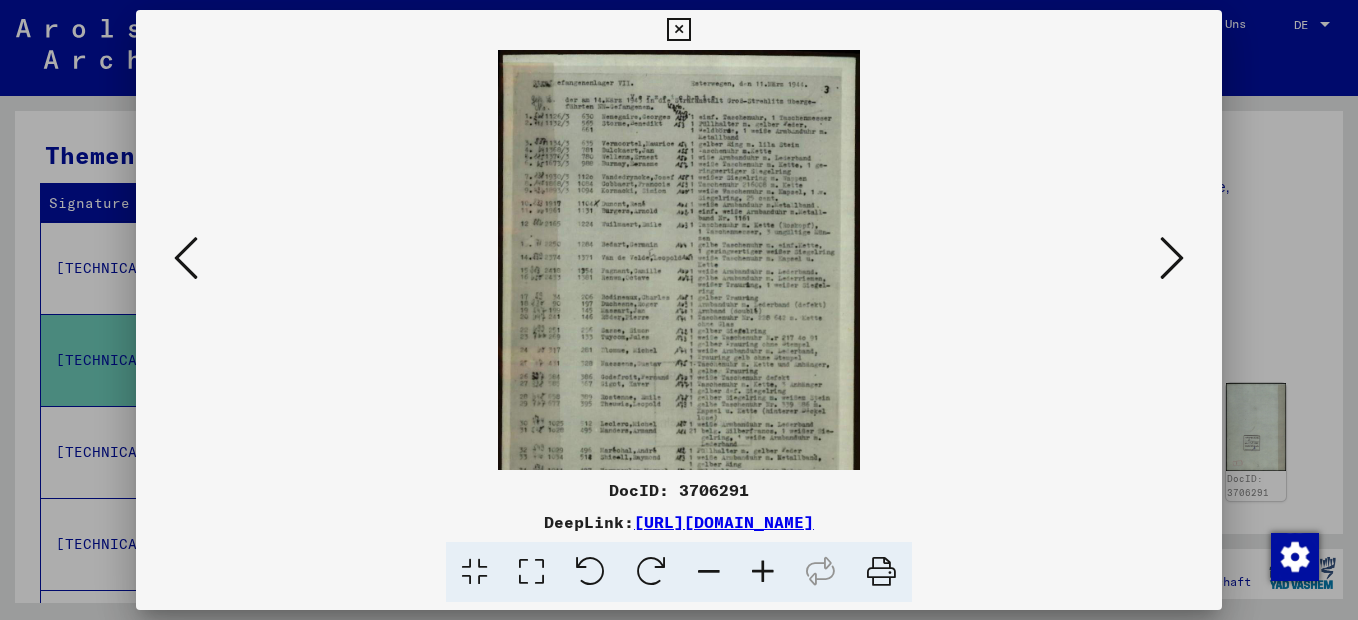 click at bounding box center (763, 572) 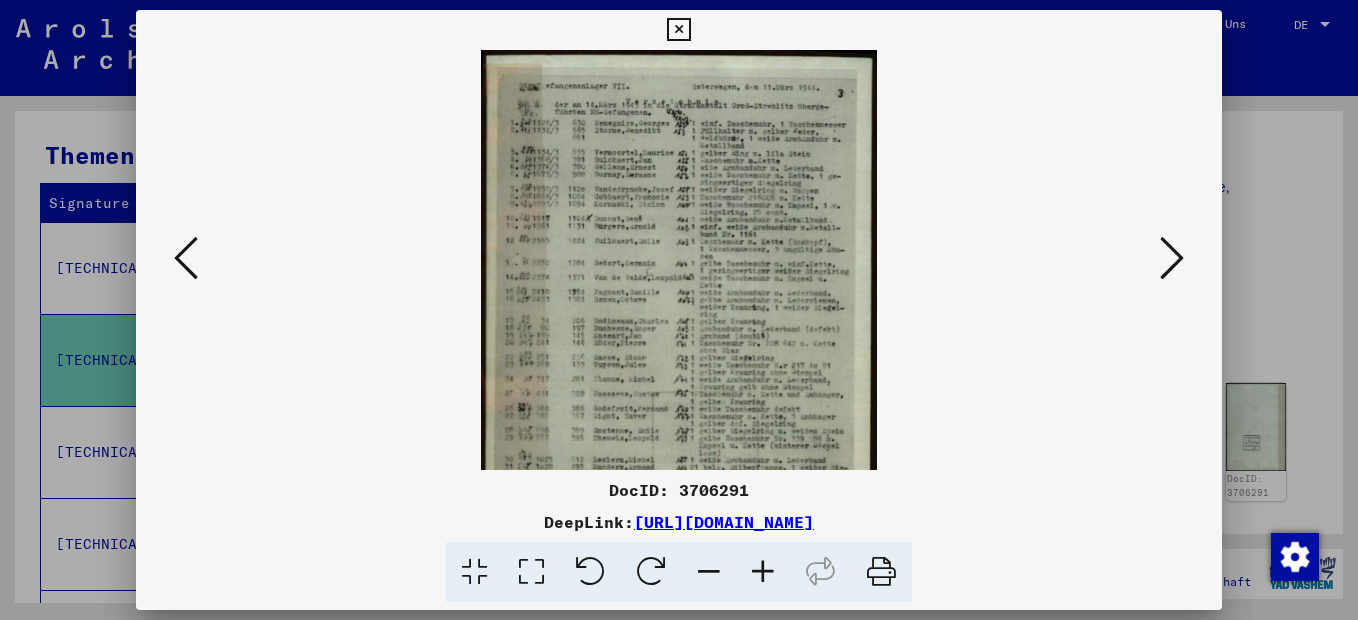 click at bounding box center (763, 572) 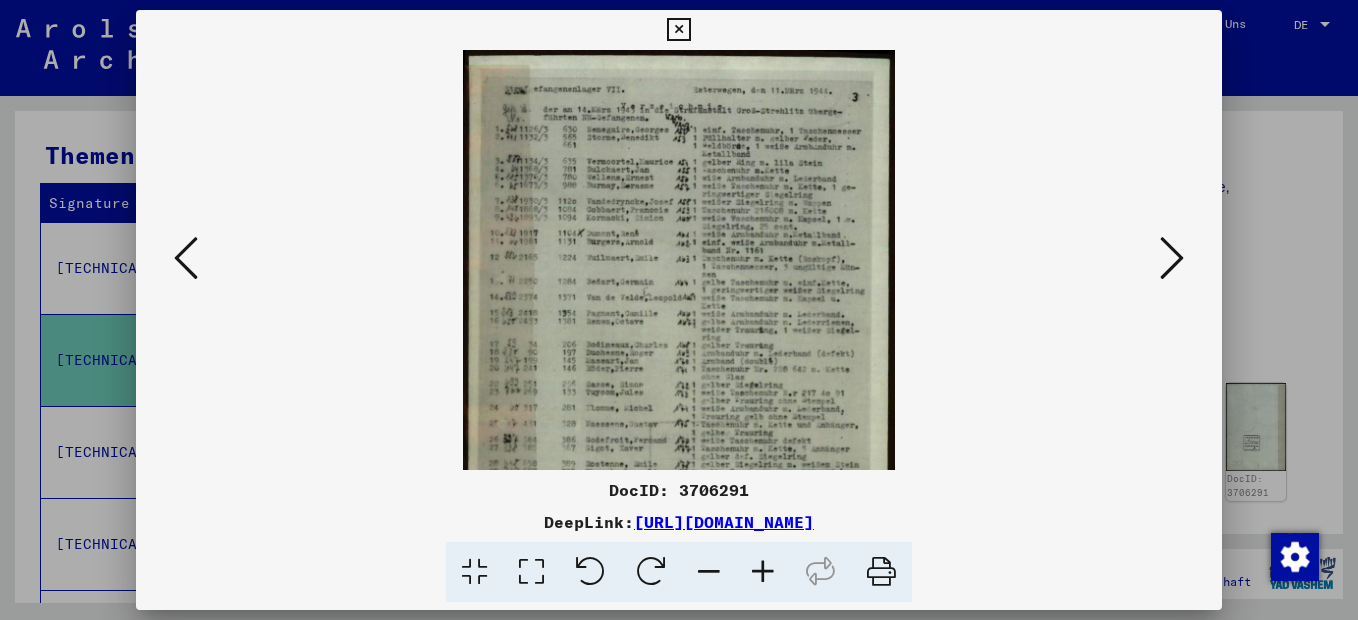 click at bounding box center (763, 572) 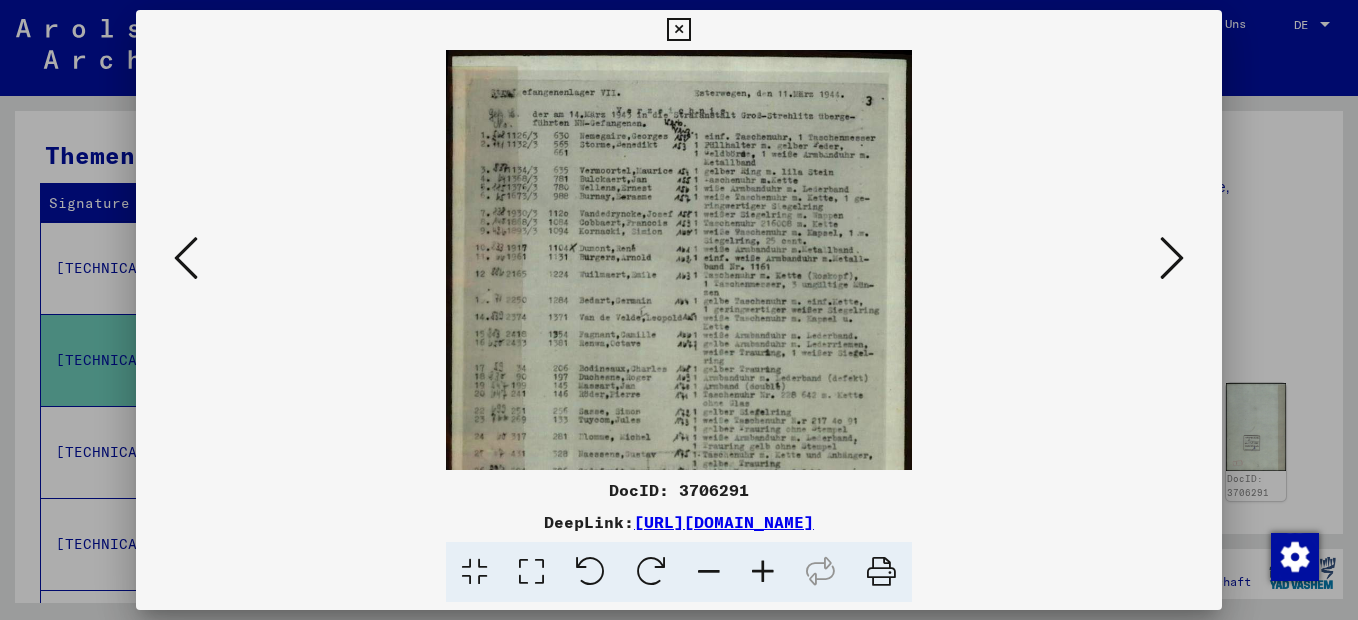click at bounding box center [763, 572] 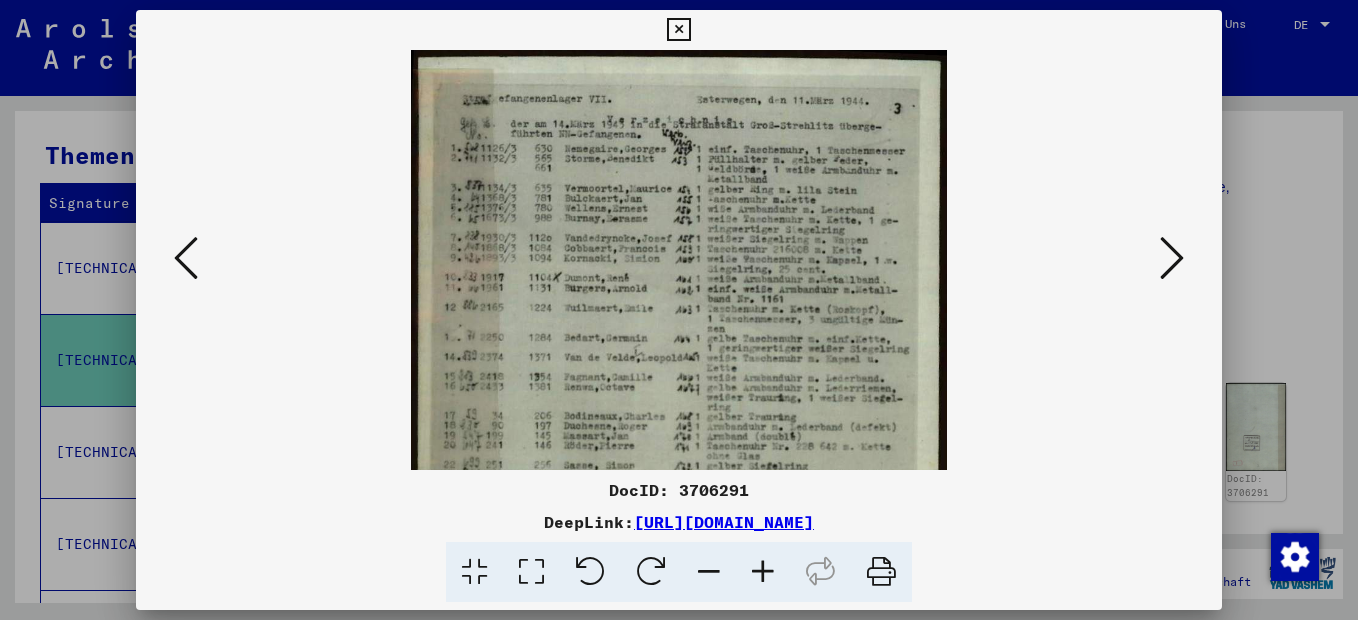 click at bounding box center [763, 572] 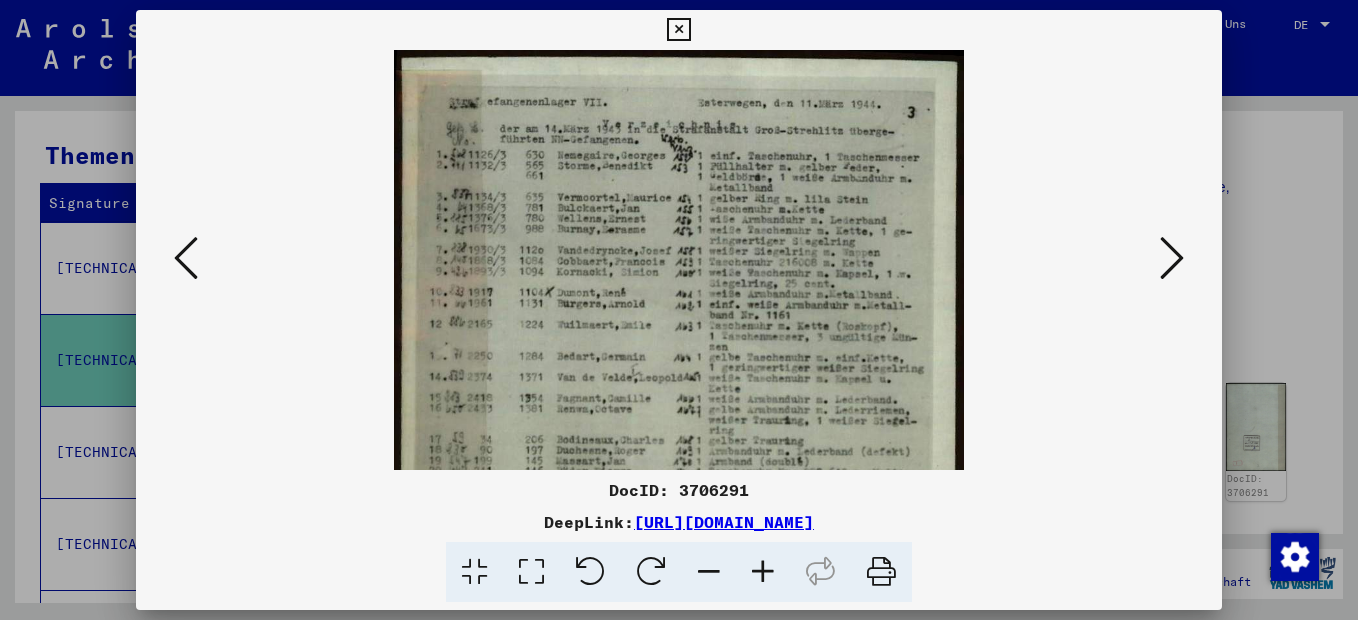 click at bounding box center [763, 572] 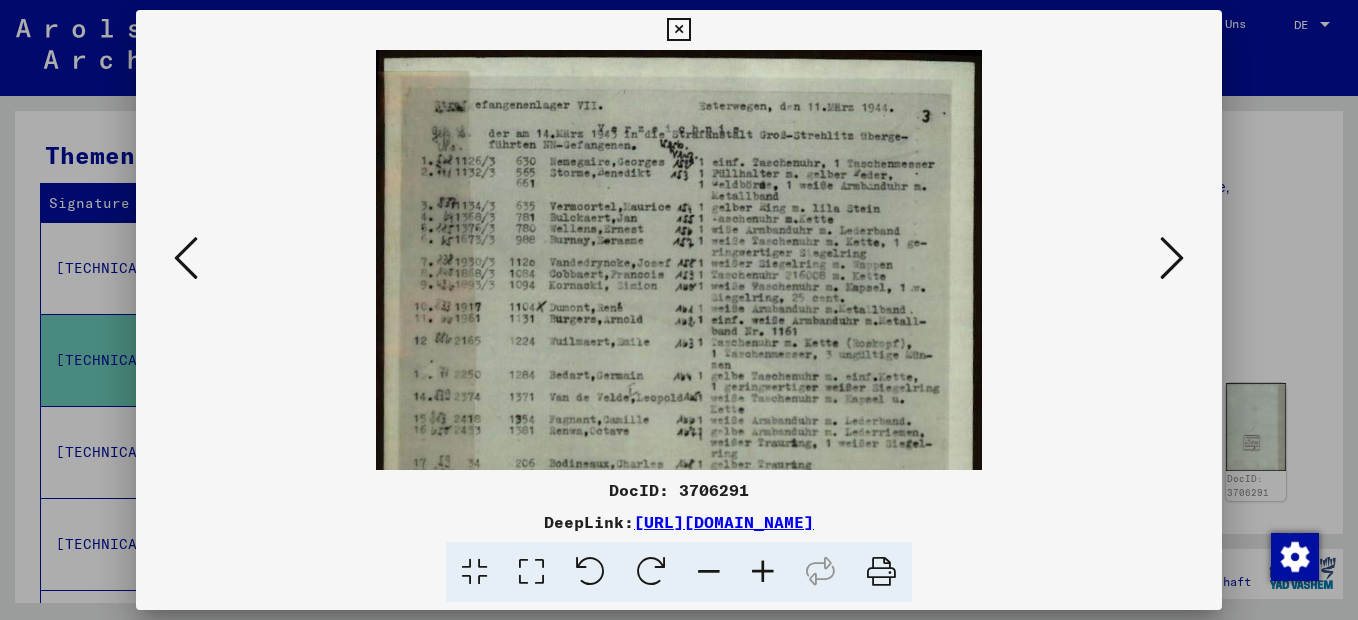 click at bounding box center (763, 572) 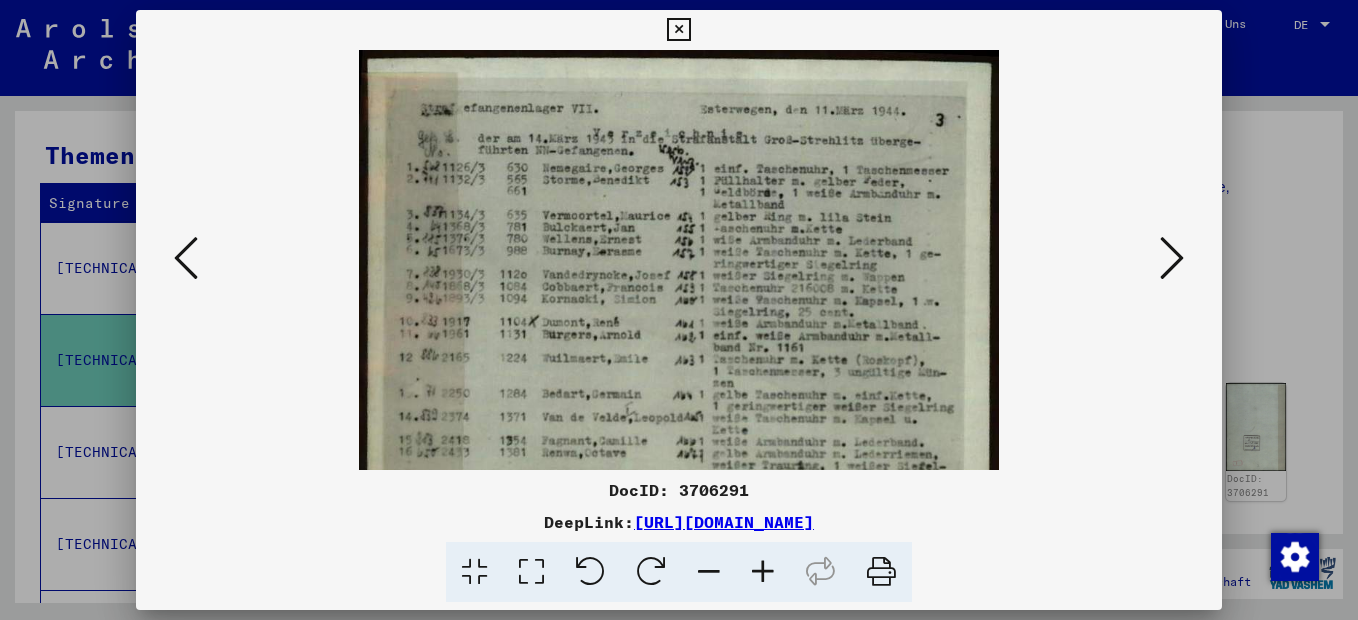 click at bounding box center [763, 572] 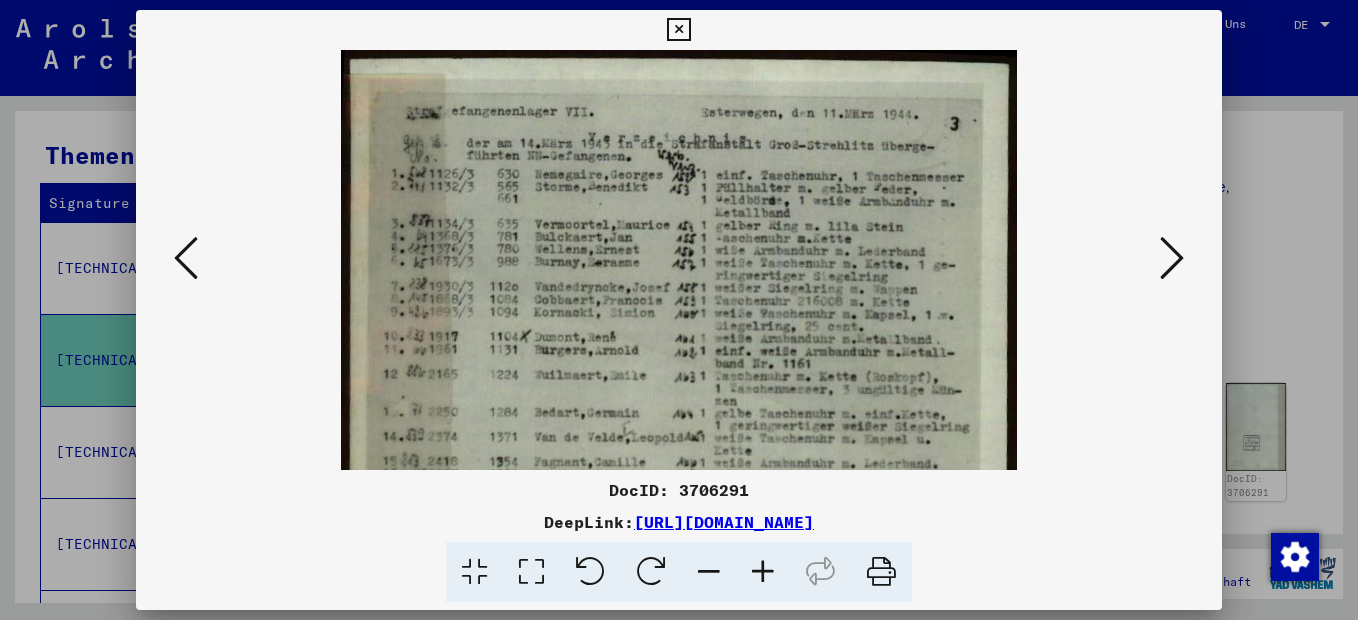 click at bounding box center (763, 572) 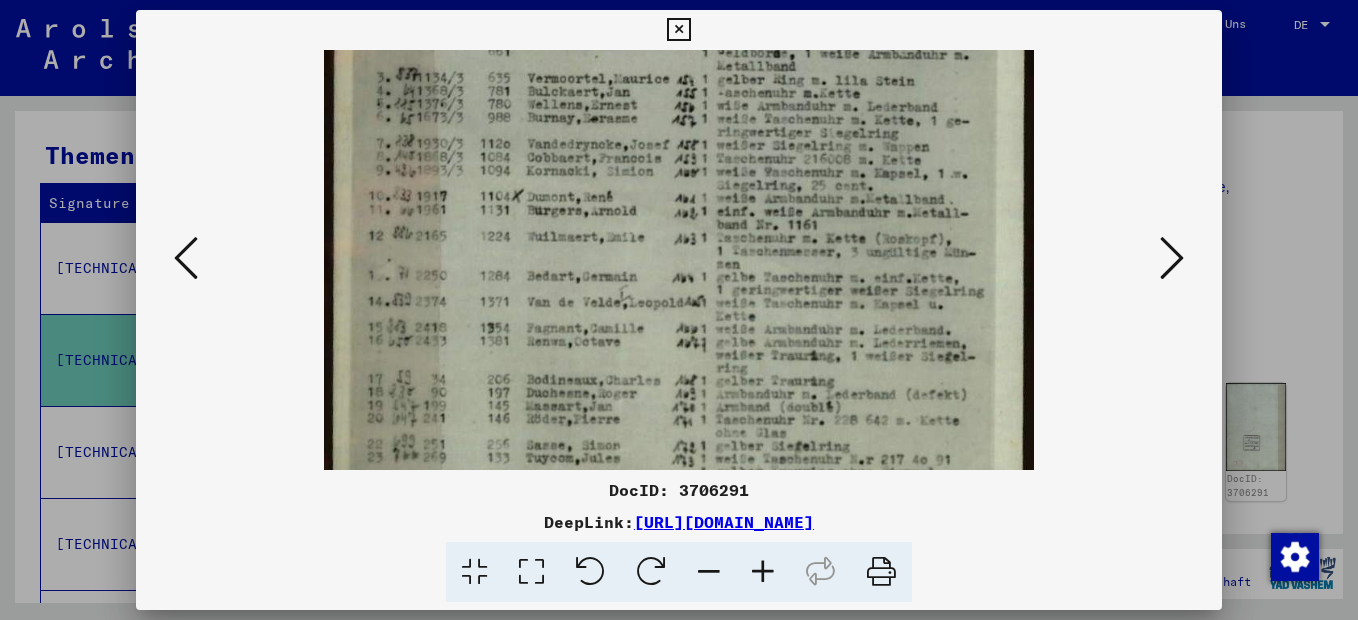 drag, startPoint x: 677, startPoint y: 406, endPoint x: 699, endPoint y: 250, distance: 157.54364 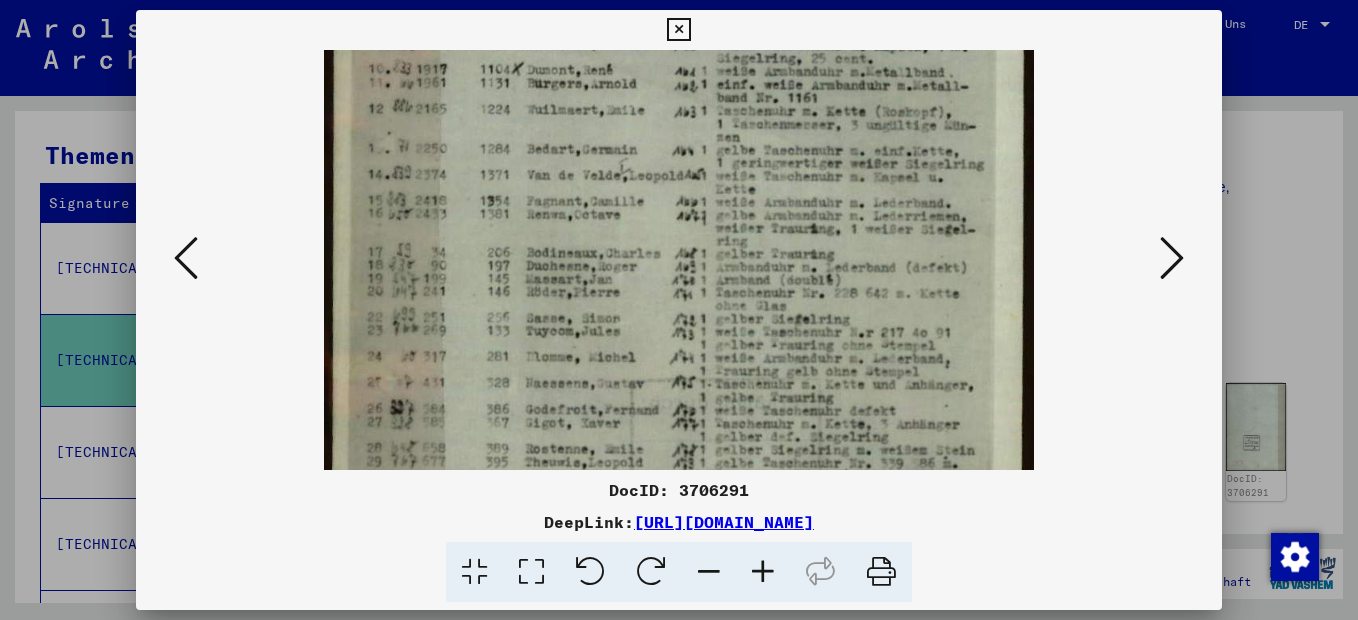 scroll, scrollTop: 319, scrollLeft: 0, axis: vertical 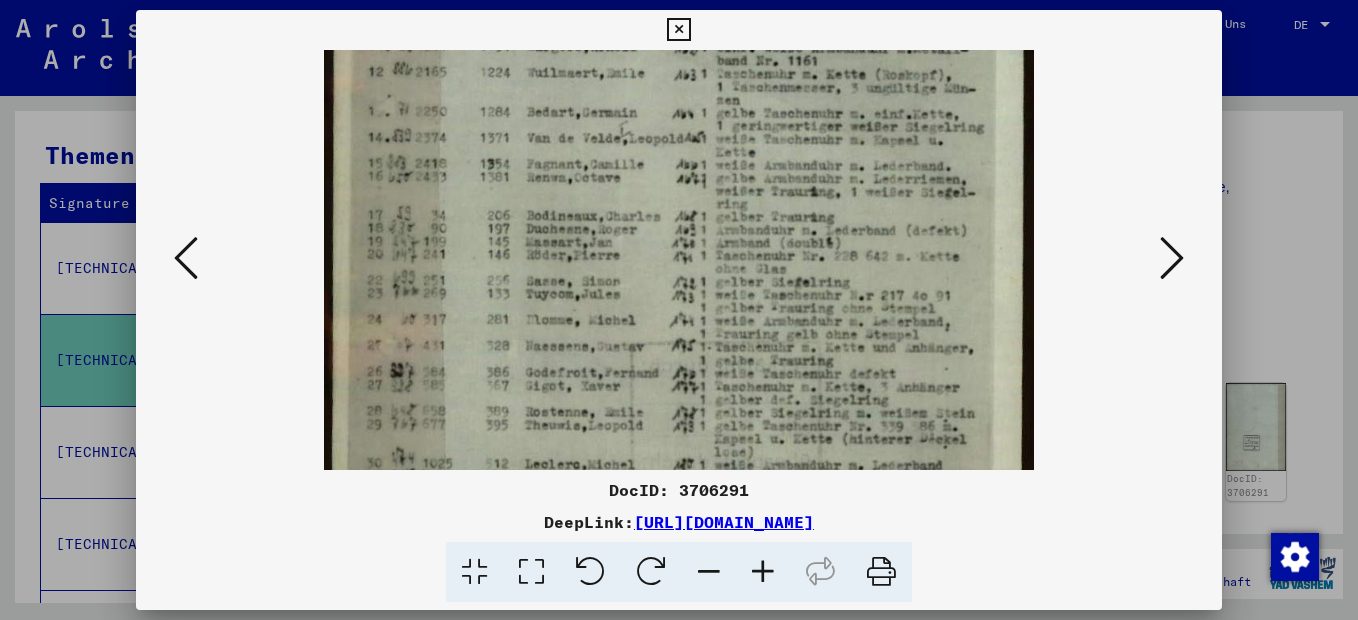 drag, startPoint x: 691, startPoint y: 416, endPoint x: 715, endPoint y: 257, distance: 160.80112 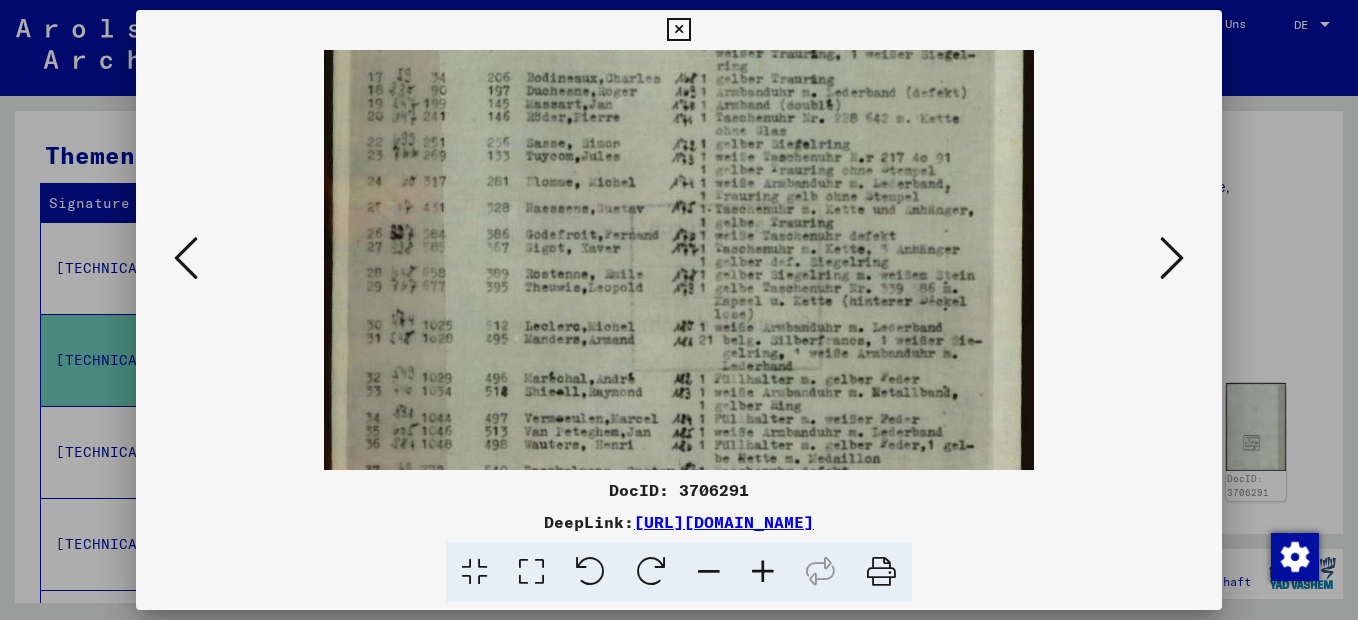 scroll, scrollTop: 519, scrollLeft: 0, axis: vertical 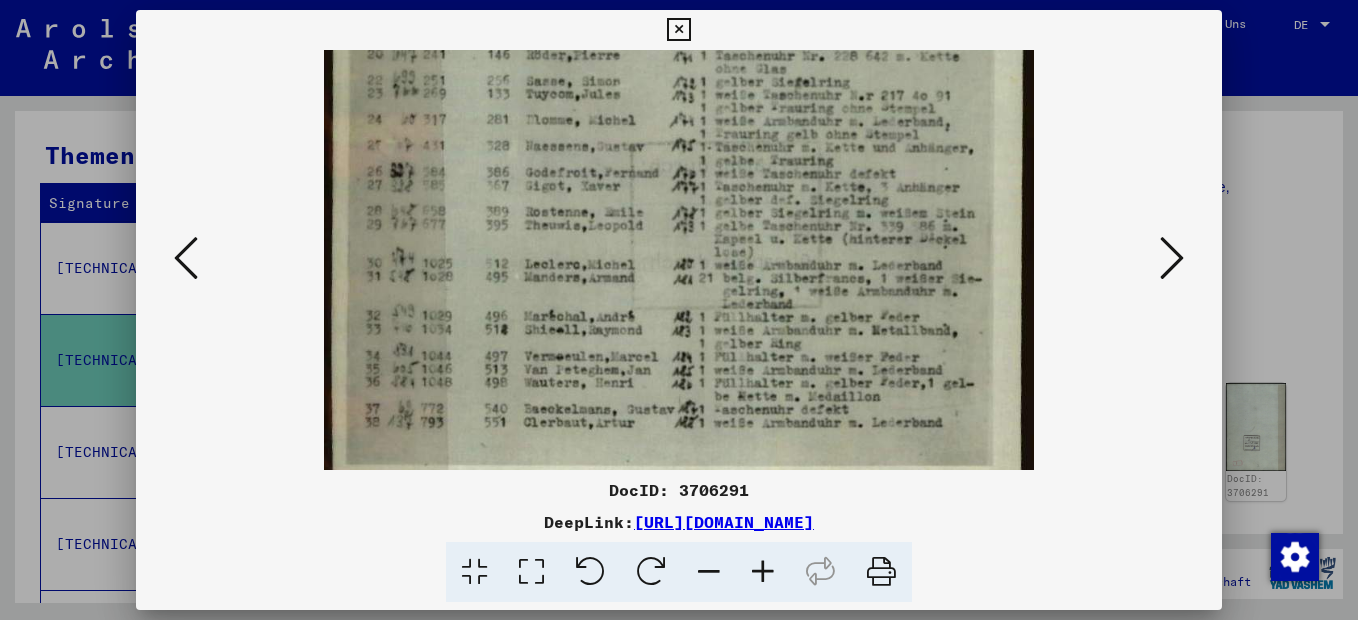 drag, startPoint x: 688, startPoint y: 409, endPoint x: 691, endPoint y: 209, distance: 200.02249 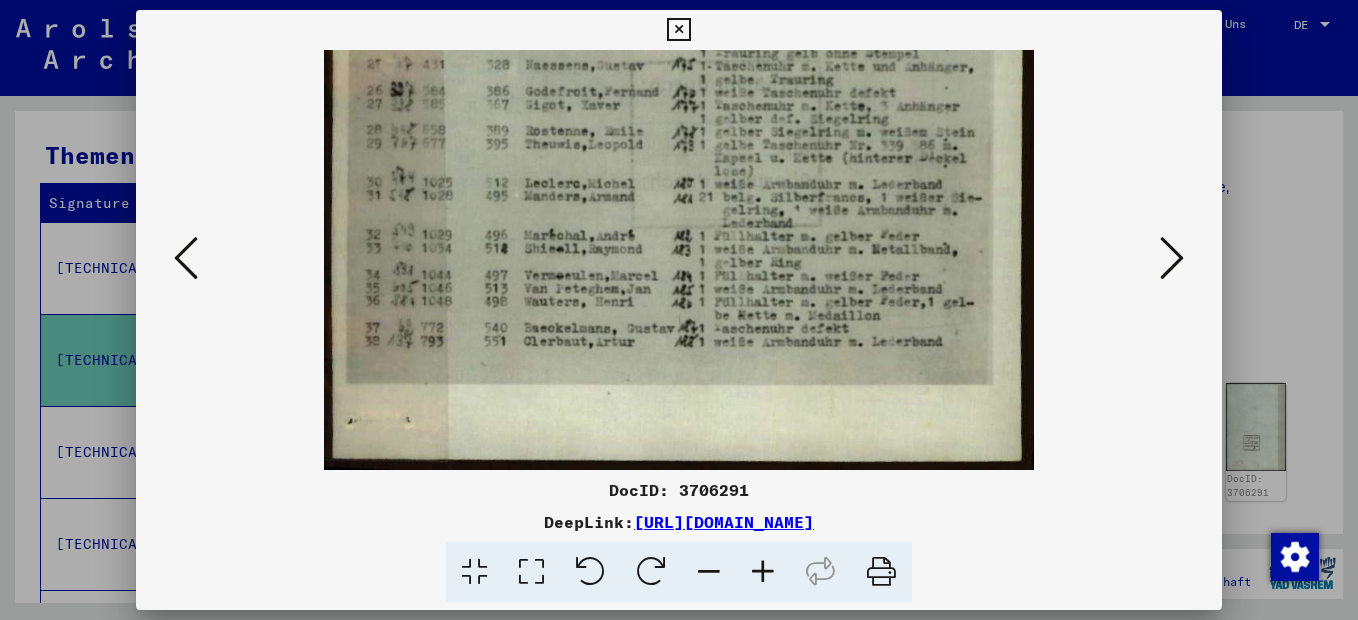 drag, startPoint x: 676, startPoint y: 332, endPoint x: 684, endPoint y: 292, distance: 40.792156 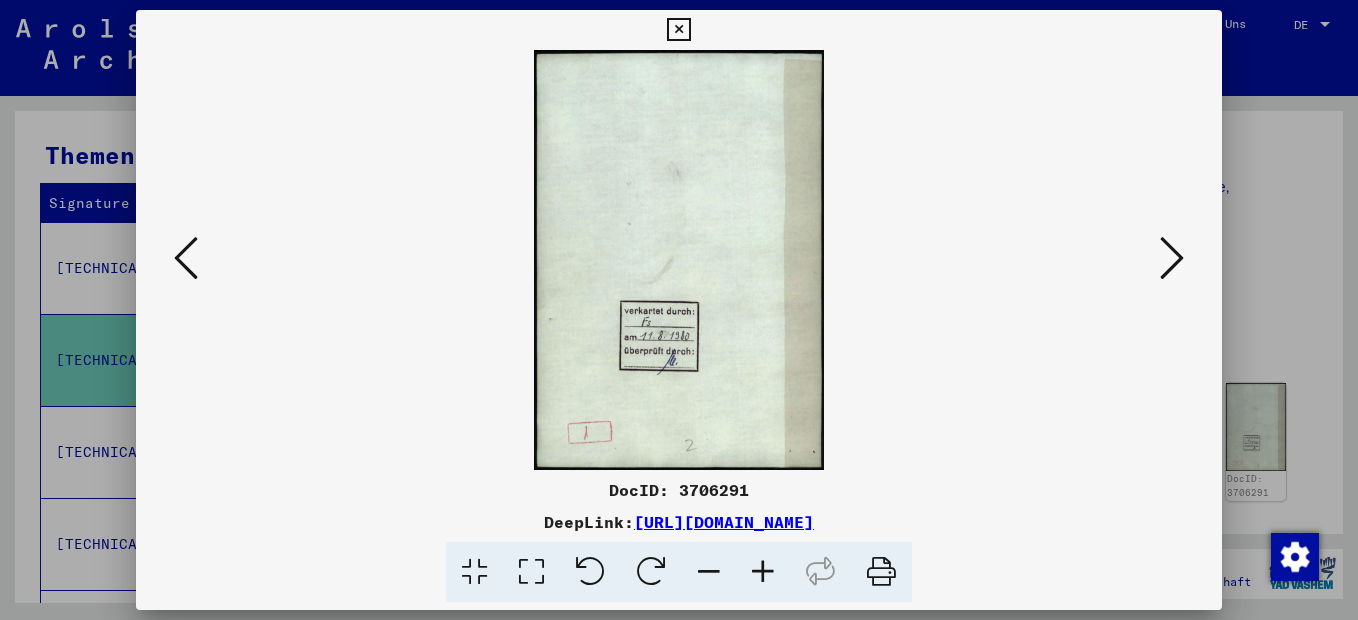 scroll, scrollTop: 0, scrollLeft: 0, axis: both 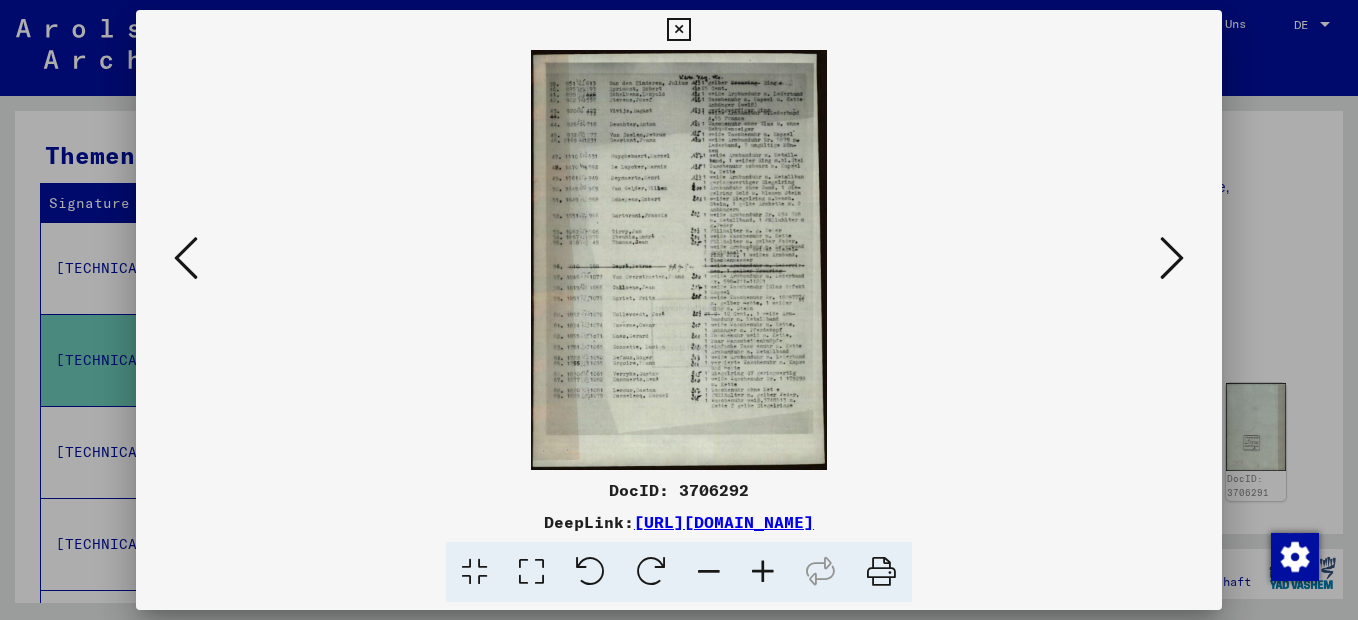 click at bounding box center (763, 572) 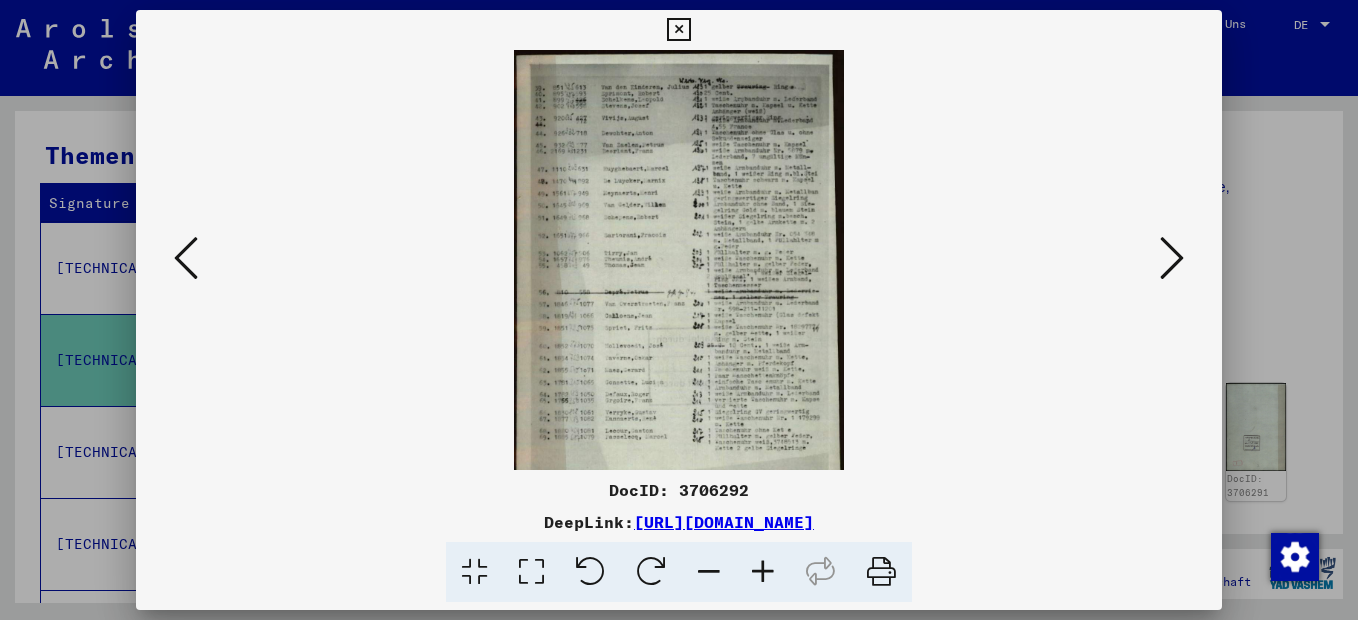 click at bounding box center [763, 572] 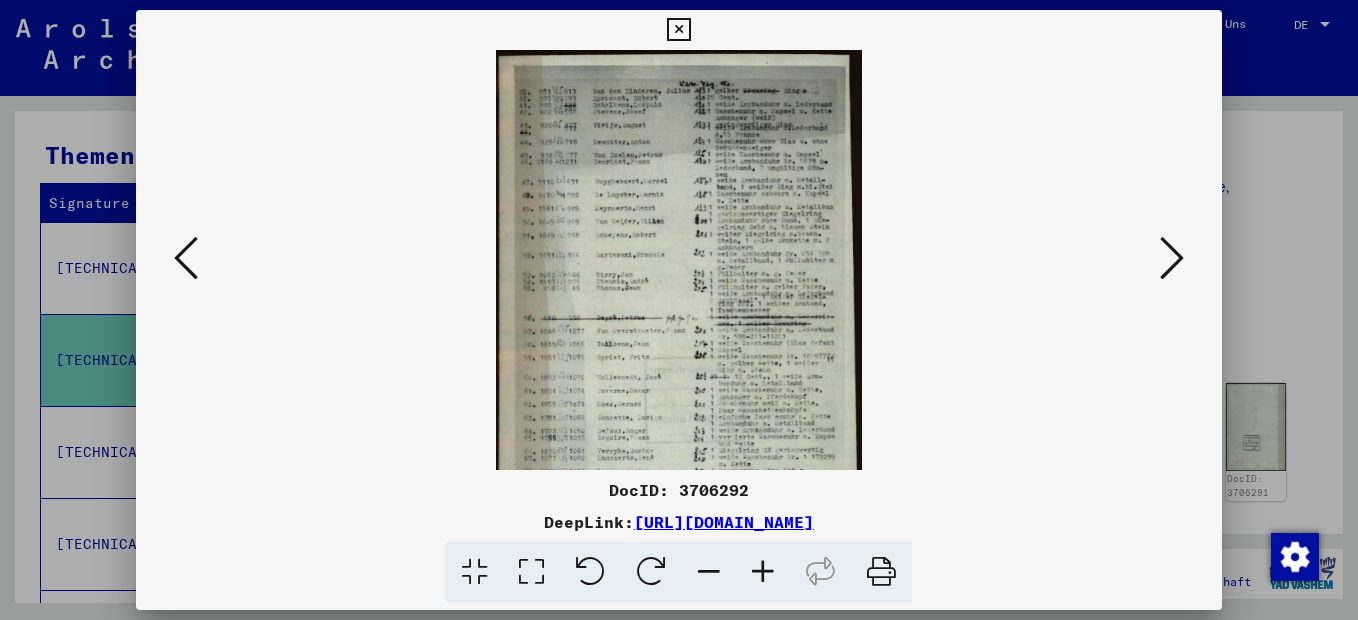 click at bounding box center (763, 572) 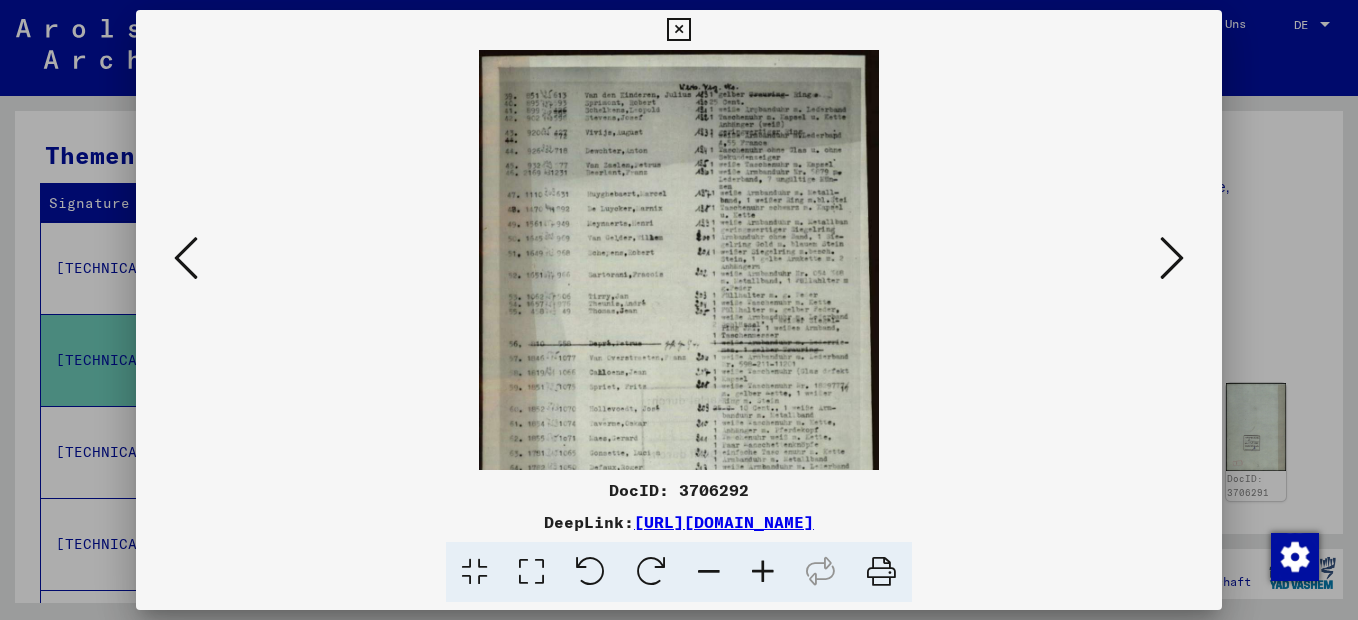 click at bounding box center (763, 572) 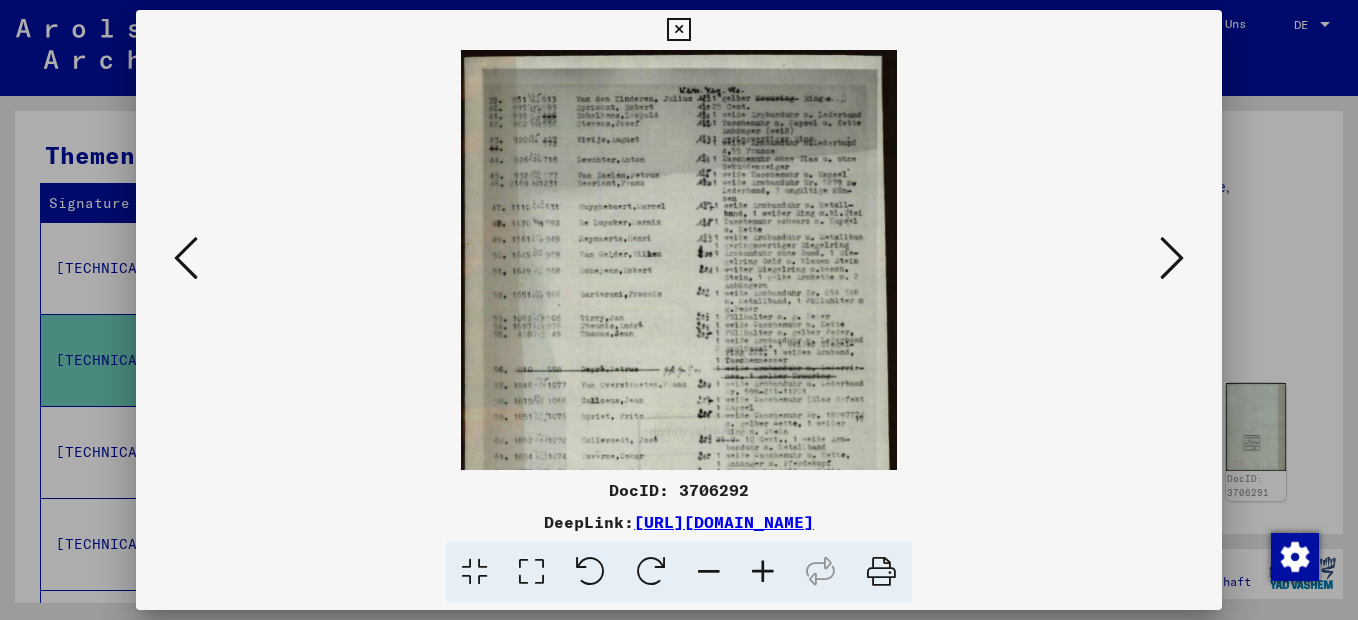 click at bounding box center [763, 572] 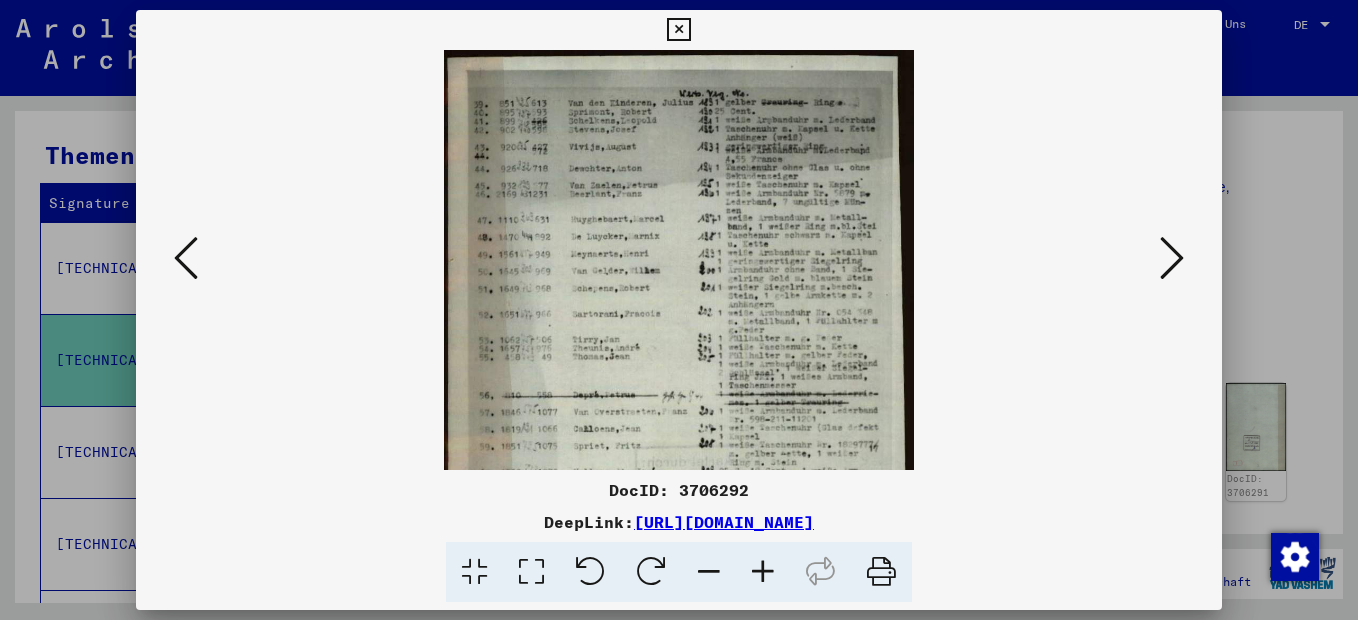 click at bounding box center (763, 572) 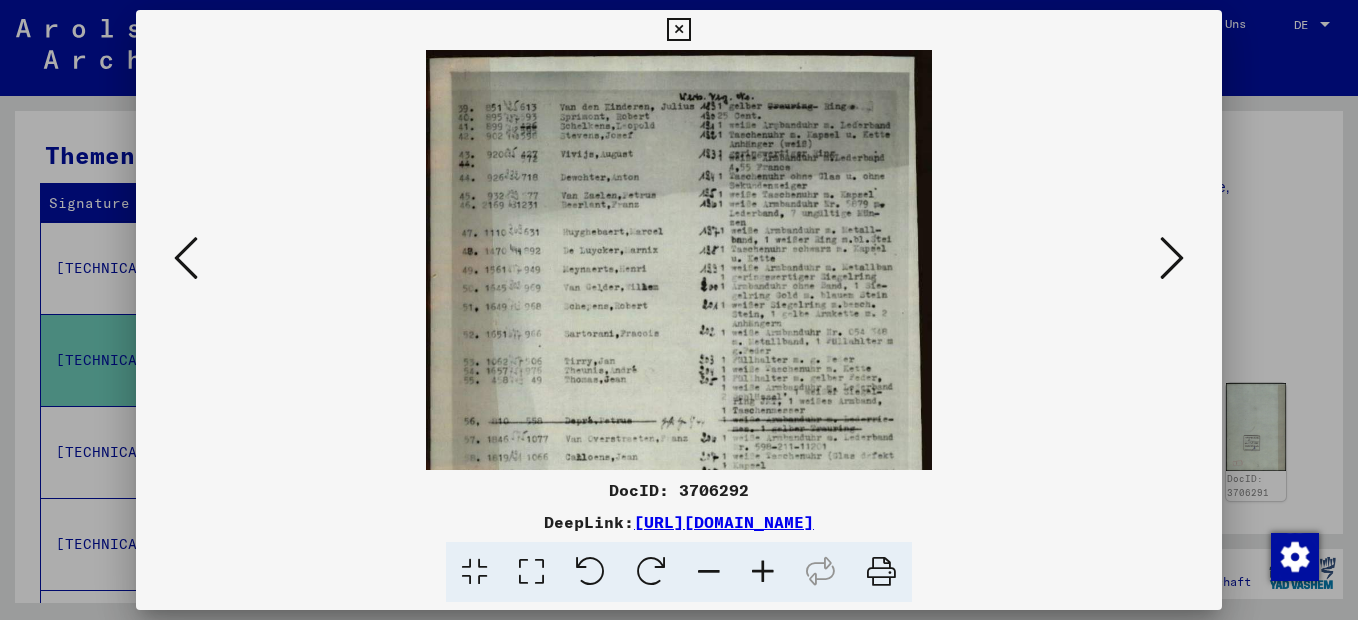 click at bounding box center (763, 572) 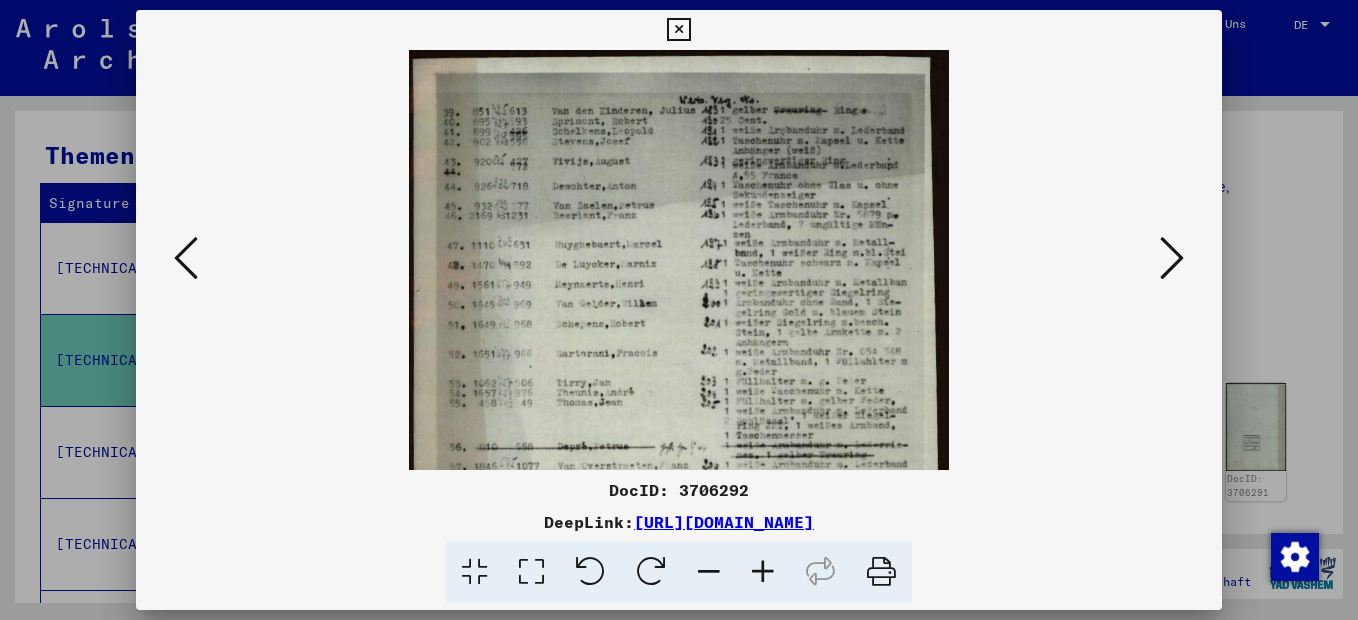 click at bounding box center (763, 572) 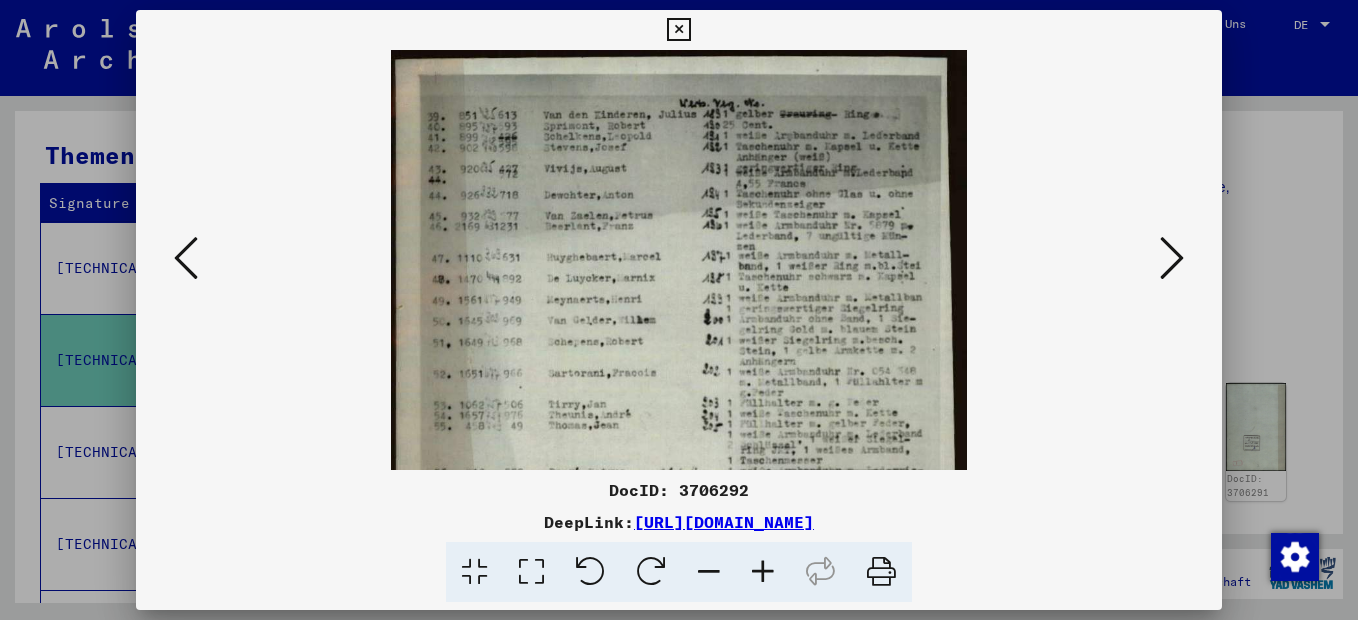 click at bounding box center (763, 572) 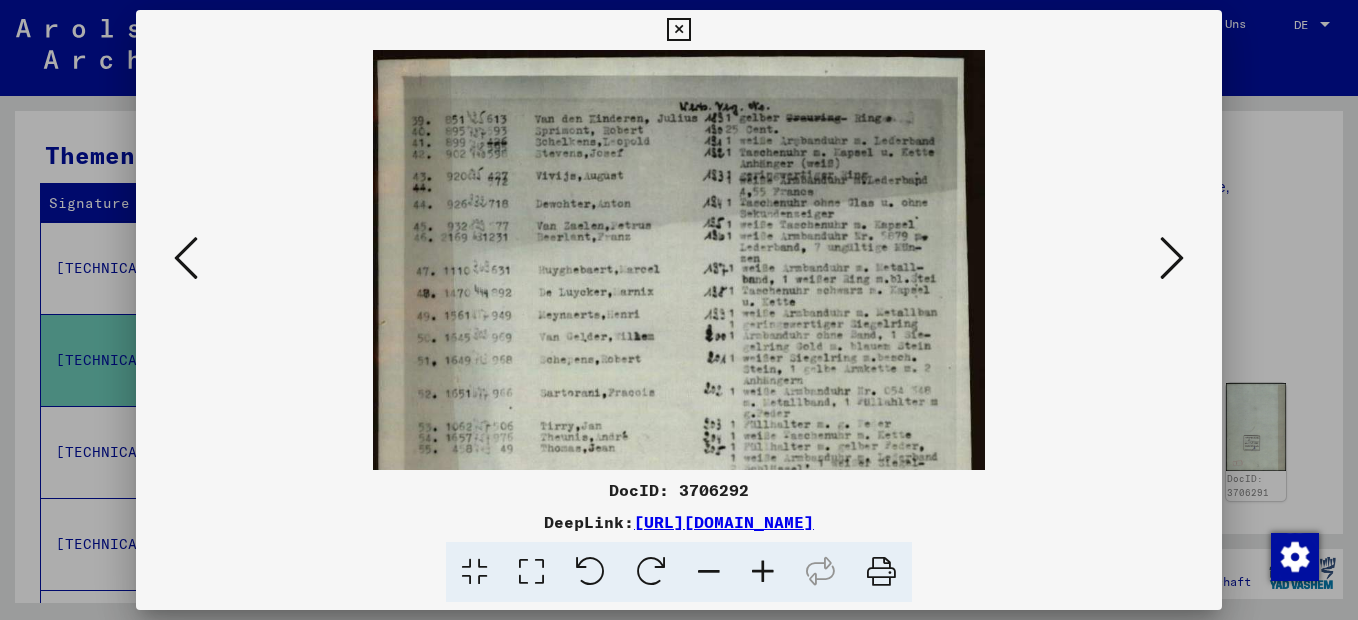 click at bounding box center [763, 572] 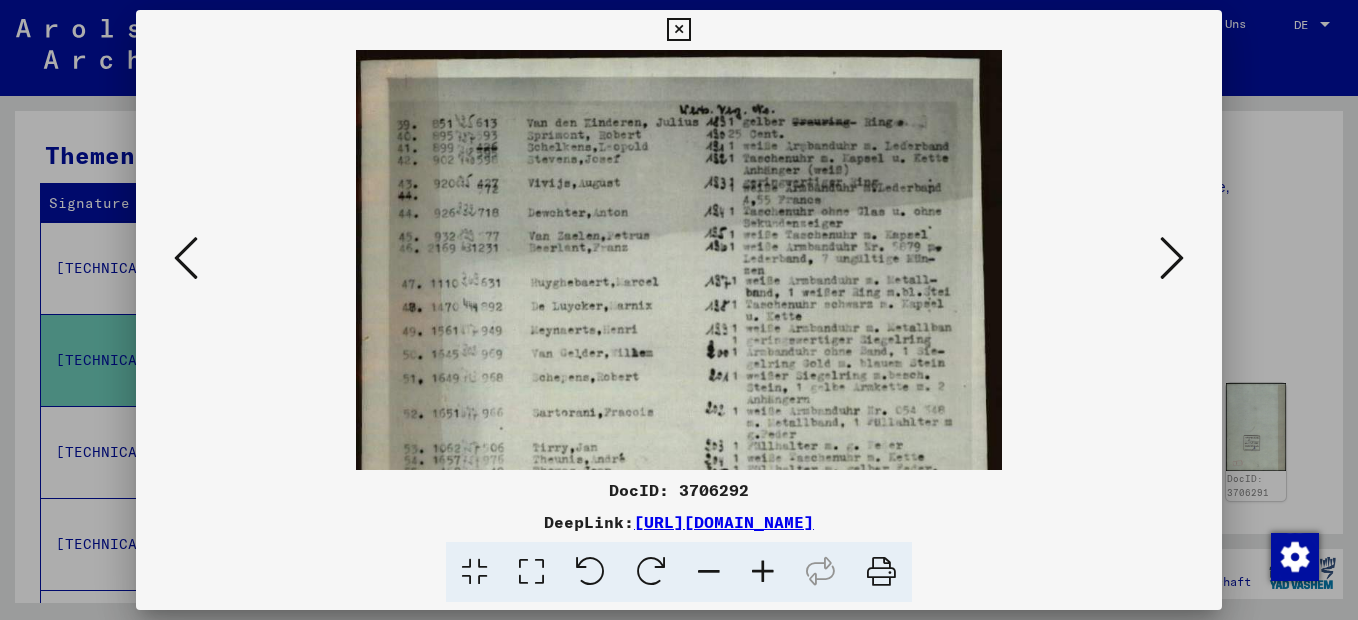 click at bounding box center (763, 572) 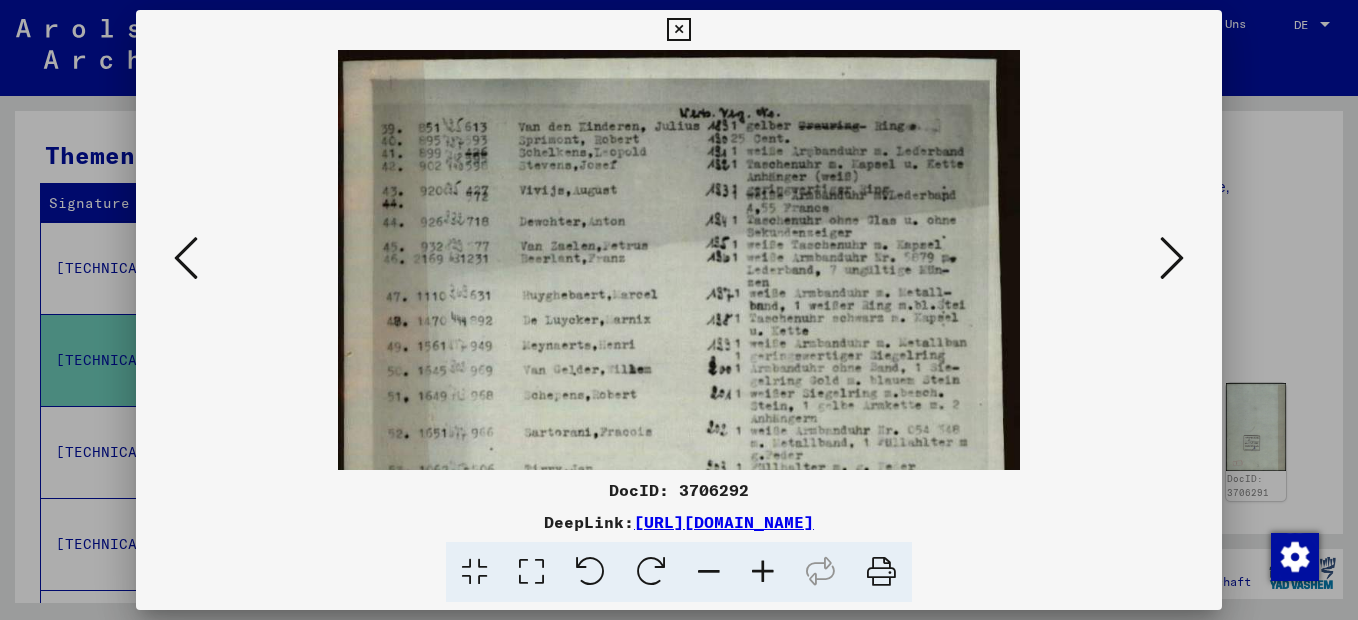 click at bounding box center (763, 572) 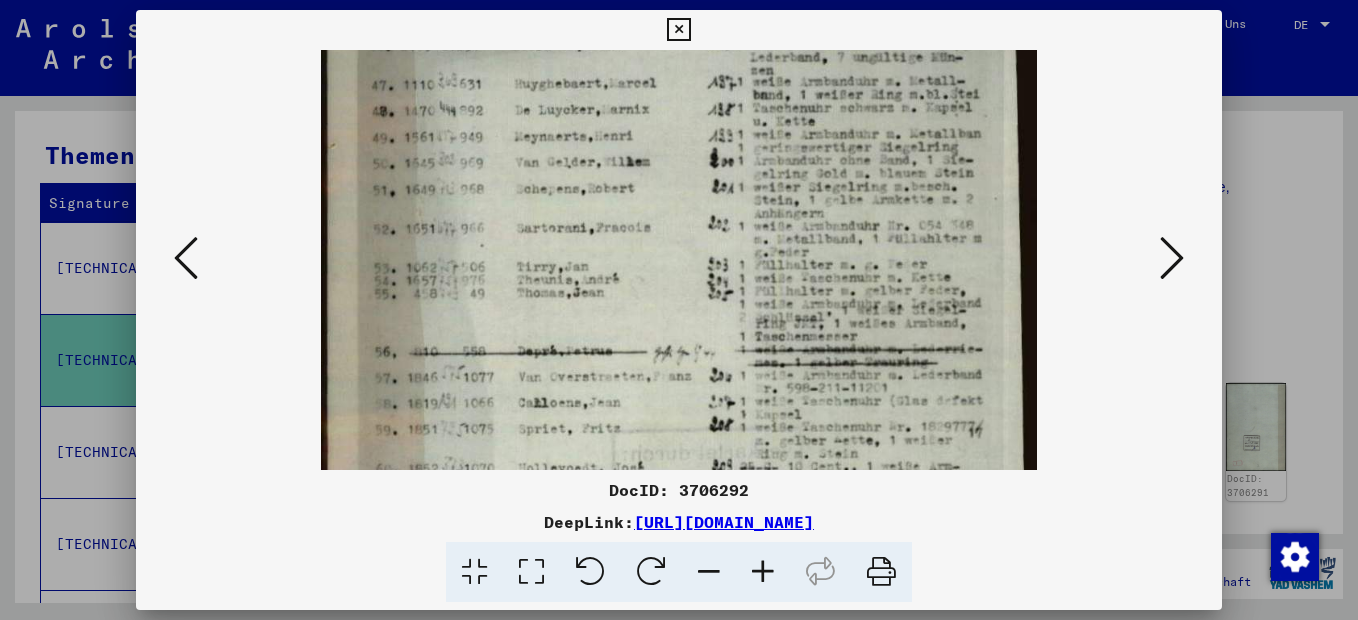 drag, startPoint x: 643, startPoint y: 309, endPoint x: 632, endPoint y: 132, distance: 177.34148 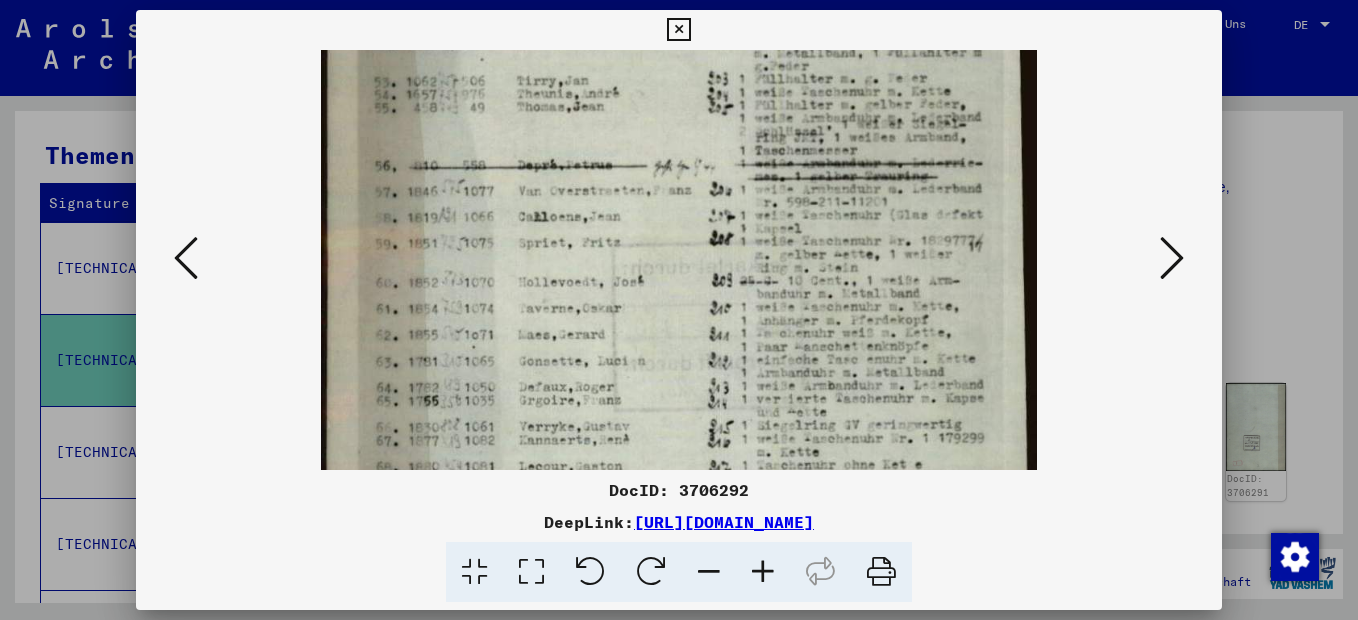 drag, startPoint x: 660, startPoint y: 363, endPoint x: 655, endPoint y: 276, distance: 87.14356 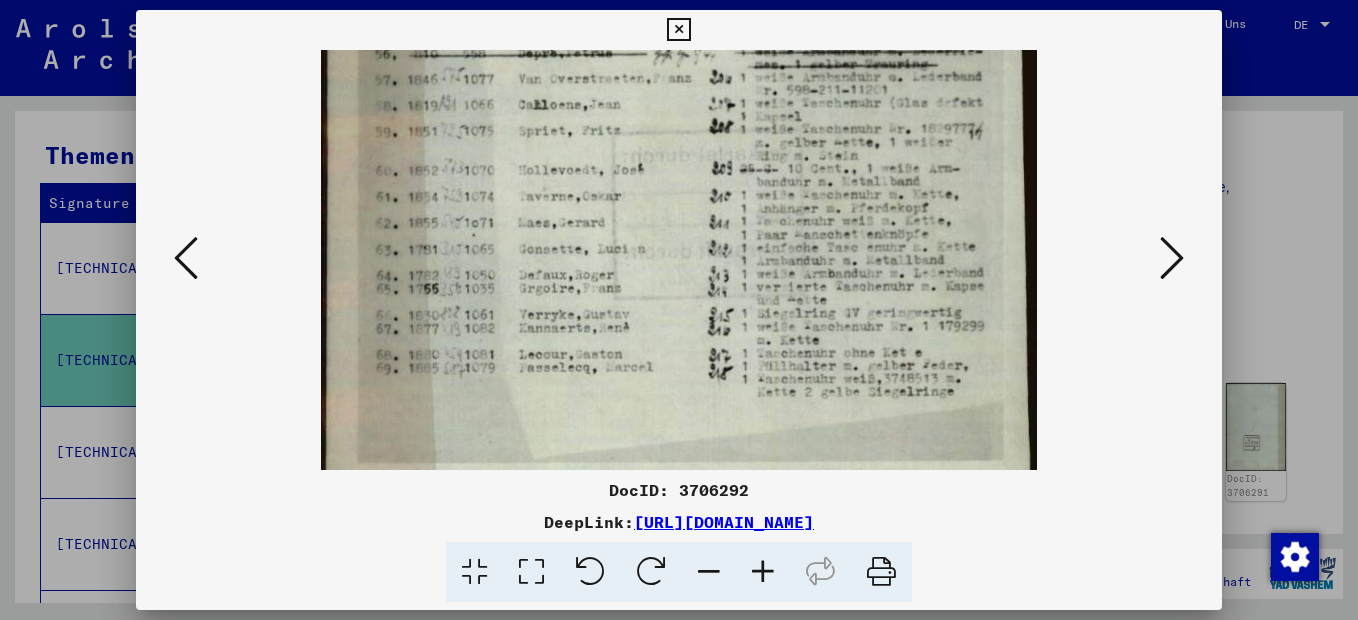 drag, startPoint x: 619, startPoint y: 380, endPoint x: 619, endPoint y: 247, distance: 133 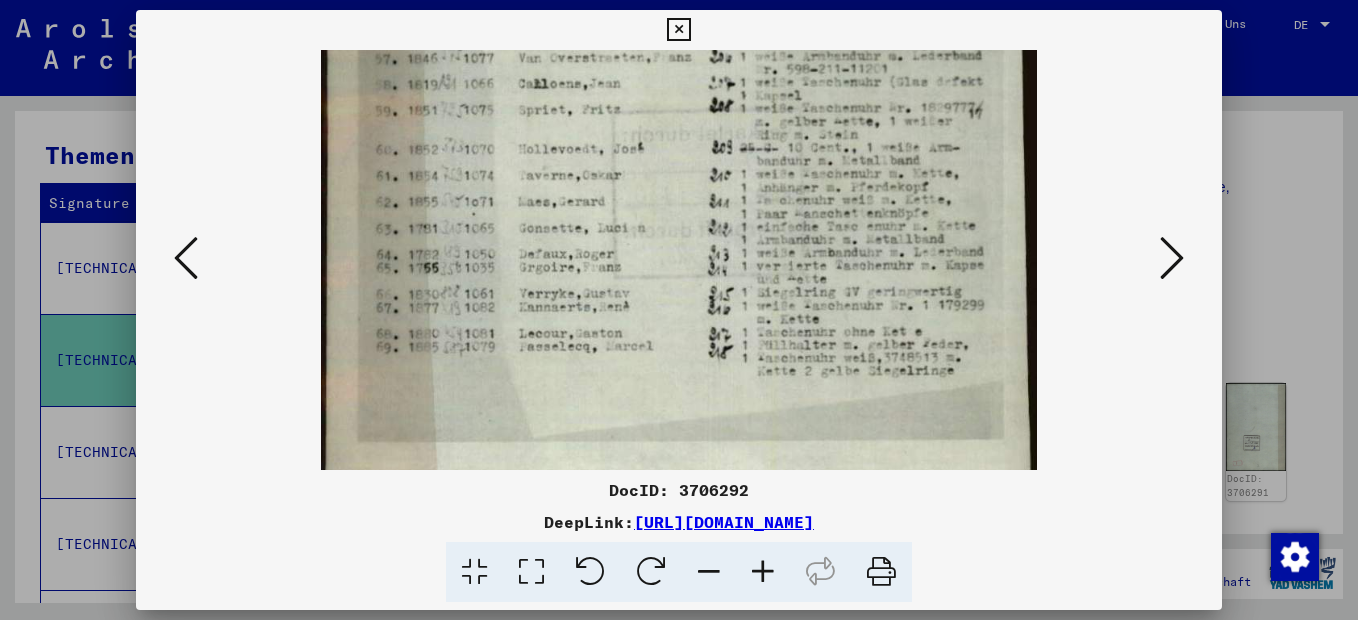 click at bounding box center (763, 572) 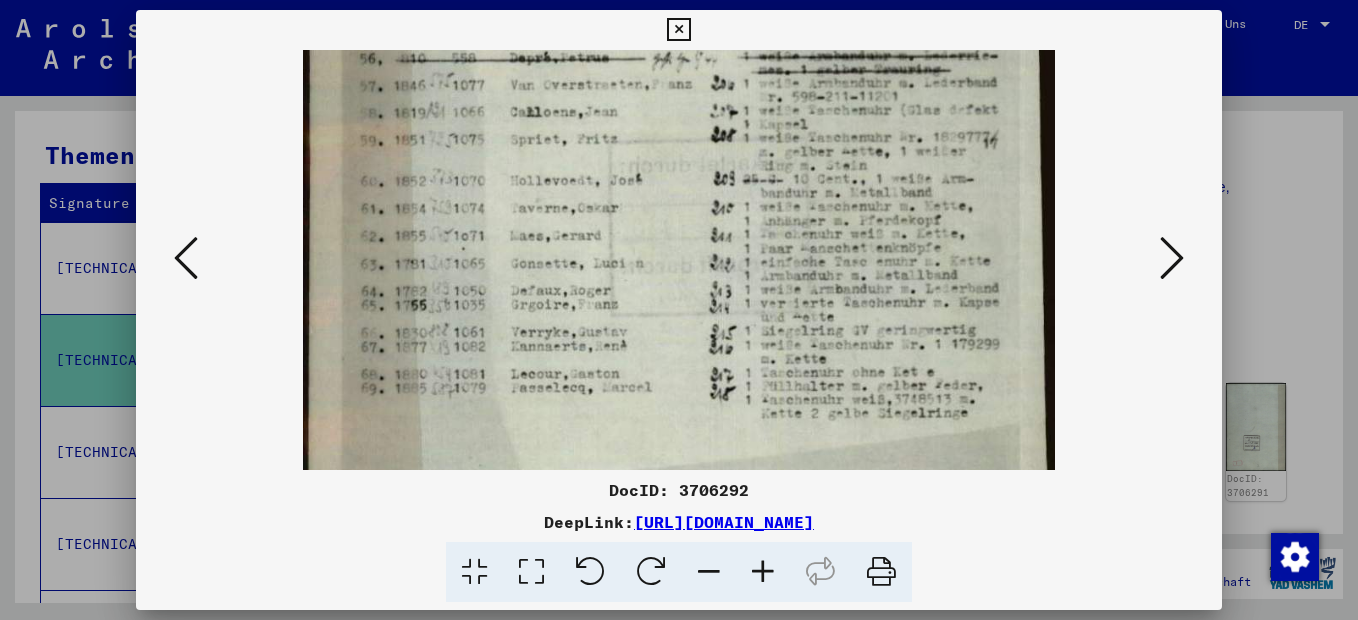 click at bounding box center [763, 572] 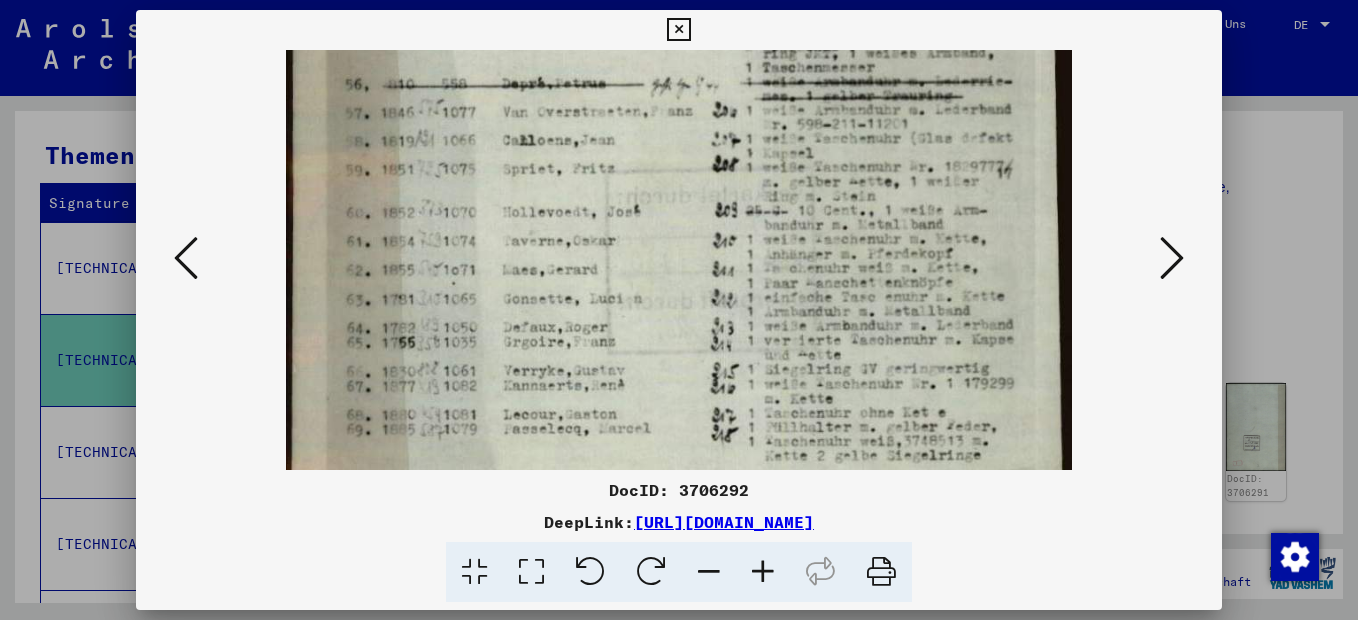 click at bounding box center [1172, 258] 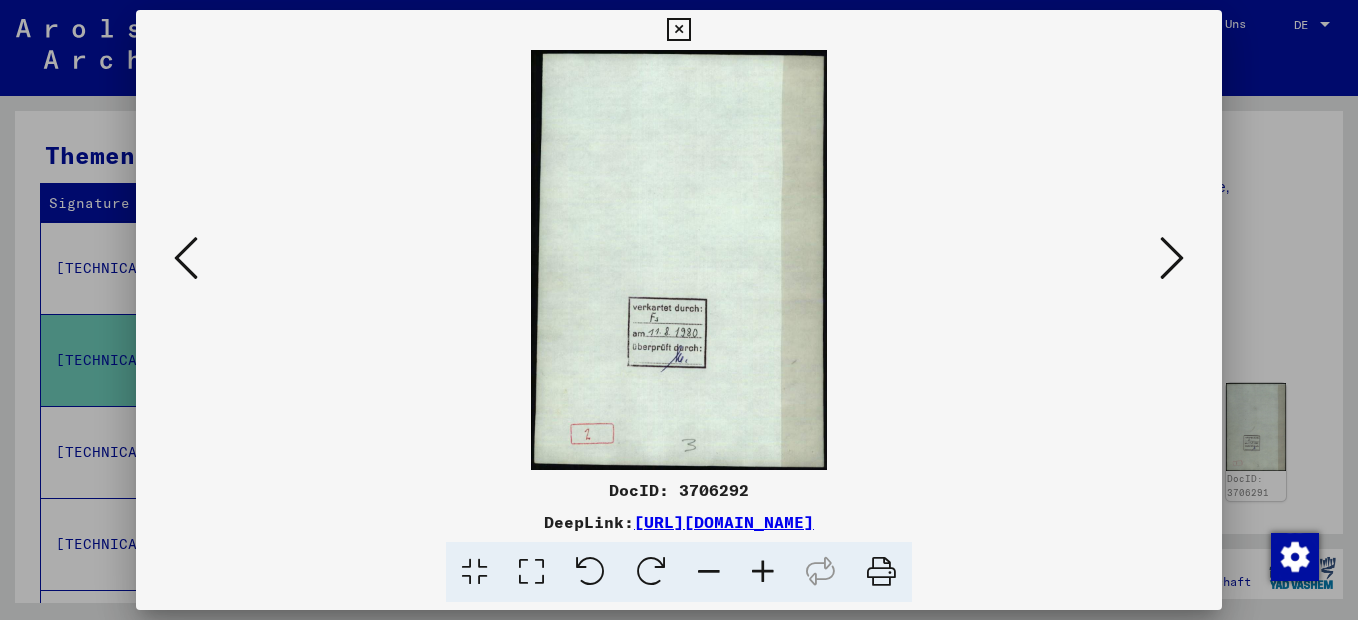 click at bounding box center [1172, 258] 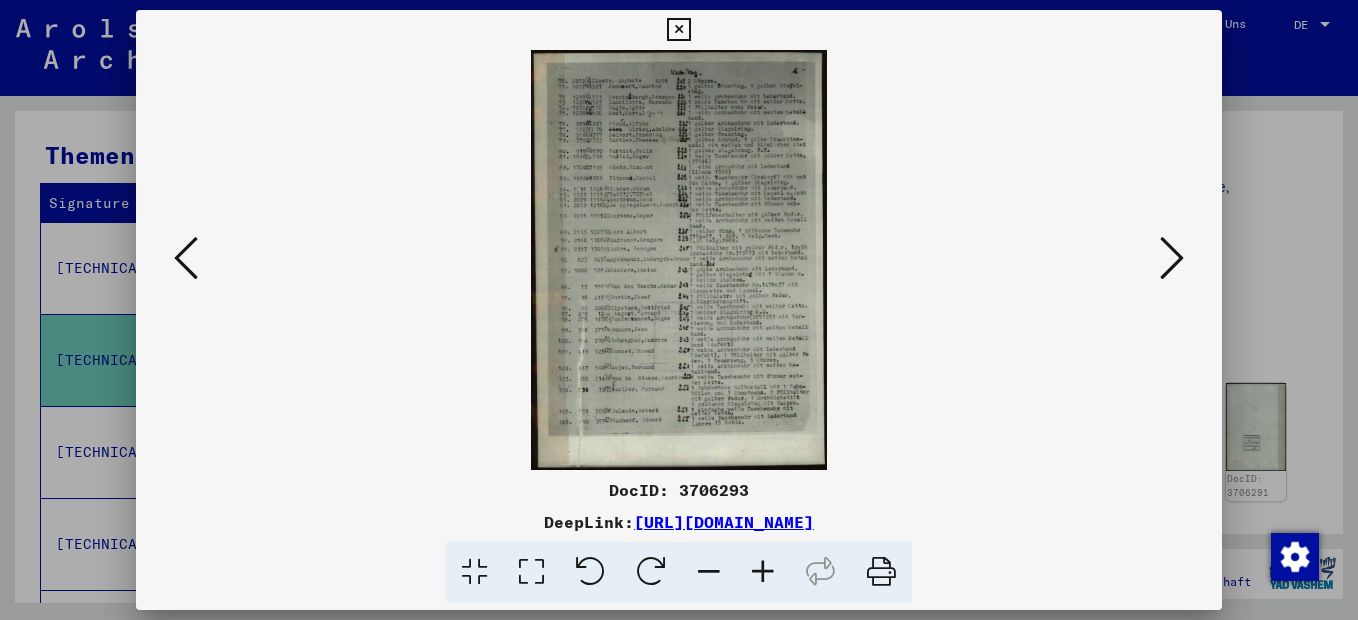 click at bounding box center [1172, 258] 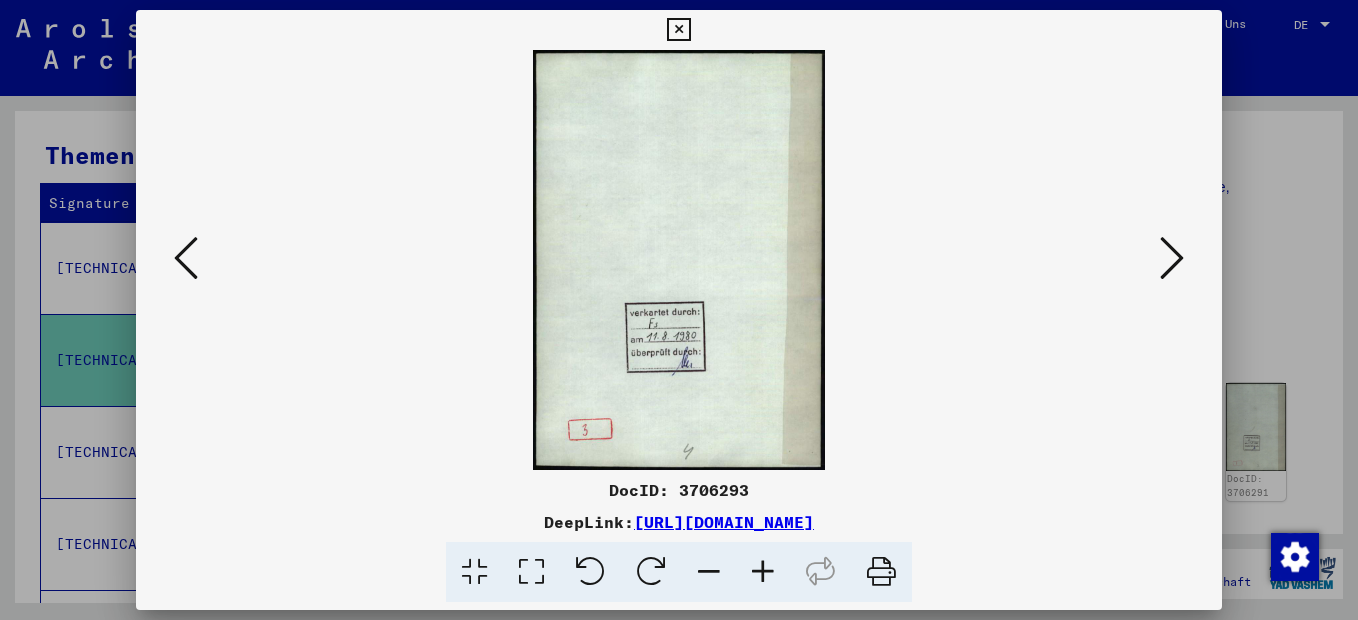 click at bounding box center (1172, 258) 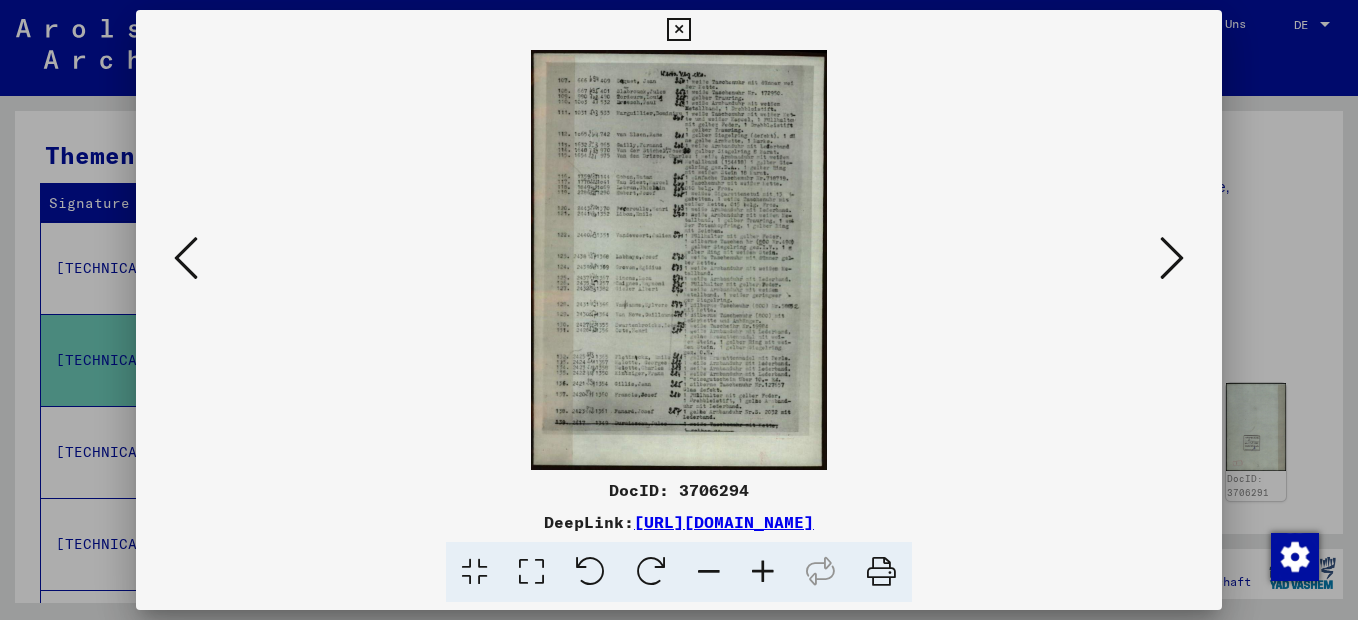 click at bounding box center [1172, 258] 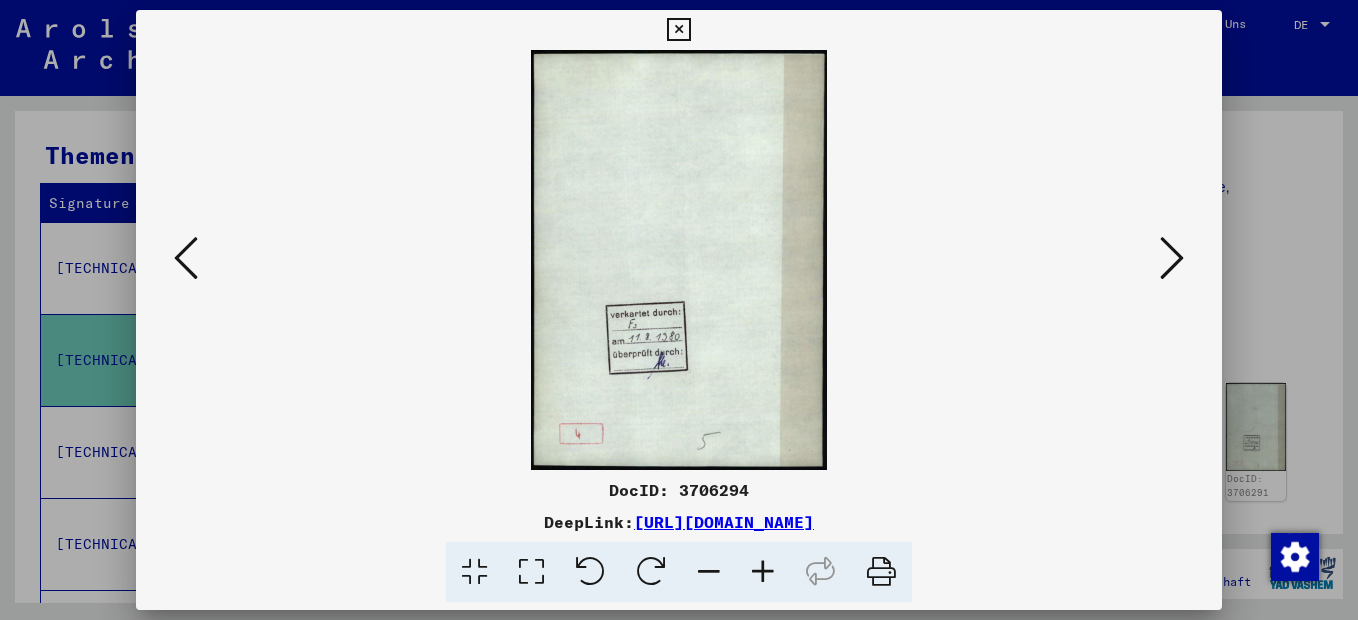 click at bounding box center [1172, 258] 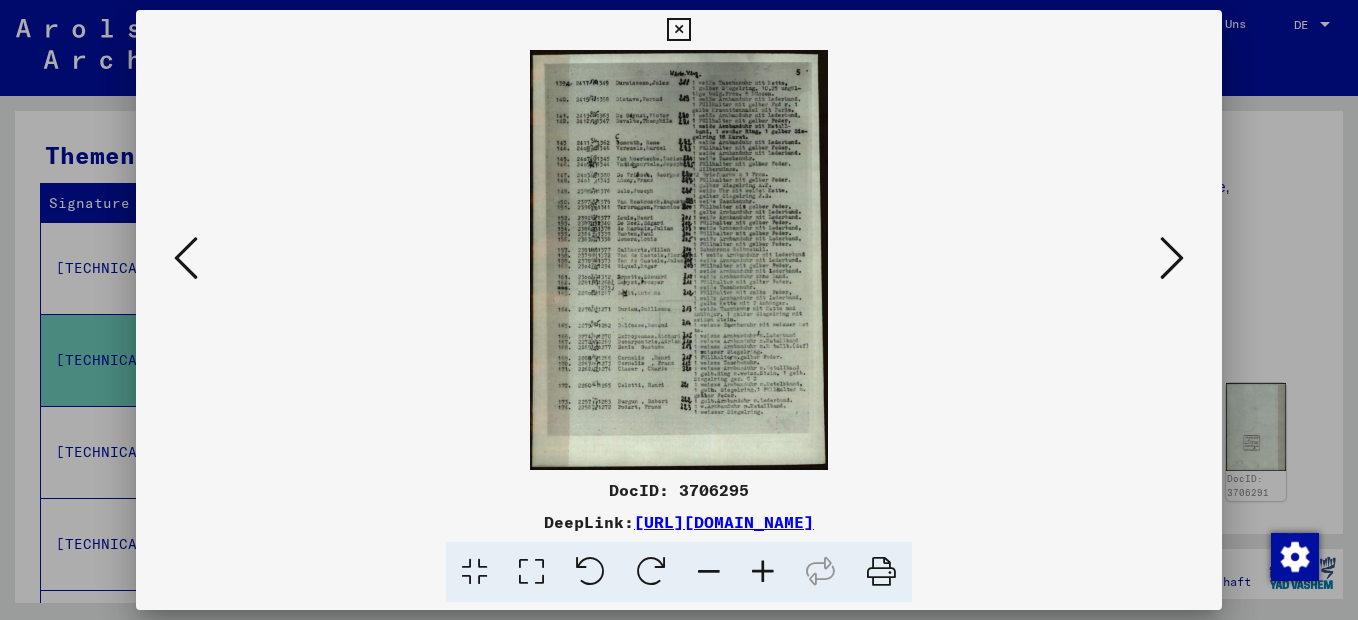 click at bounding box center [1172, 258] 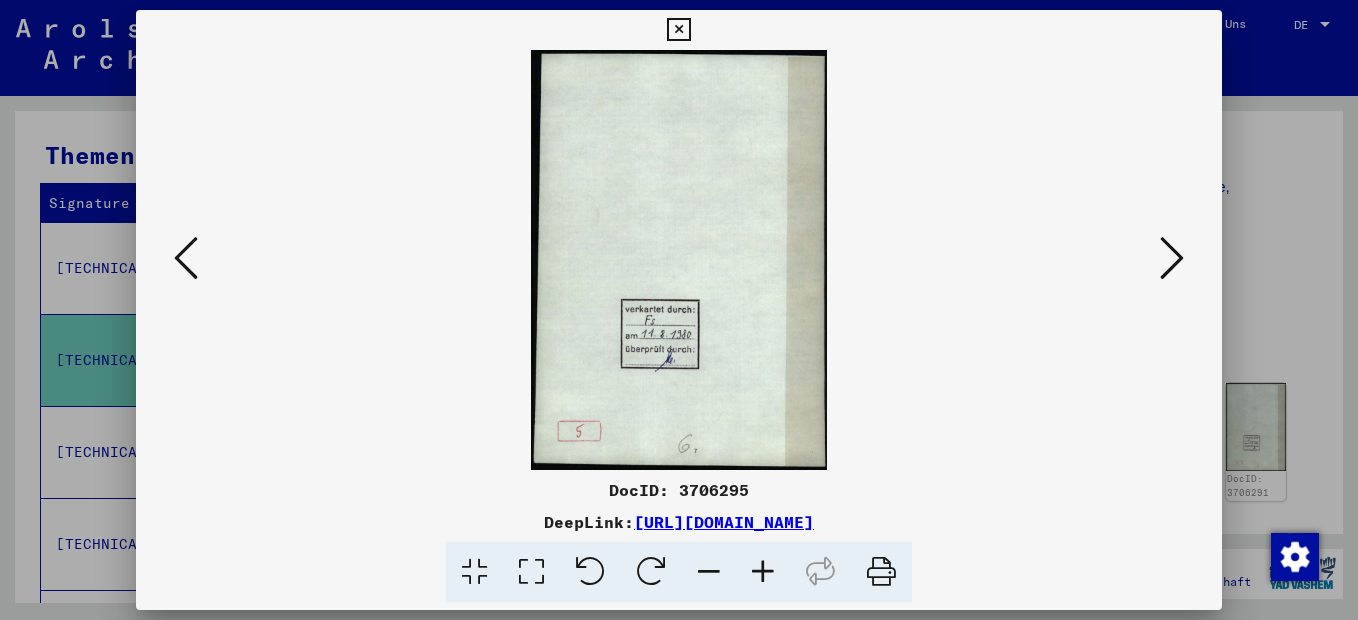 click at bounding box center [1172, 258] 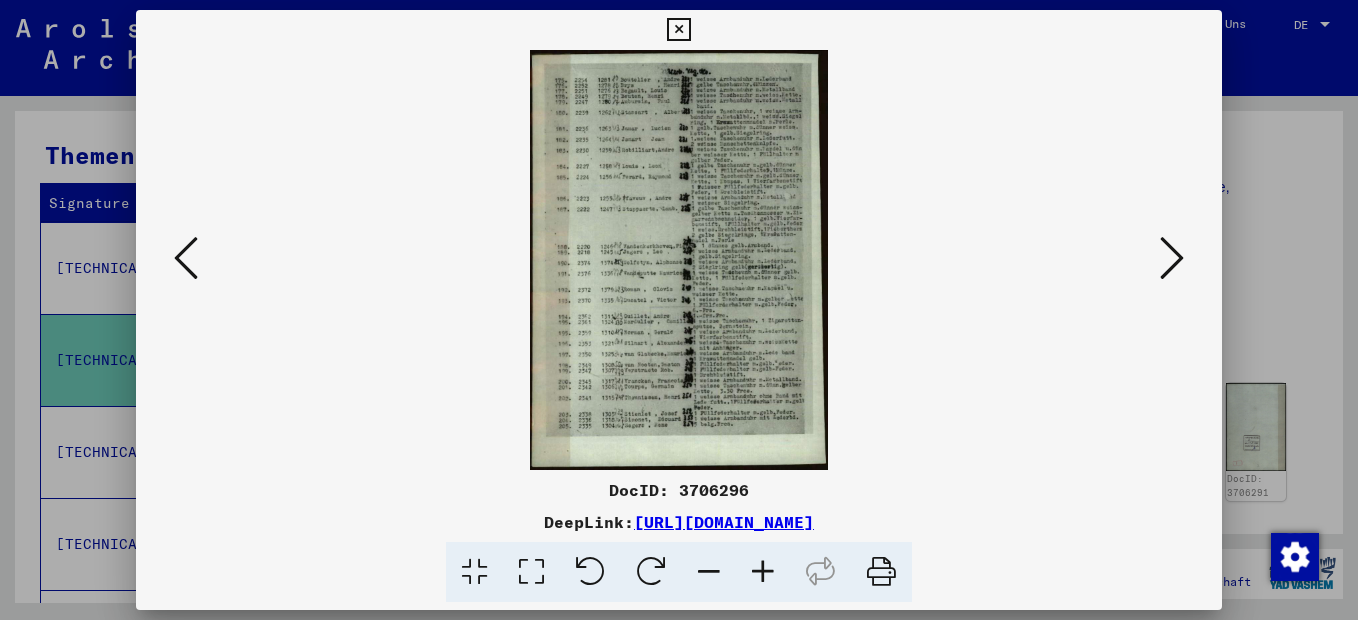 click at bounding box center (1172, 258) 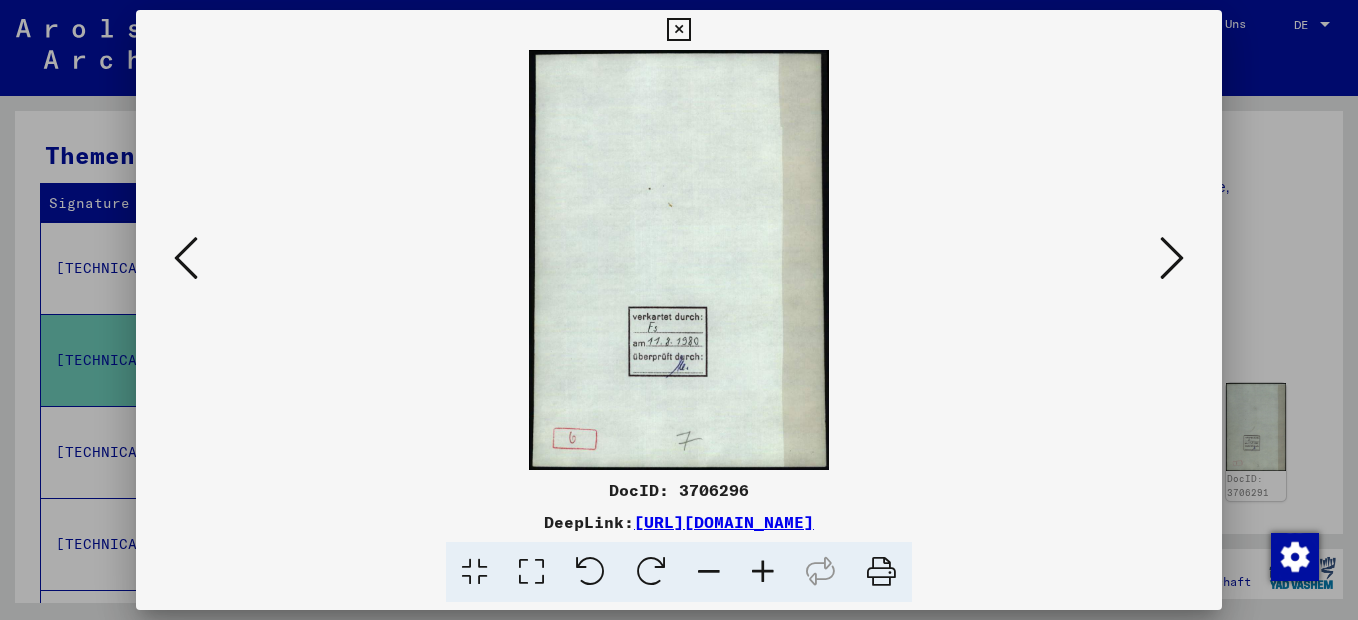 click at bounding box center [678, 30] 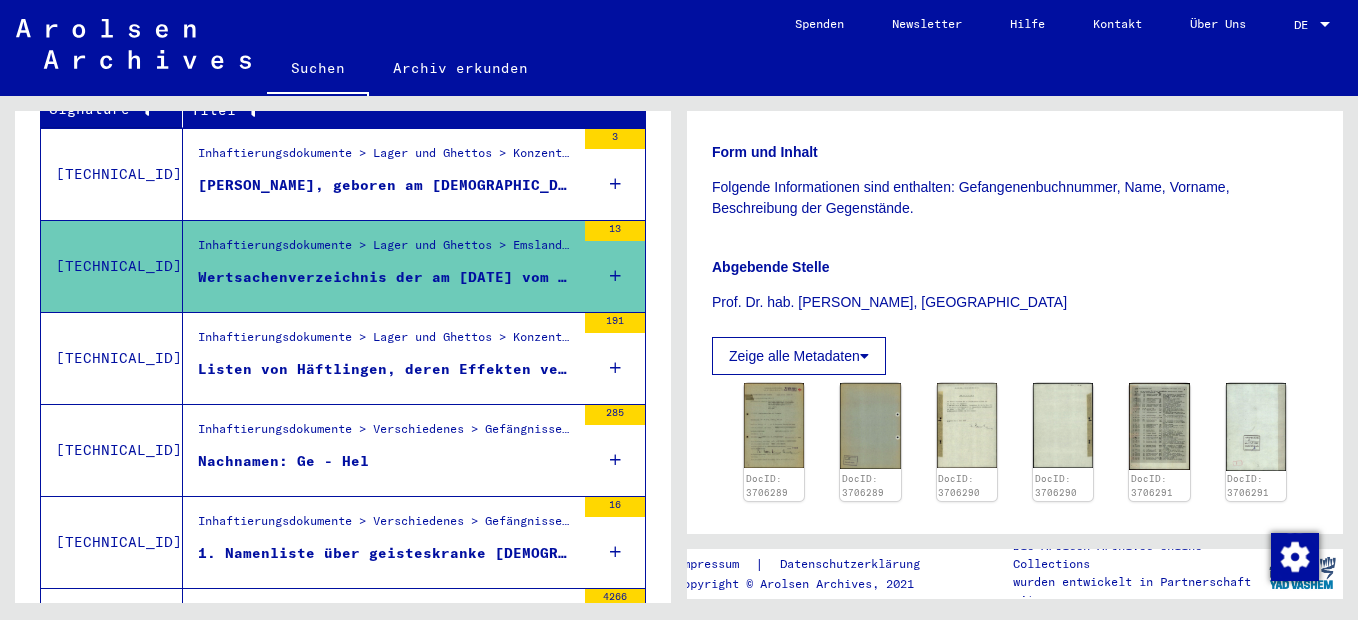 scroll, scrollTop: 600, scrollLeft: 0, axis: vertical 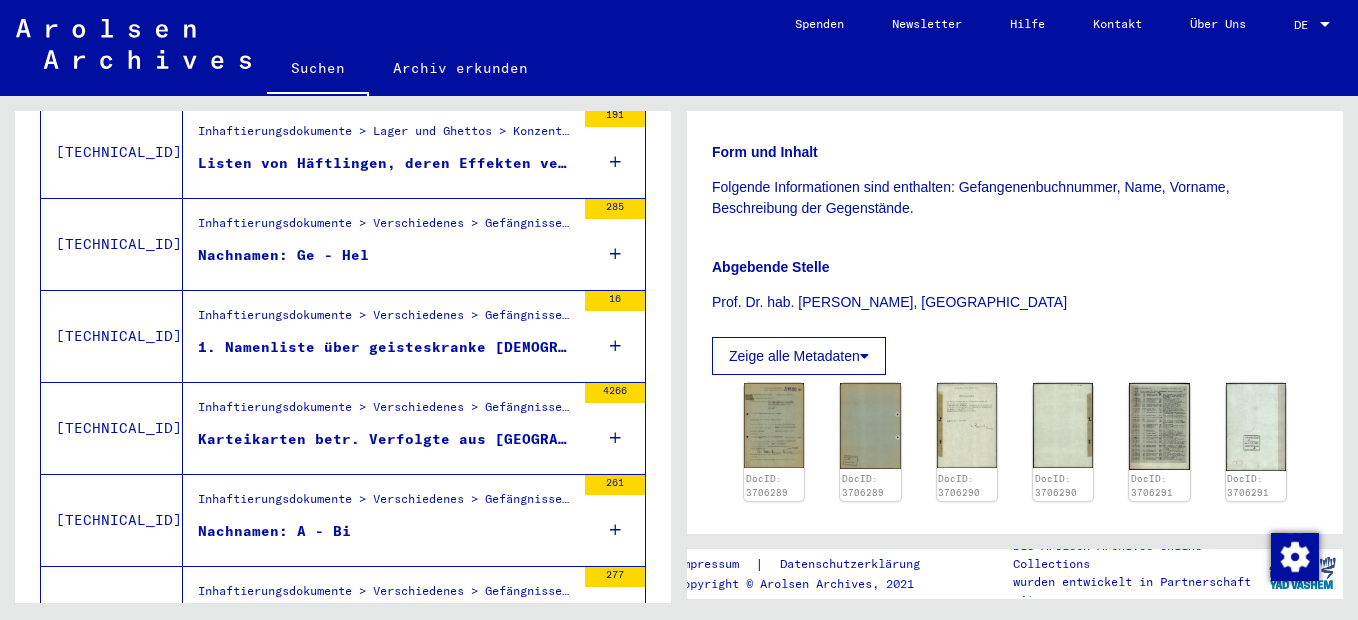 click on "Nachnamen: Ge - Hel" at bounding box center [283, 255] 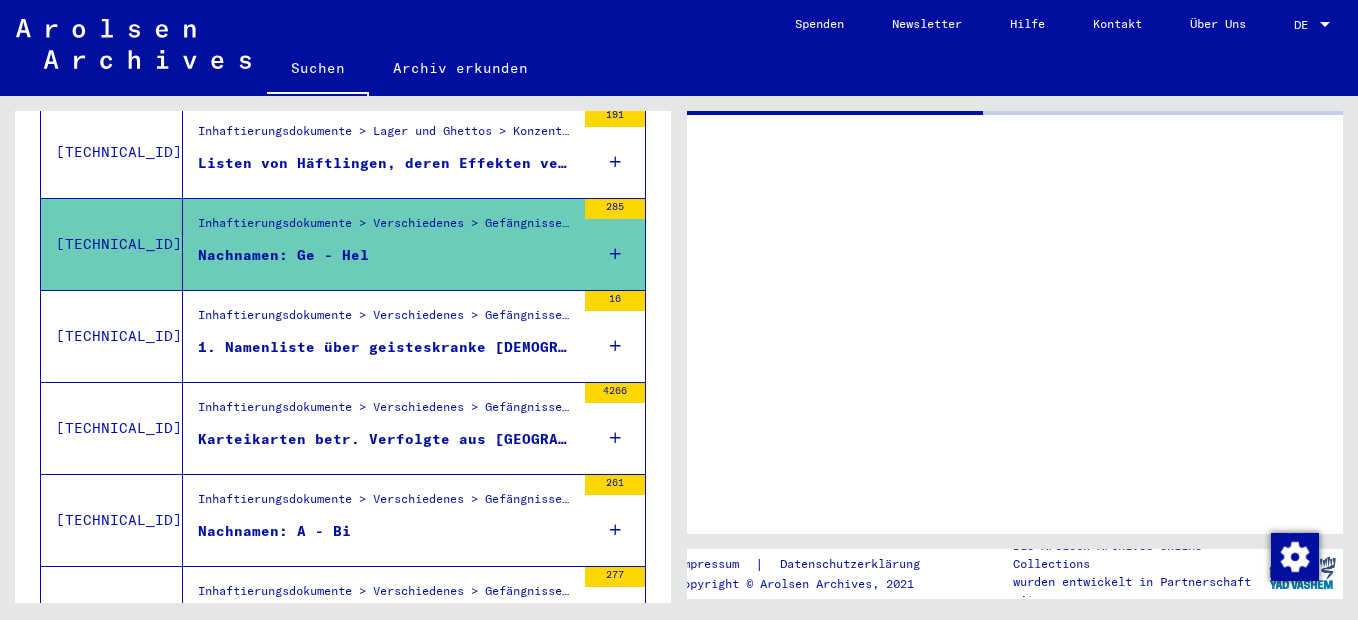 scroll, scrollTop: 0, scrollLeft: 0, axis: both 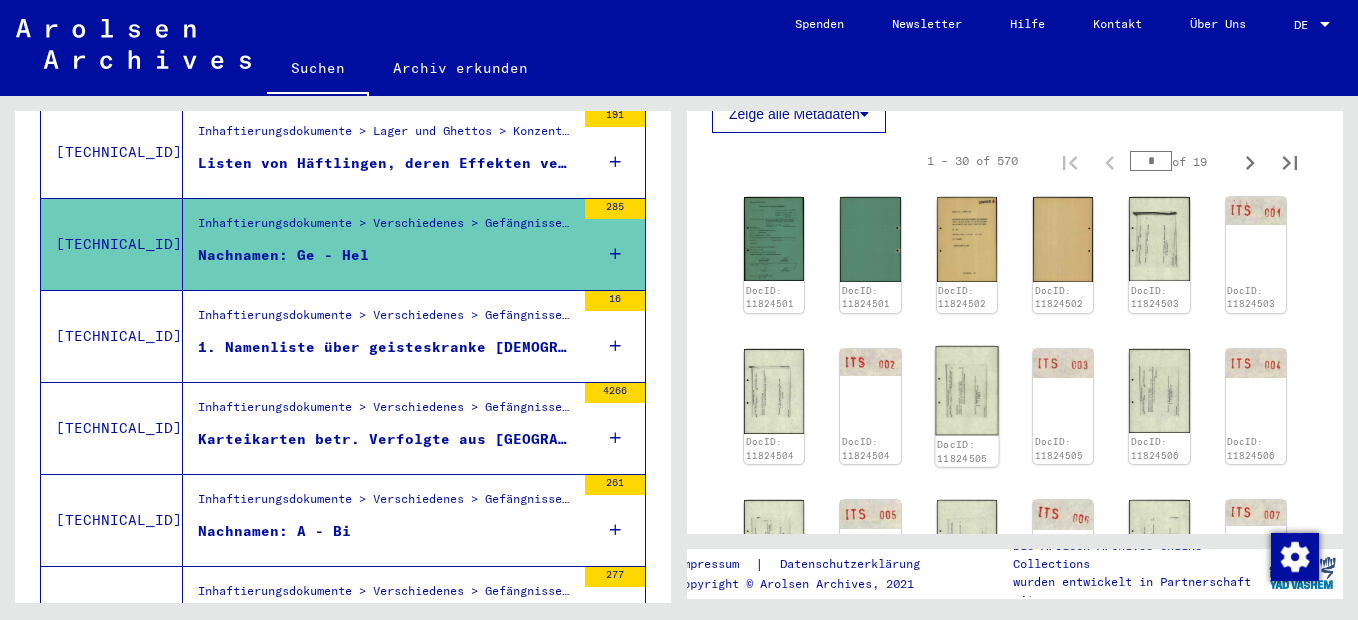 click 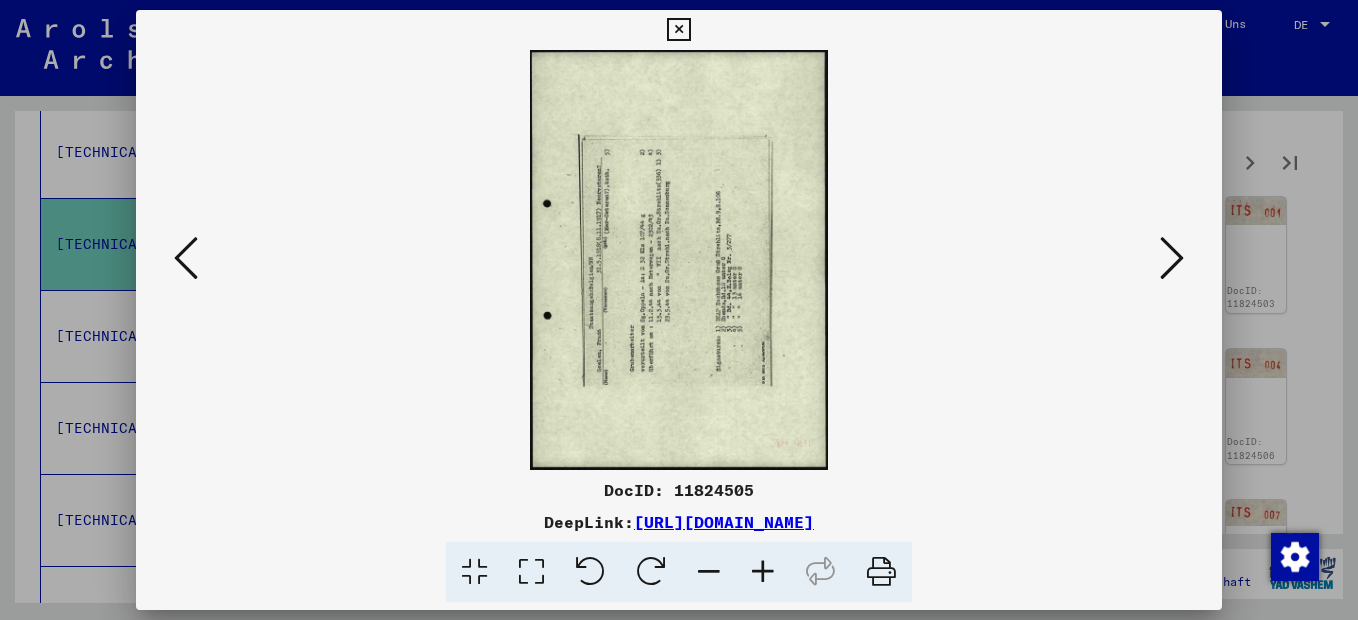 click at bounding box center (651, 572) 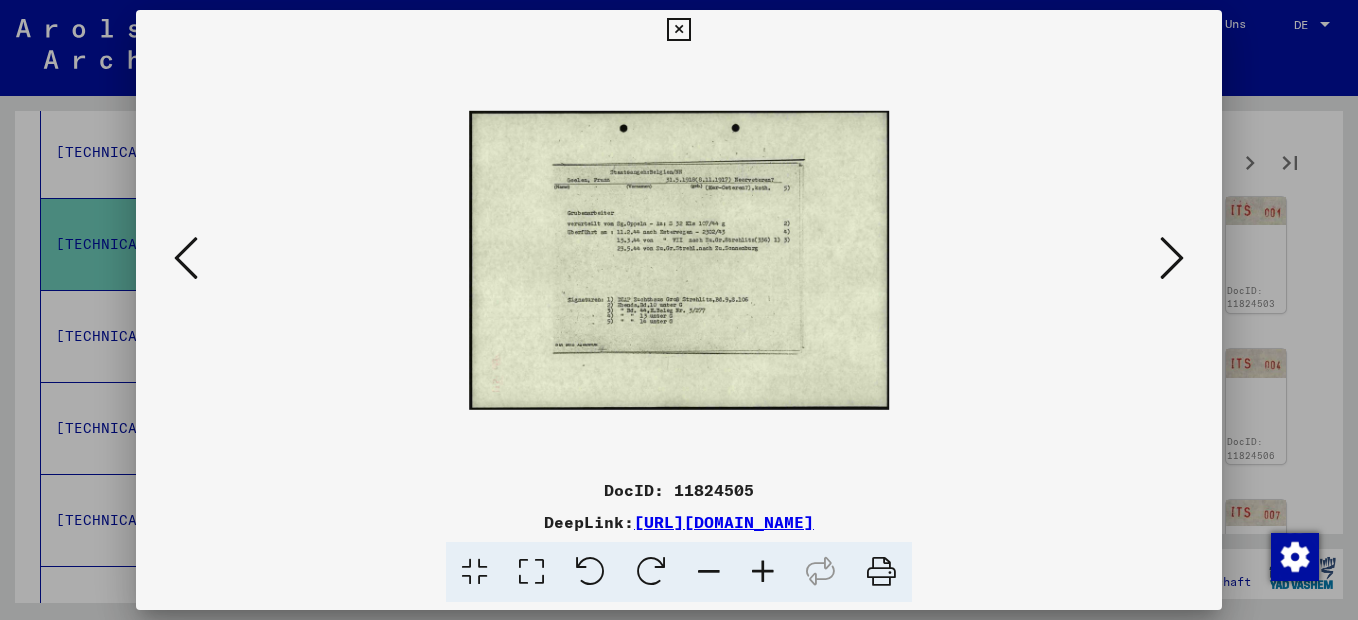 click at bounding box center [763, 572] 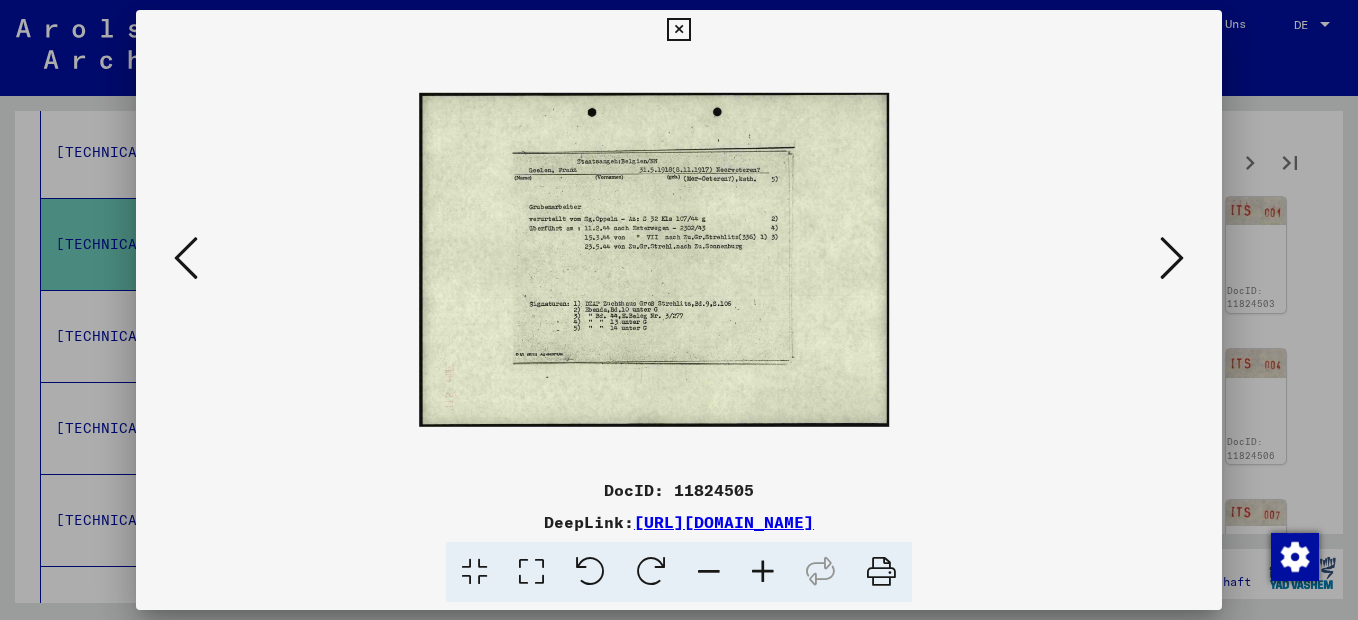 click at bounding box center (763, 572) 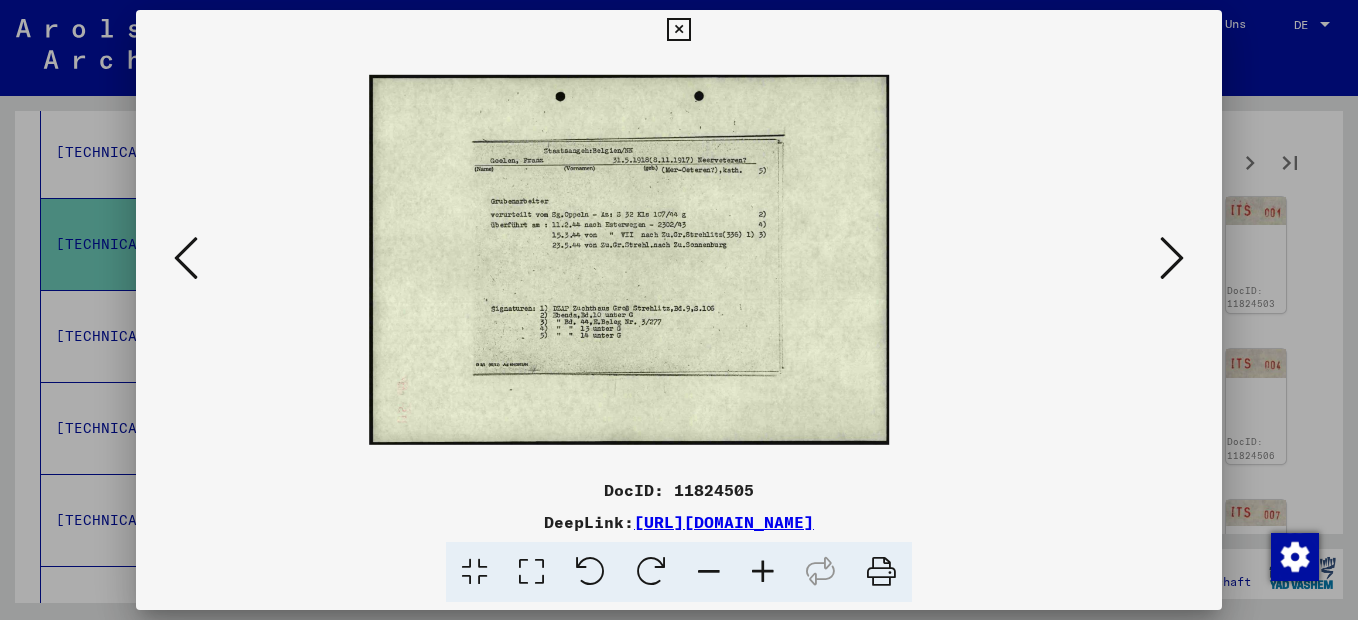 click at bounding box center [763, 572] 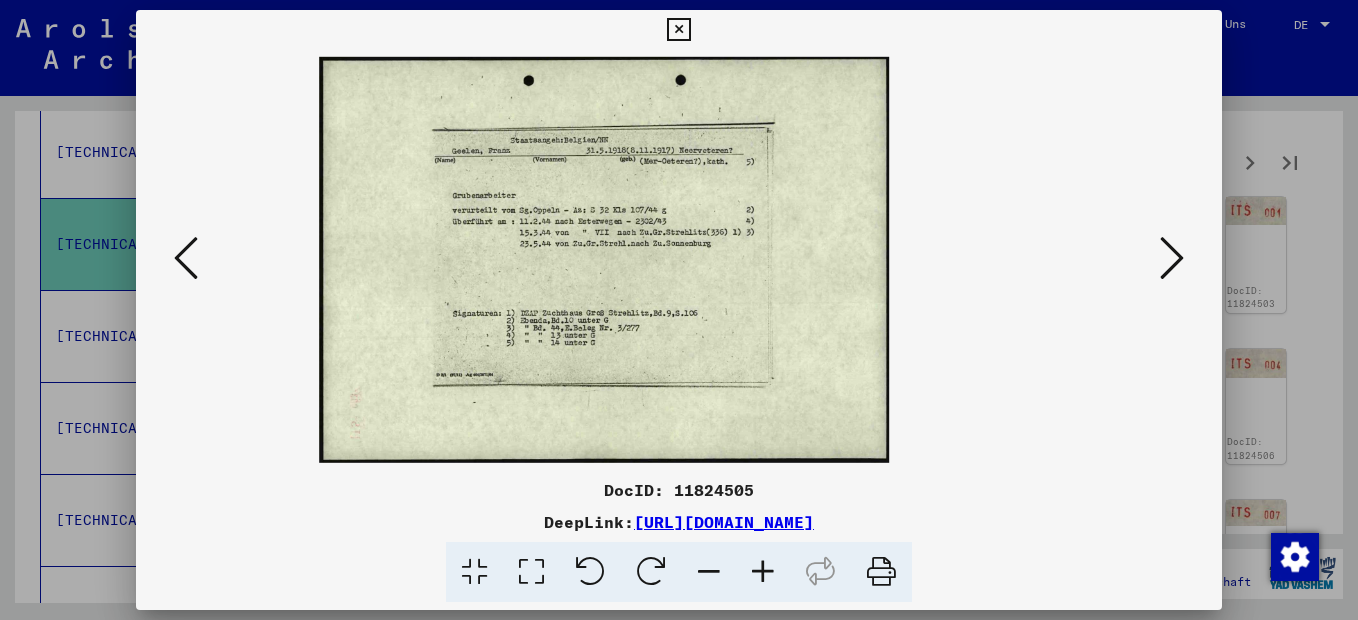click at bounding box center [763, 572] 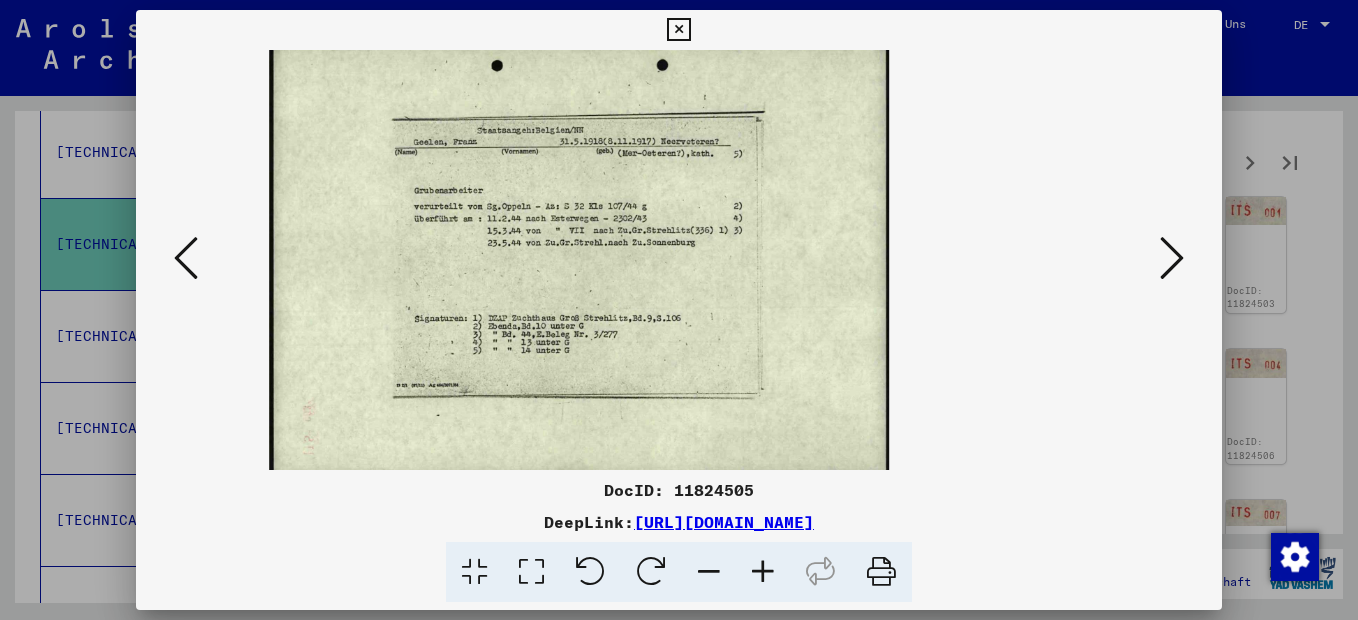 click at bounding box center (763, 572) 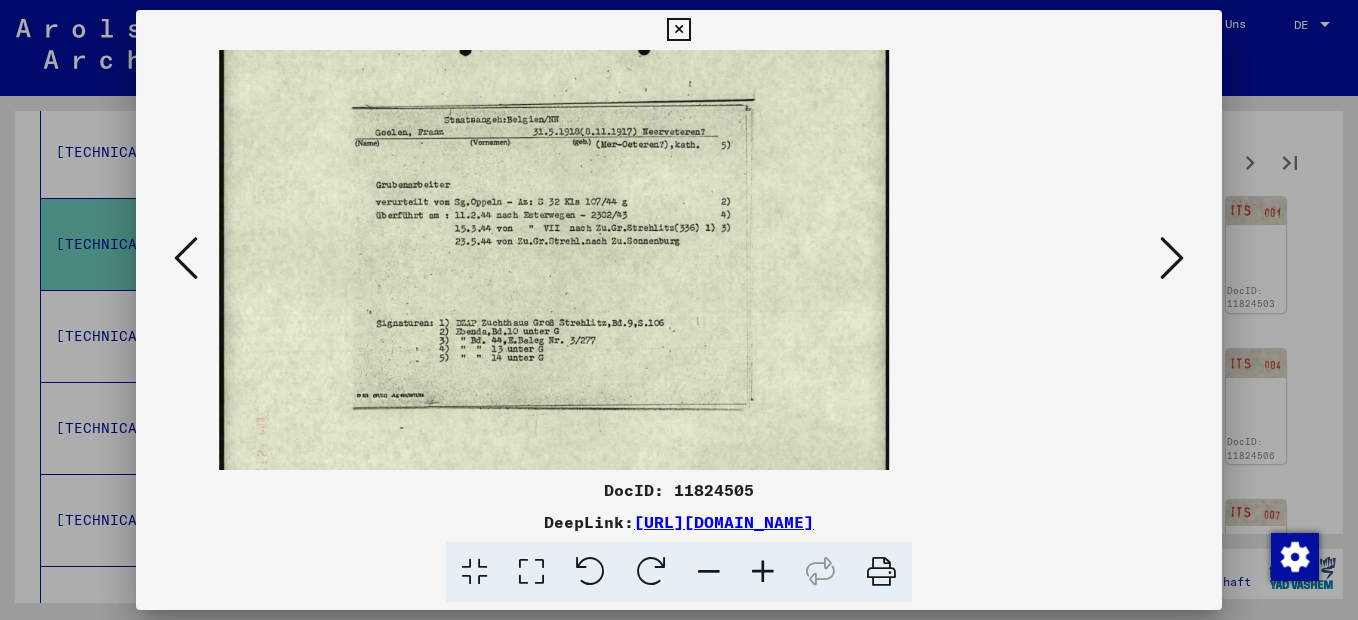 click at bounding box center [763, 572] 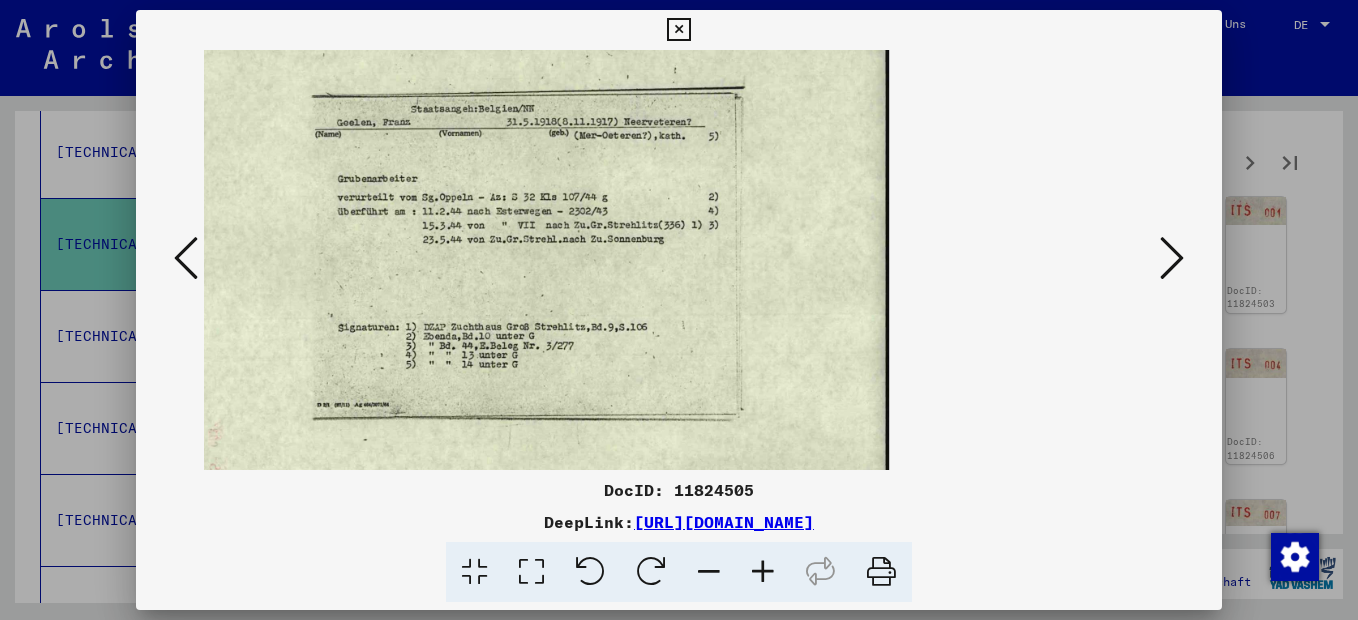 click at bounding box center (763, 572) 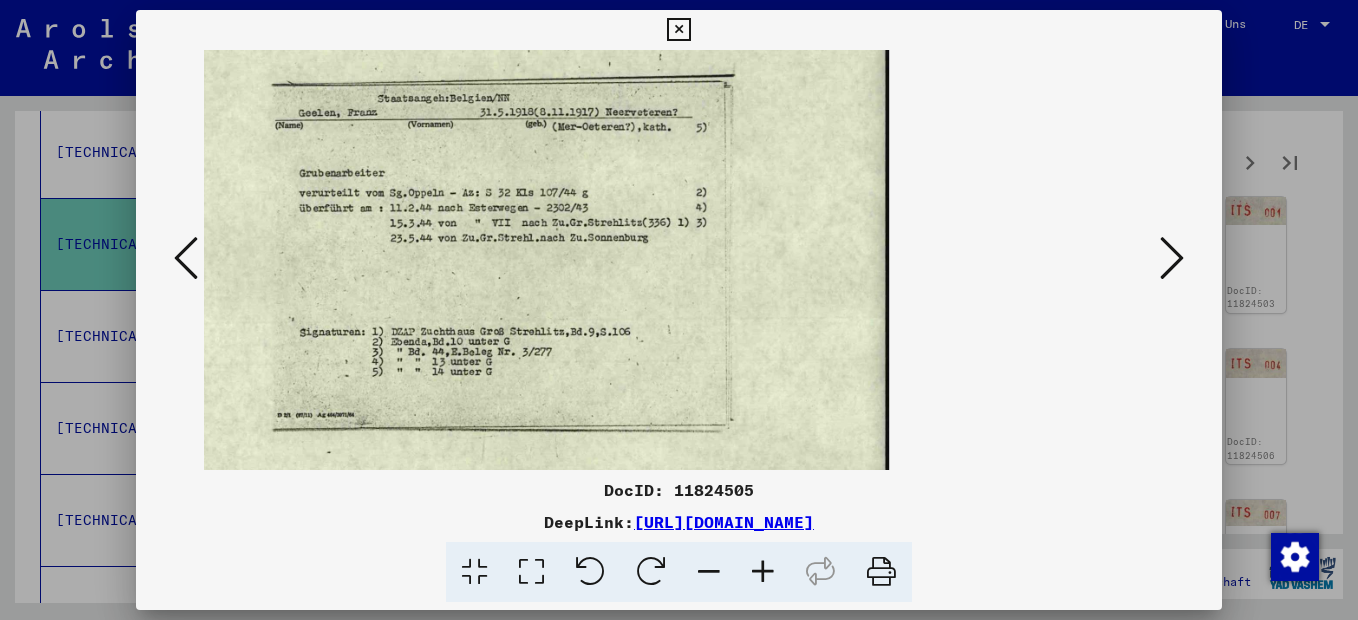 click at bounding box center (1172, 258) 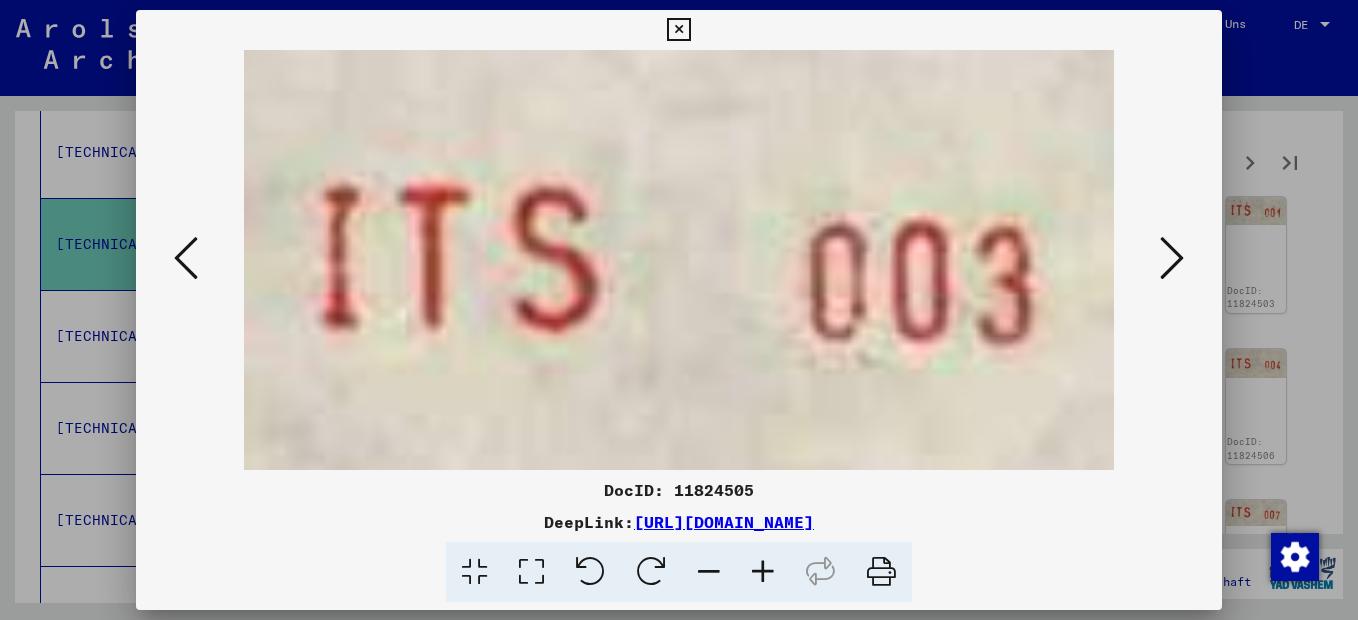 click at bounding box center (1172, 258) 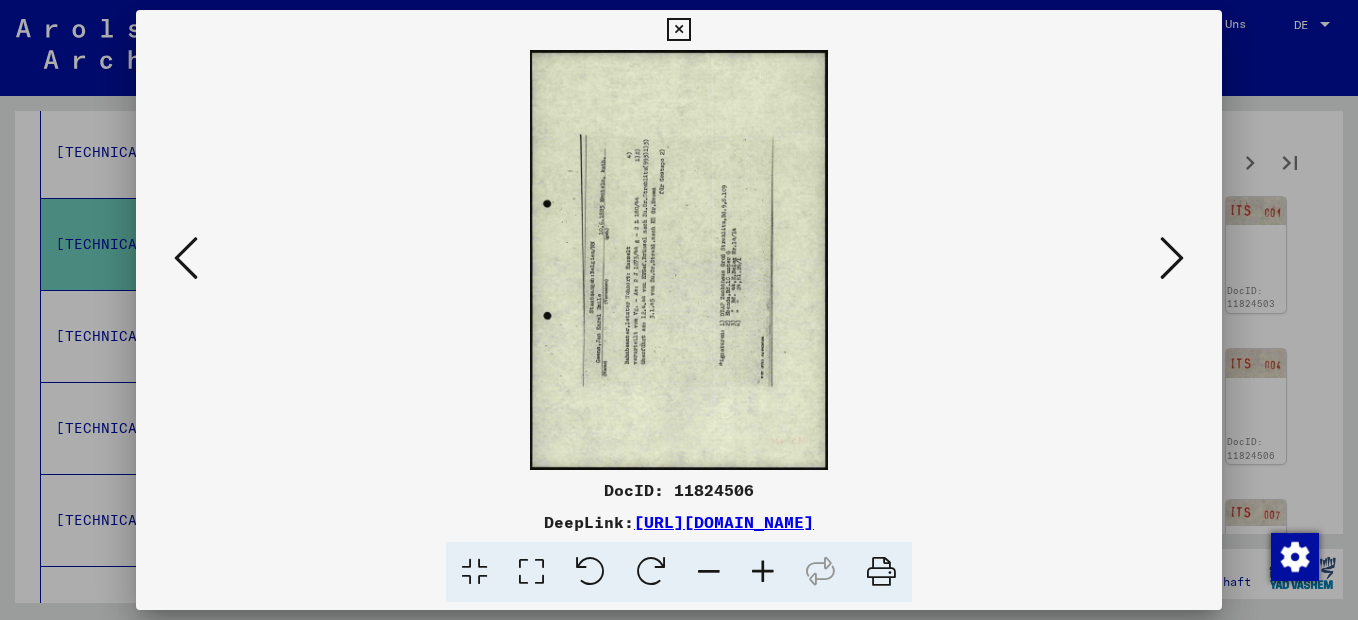 click at bounding box center [763, 572] 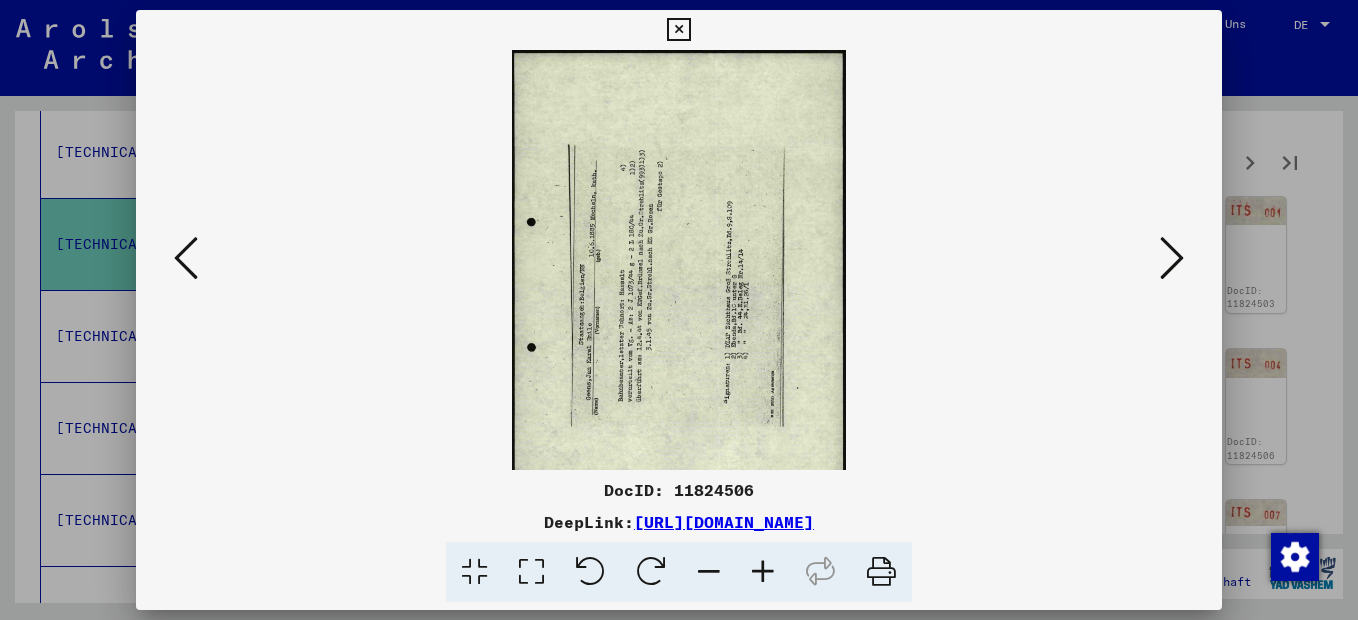 click at bounding box center [763, 572] 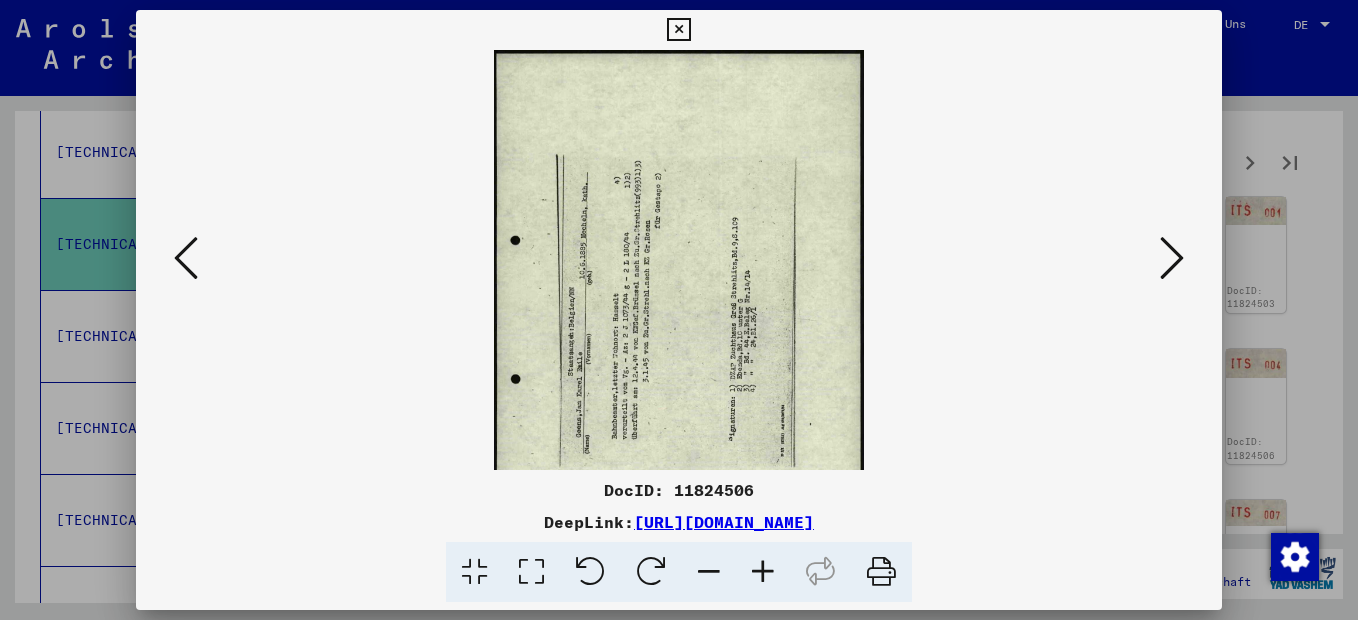 click at bounding box center (763, 572) 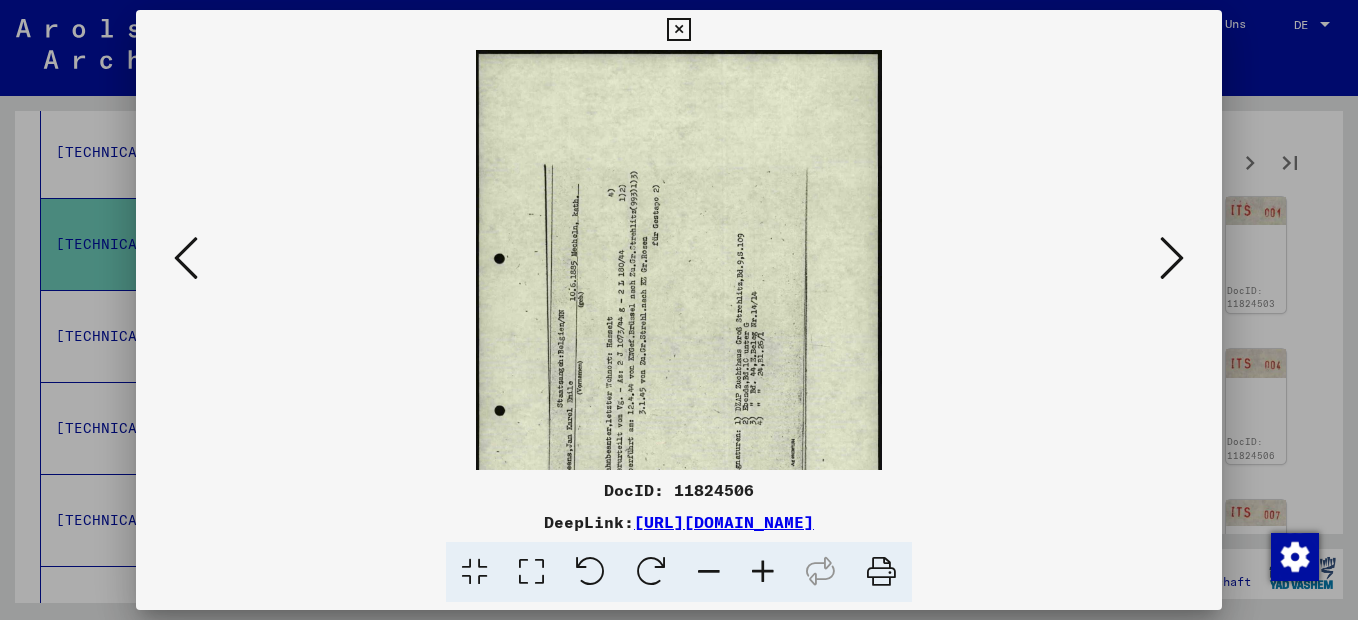 click at bounding box center [763, 572] 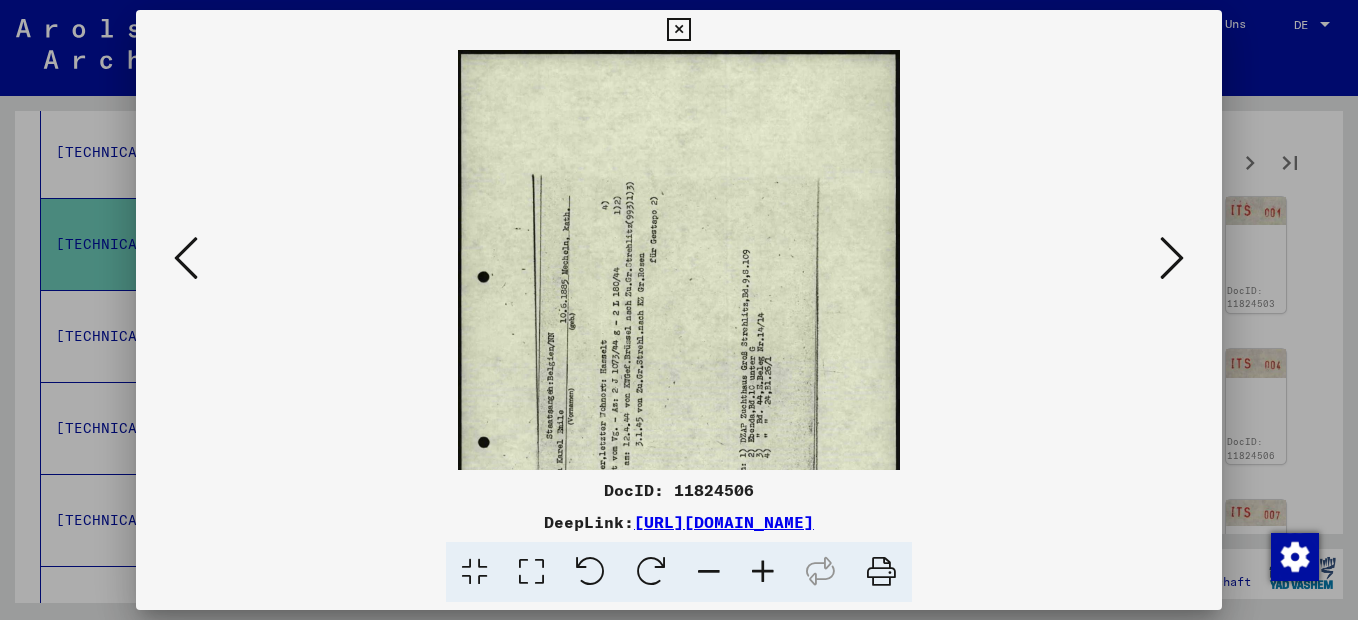 click at bounding box center (651, 572) 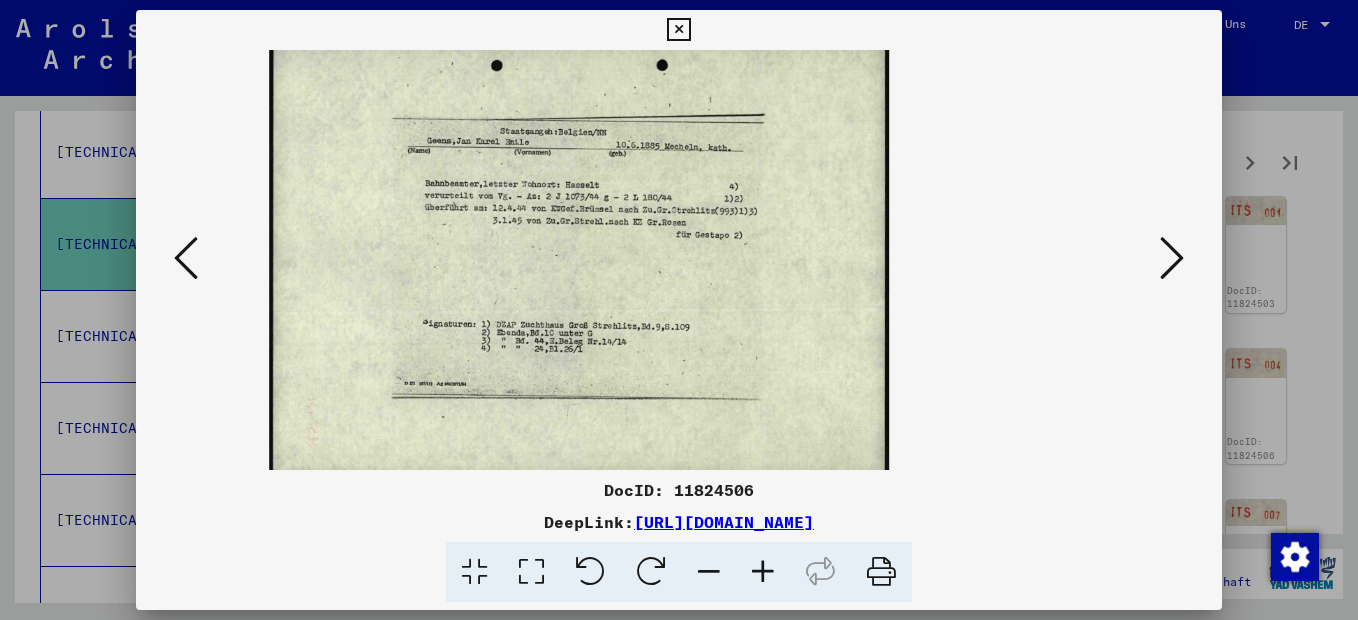 click at bounding box center [763, 572] 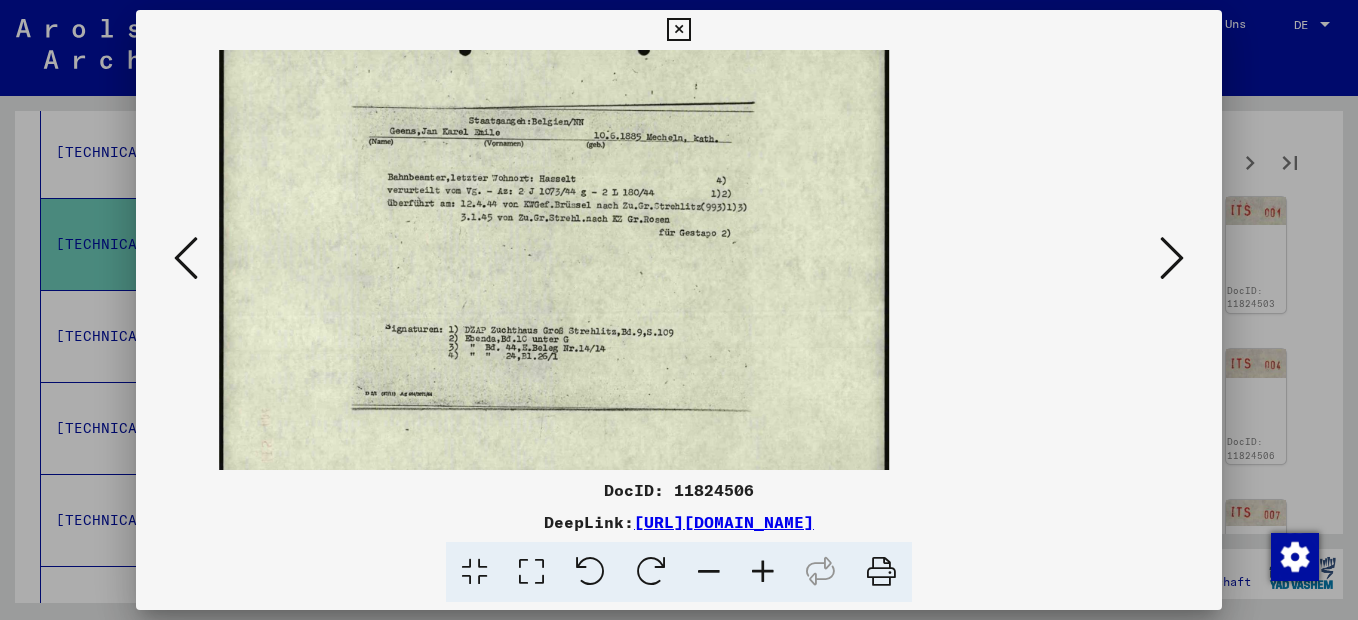 click at bounding box center [763, 572] 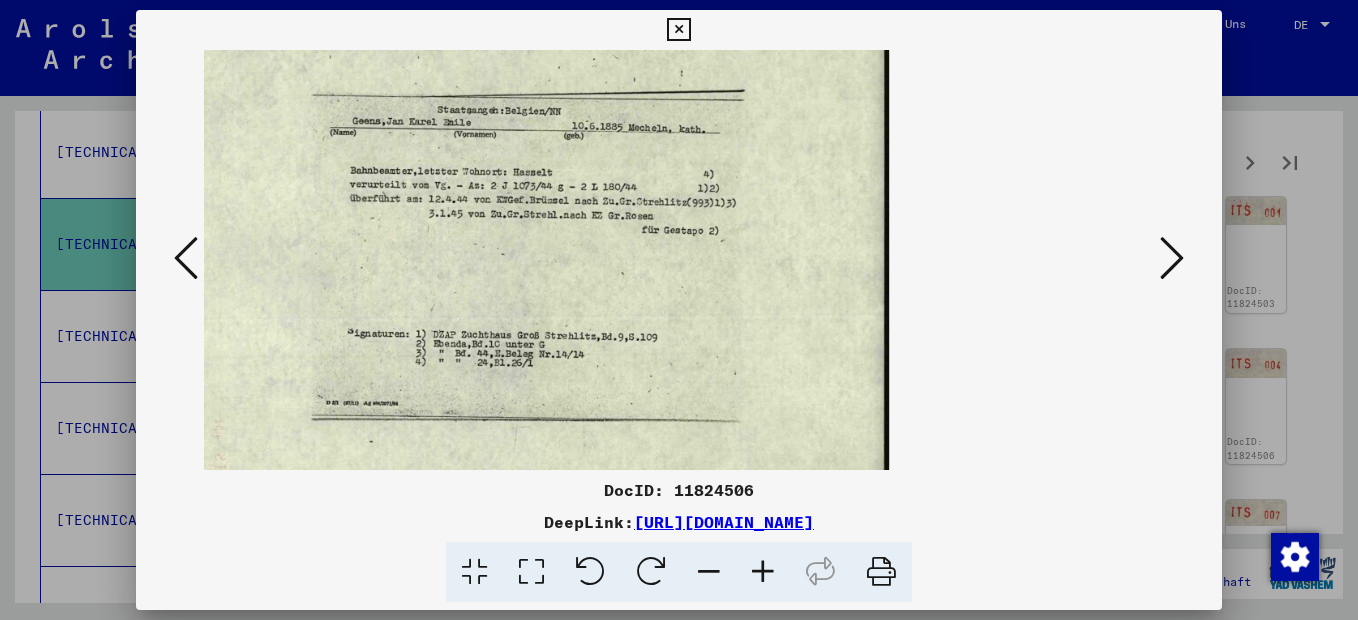 click at bounding box center [763, 572] 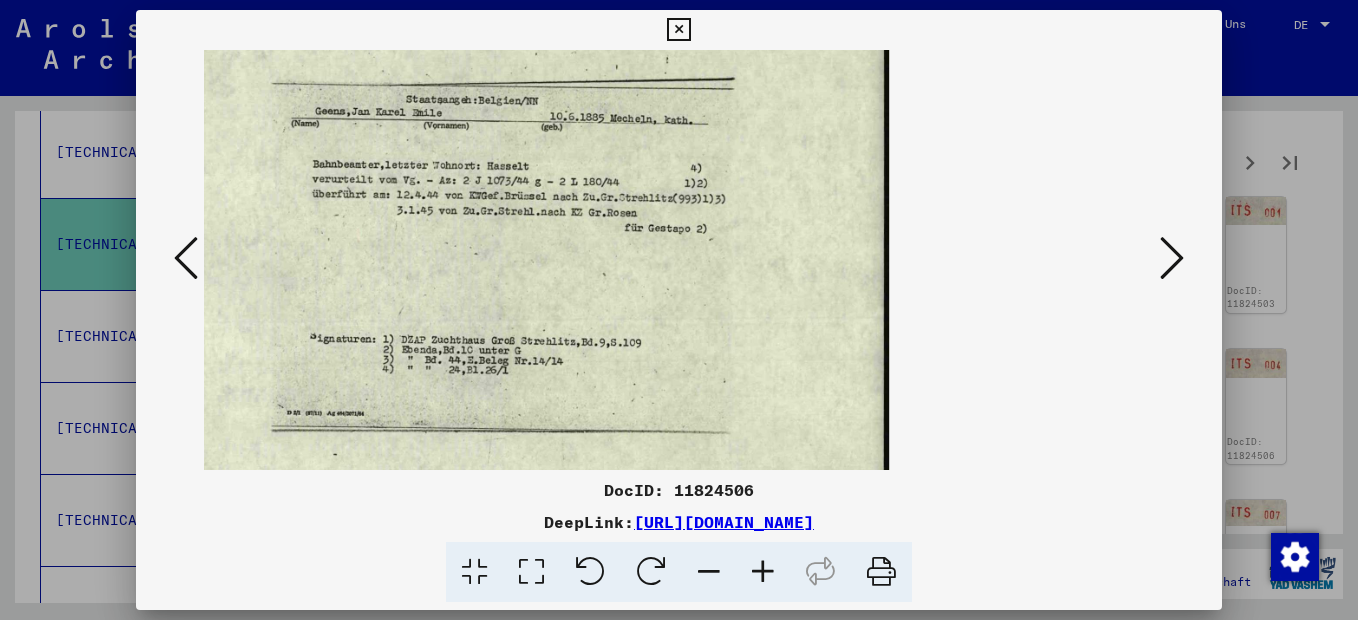click at bounding box center (763, 572) 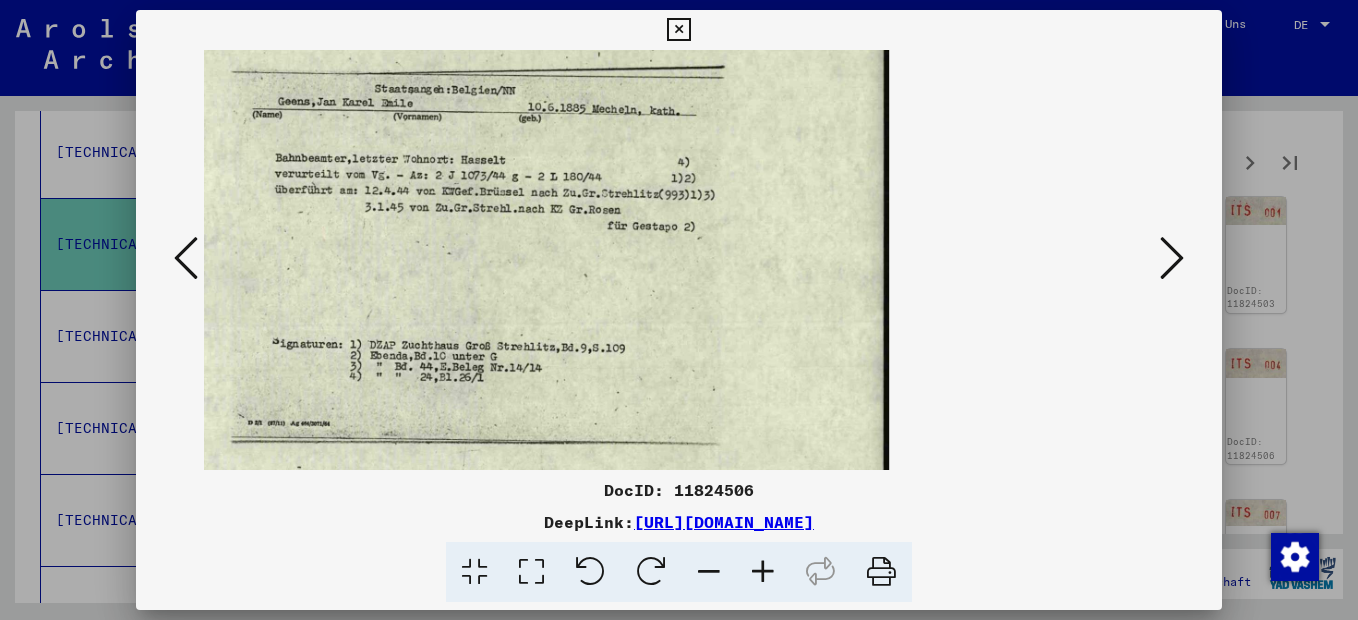 click at bounding box center (763, 572) 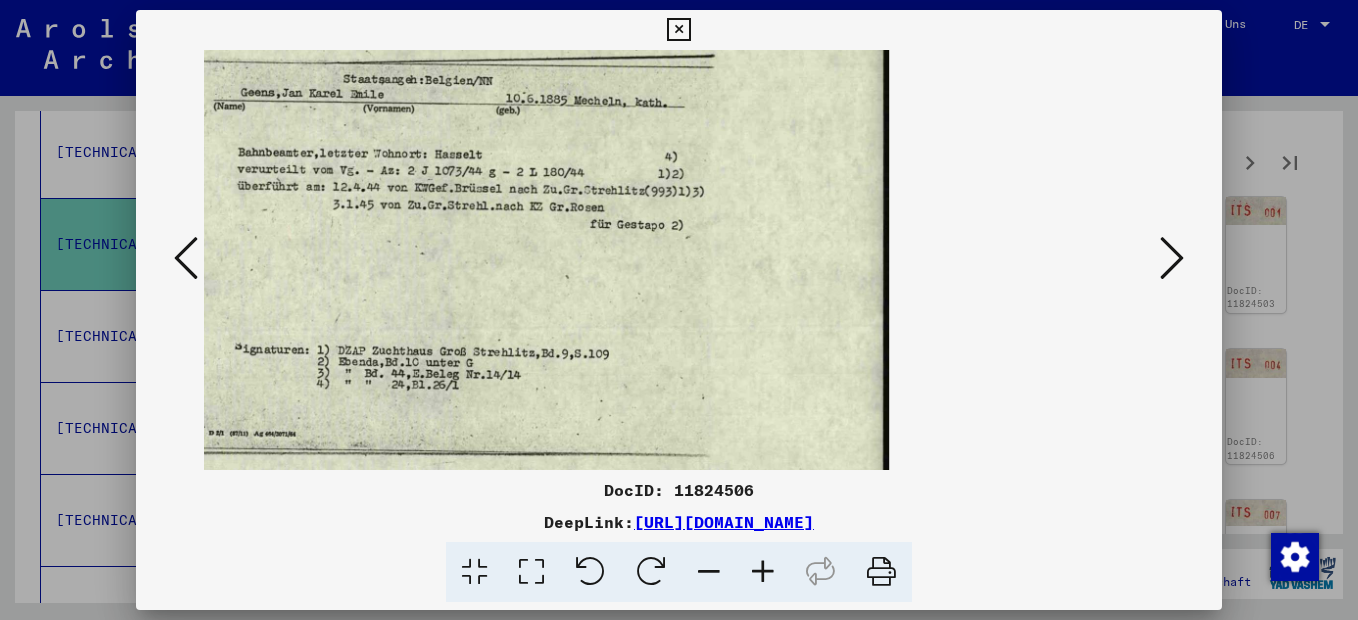 click at bounding box center (1172, 258) 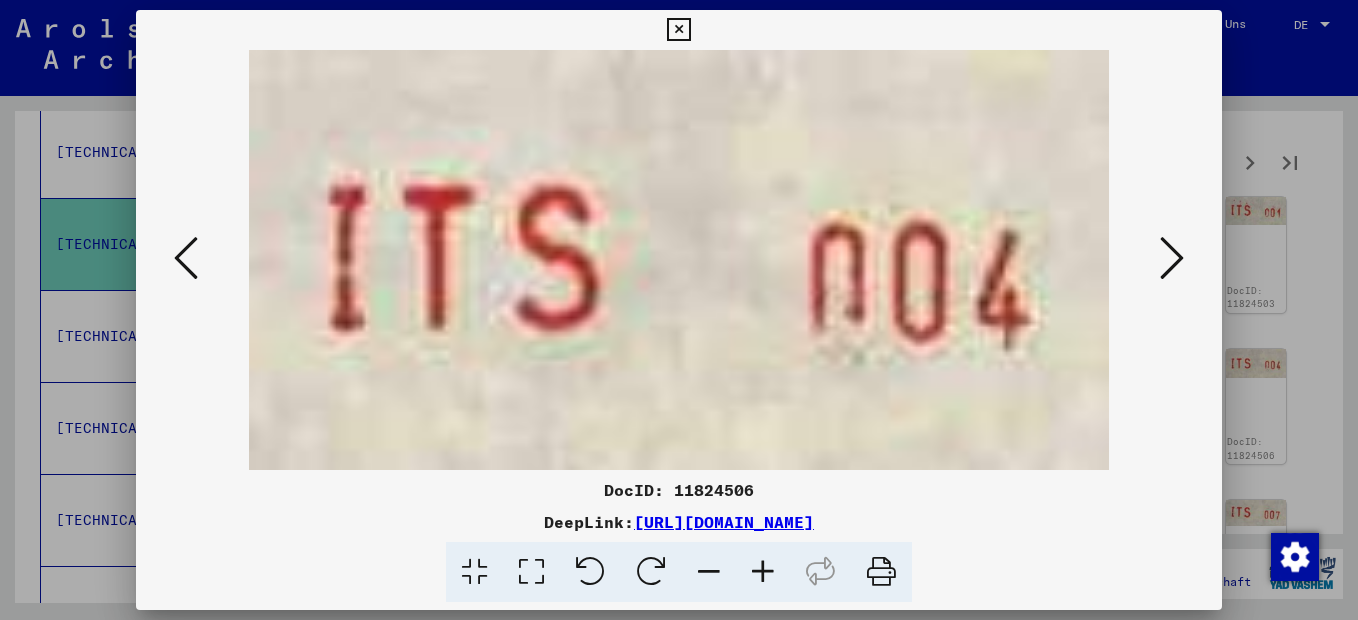 click at bounding box center (1172, 258) 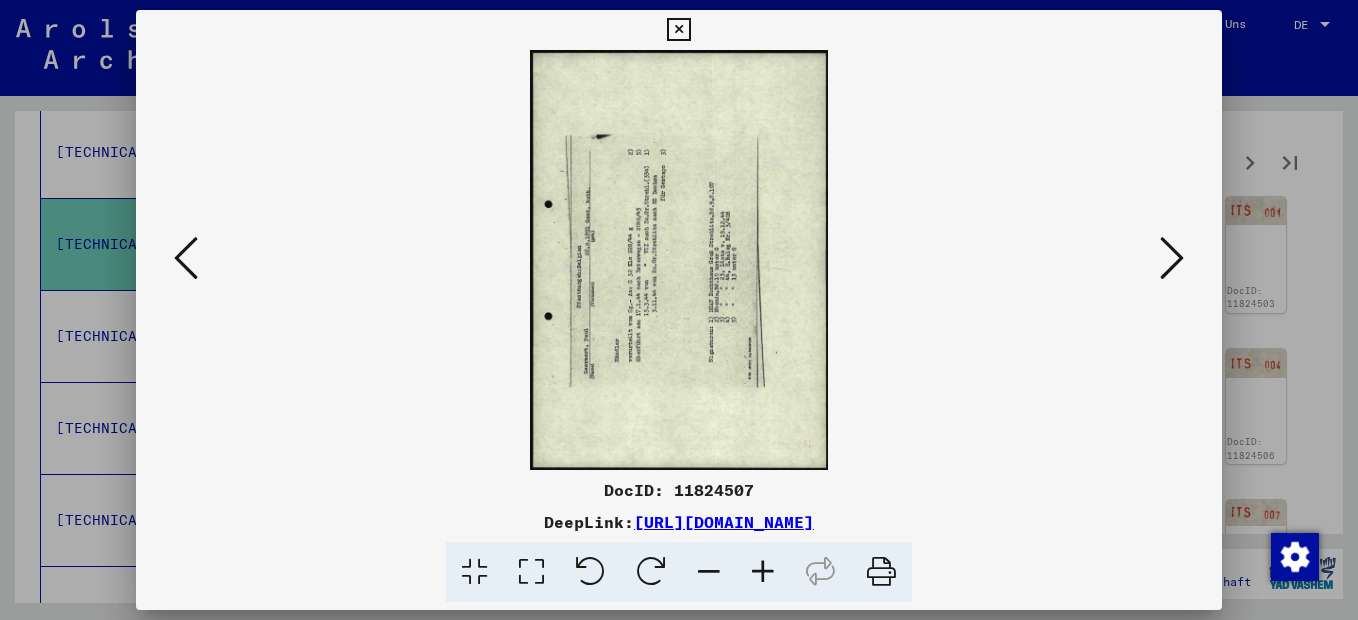 click at bounding box center (651, 572) 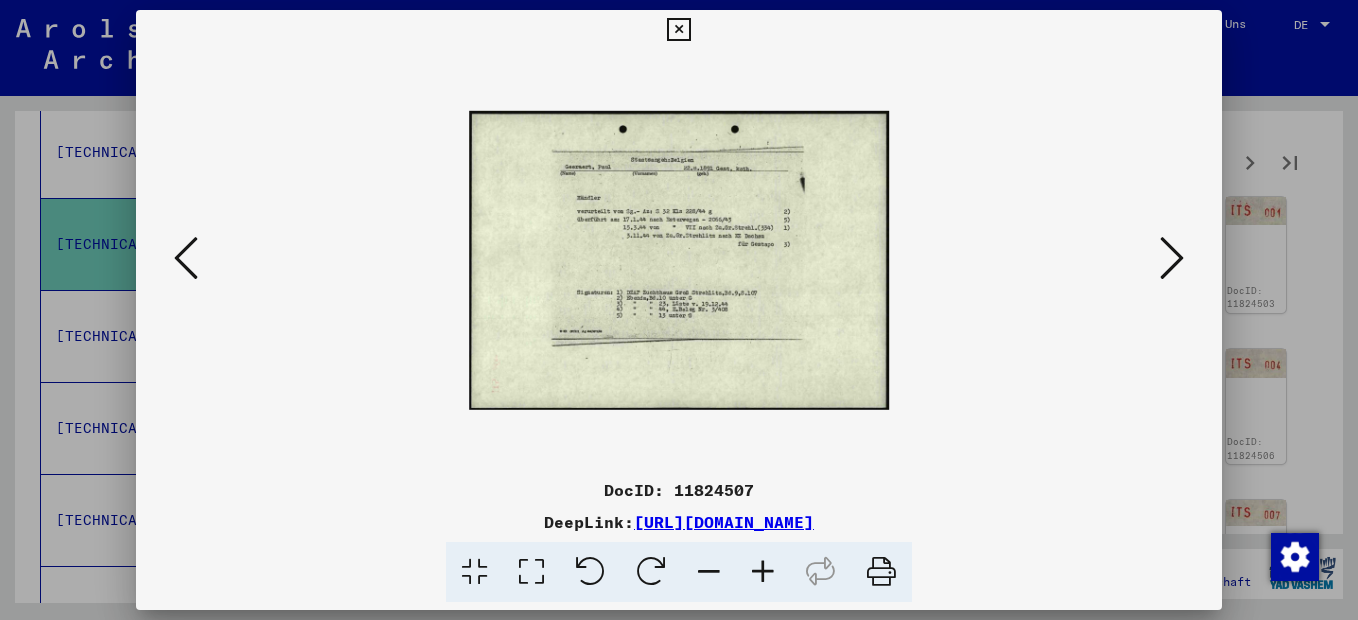 click at bounding box center [763, 572] 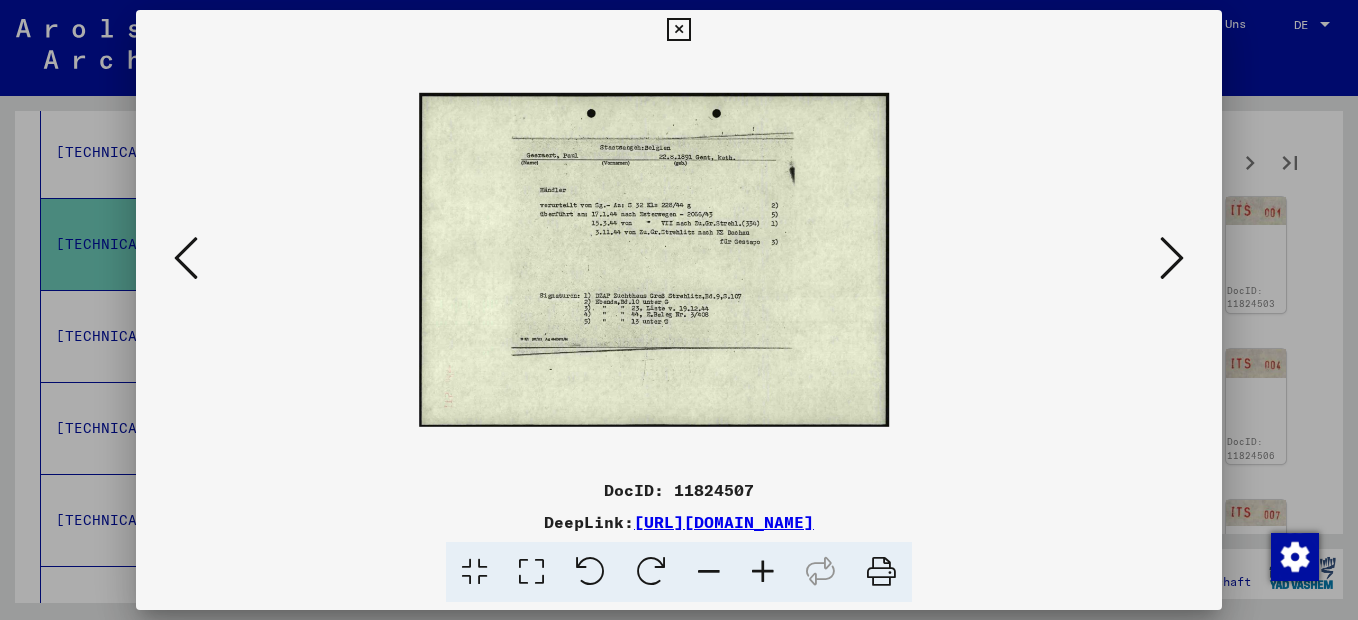 click at bounding box center (763, 572) 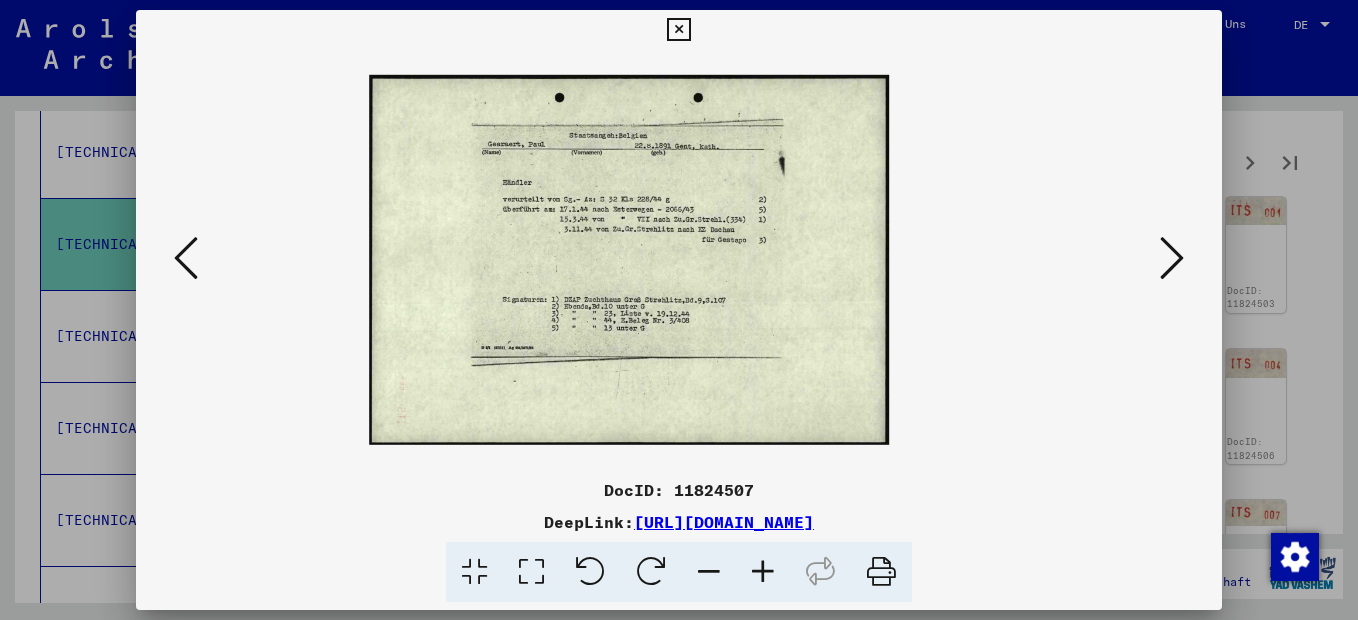 click at bounding box center (763, 572) 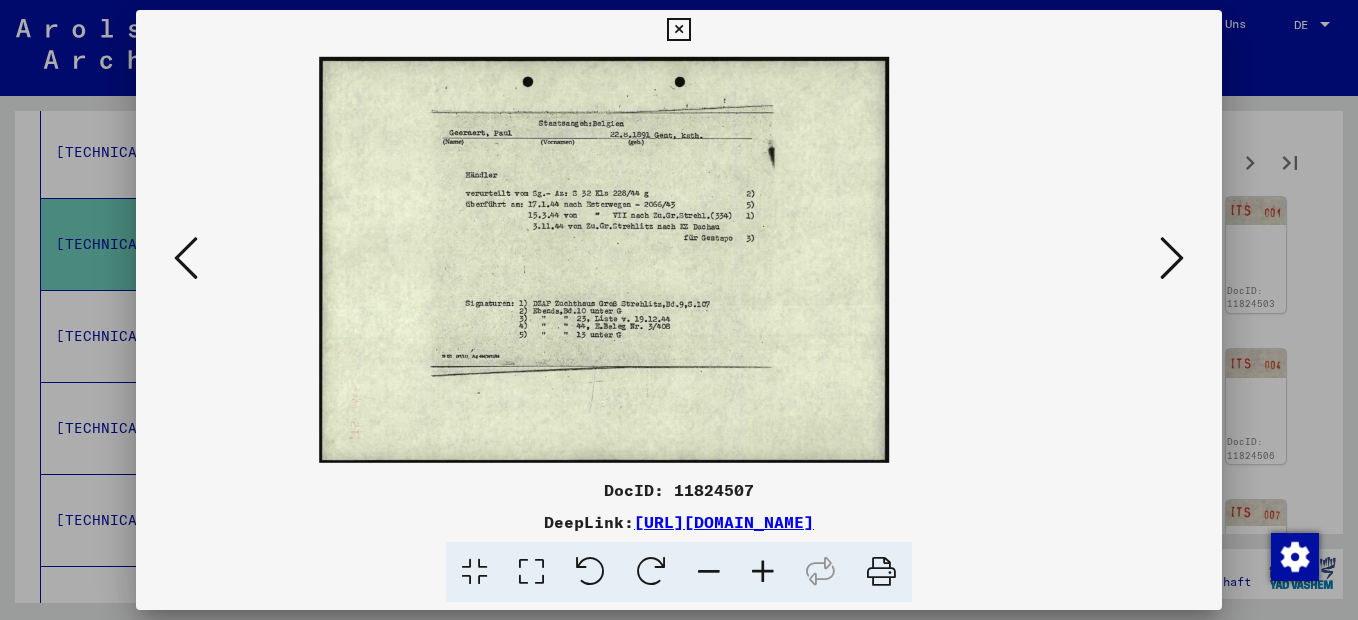 click at bounding box center (763, 572) 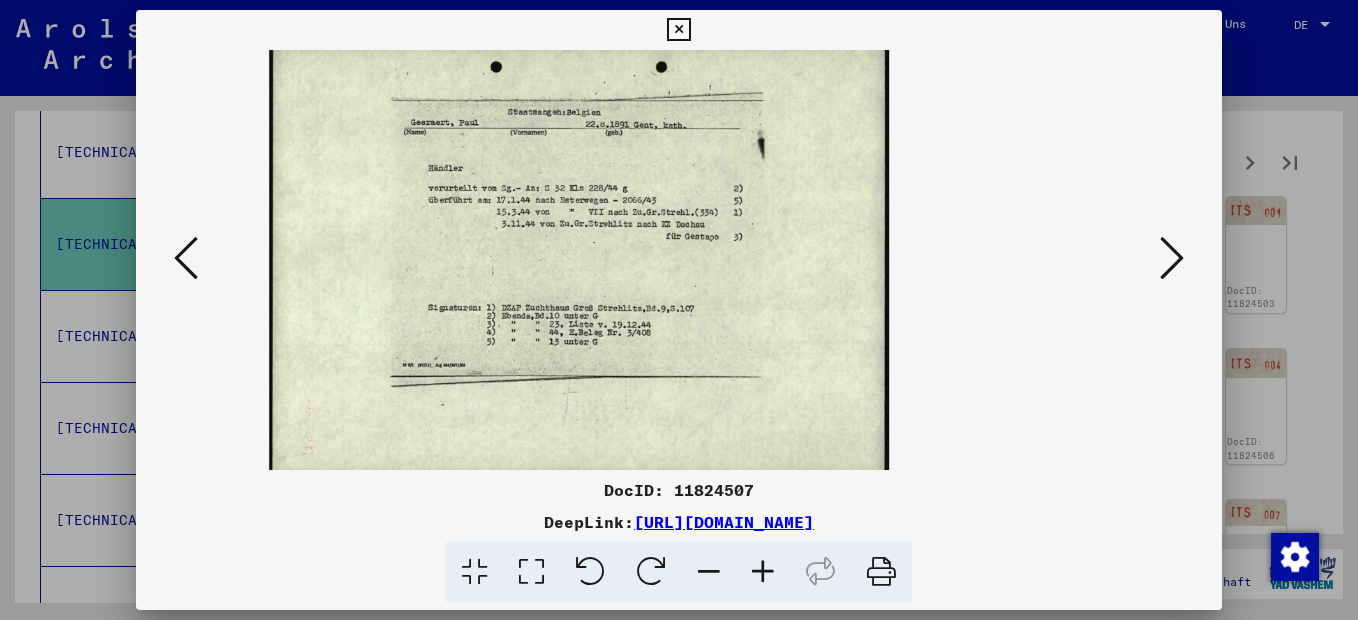 click at bounding box center [763, 572] 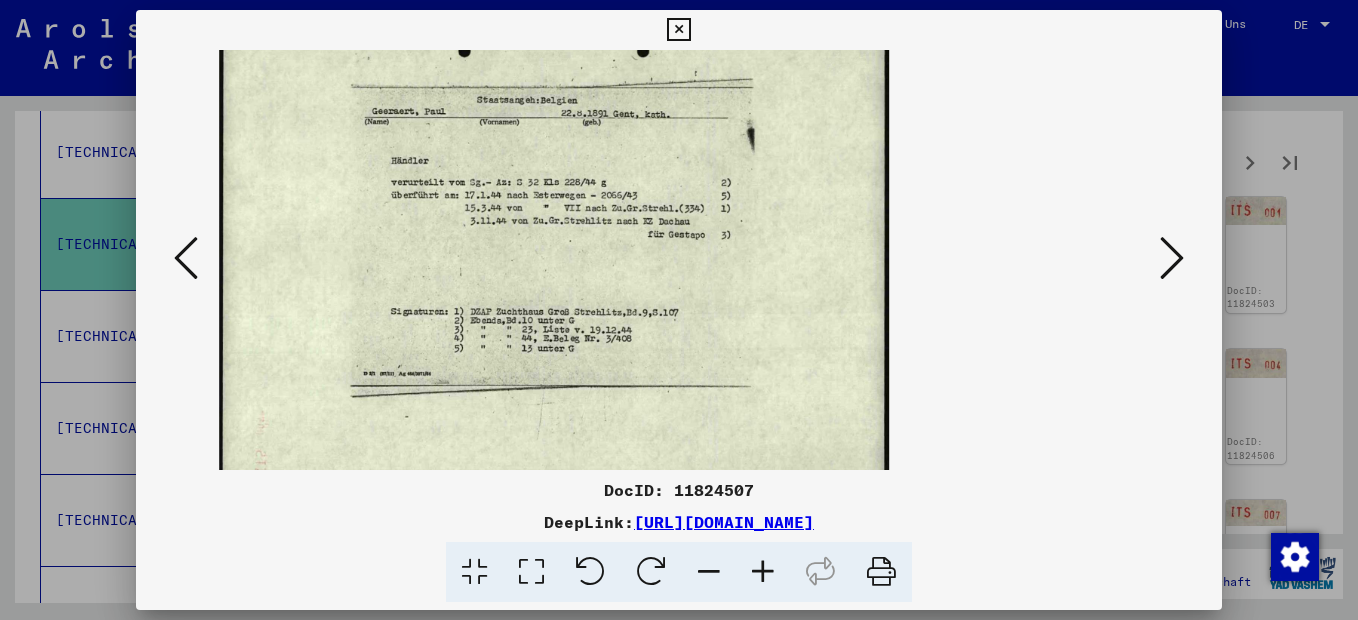 click at bounding box center (763, 572) 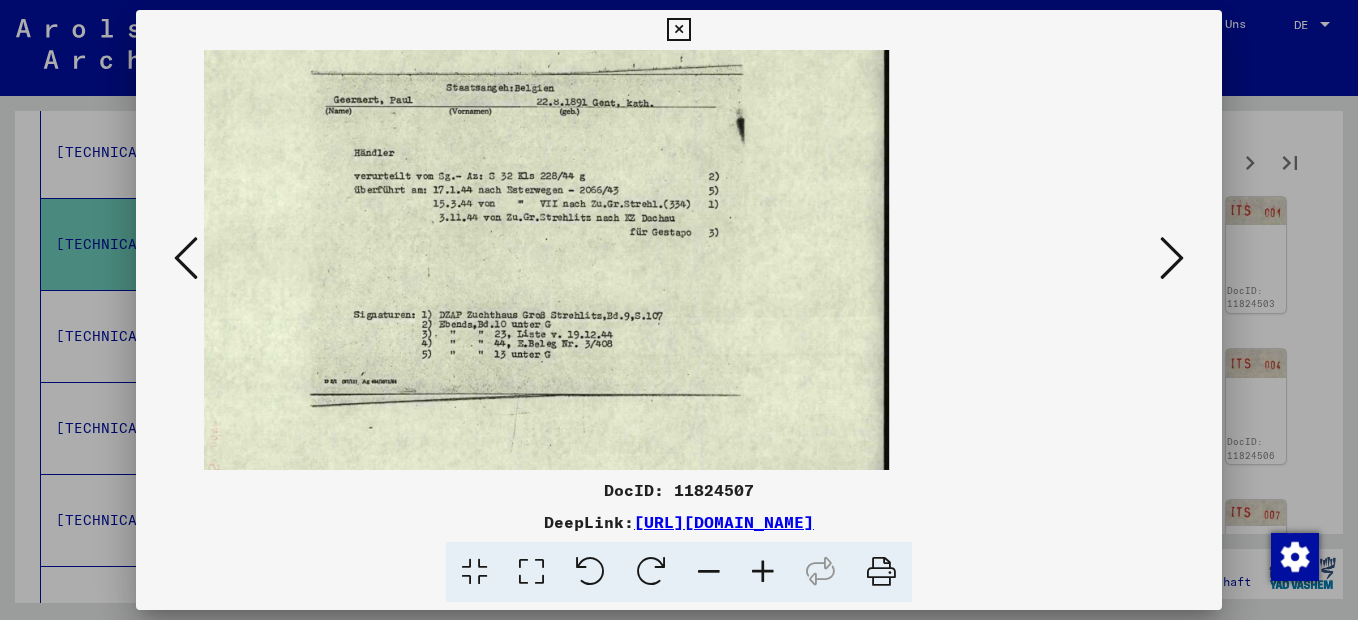 click at bounding box center (763, 572) 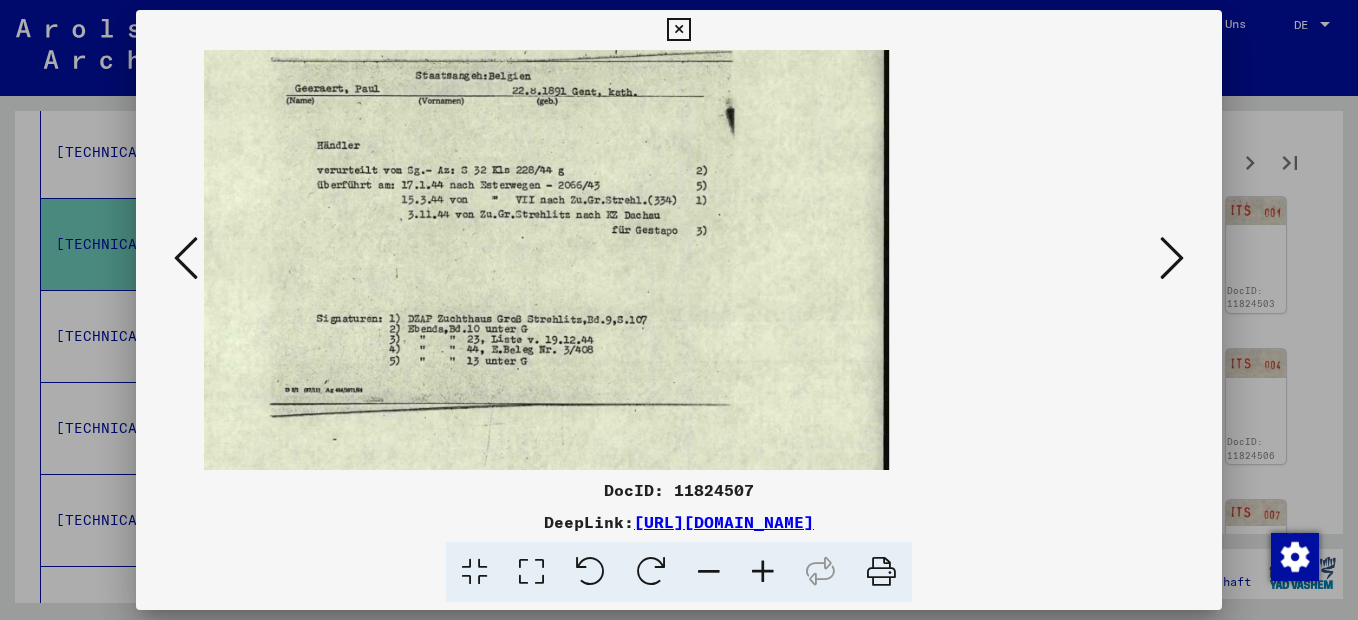 click at bounding box center [763, 572] 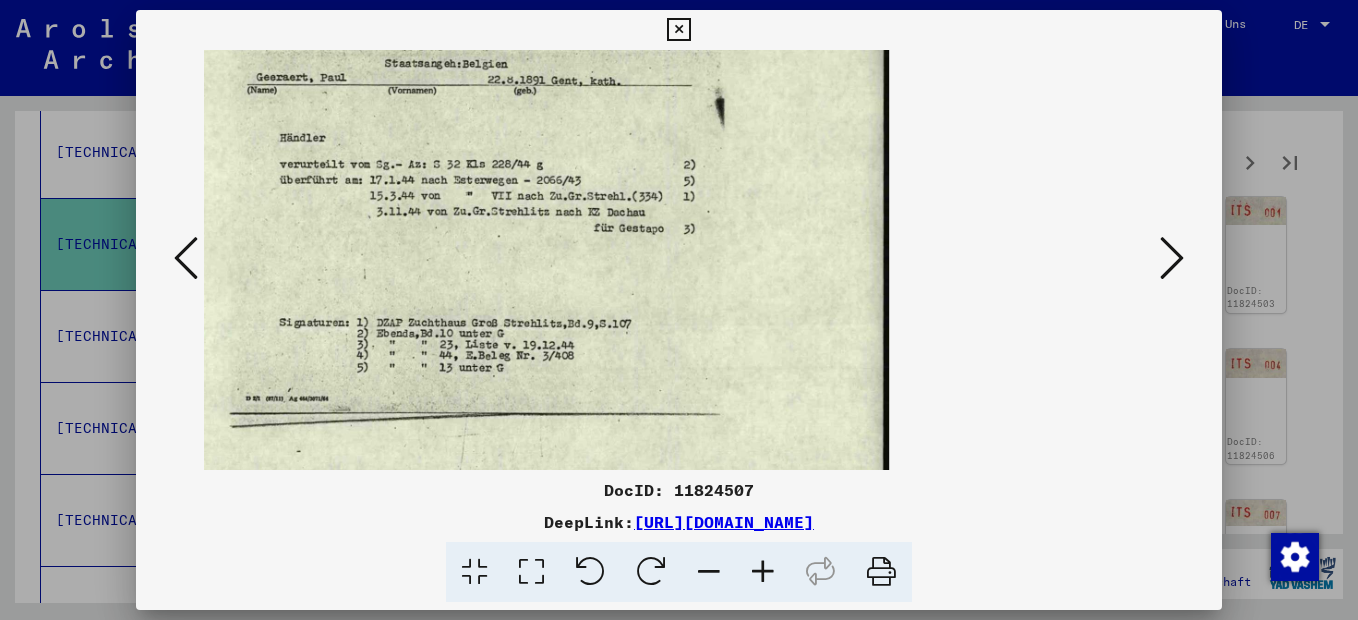 click at bounding box center [679, 260] 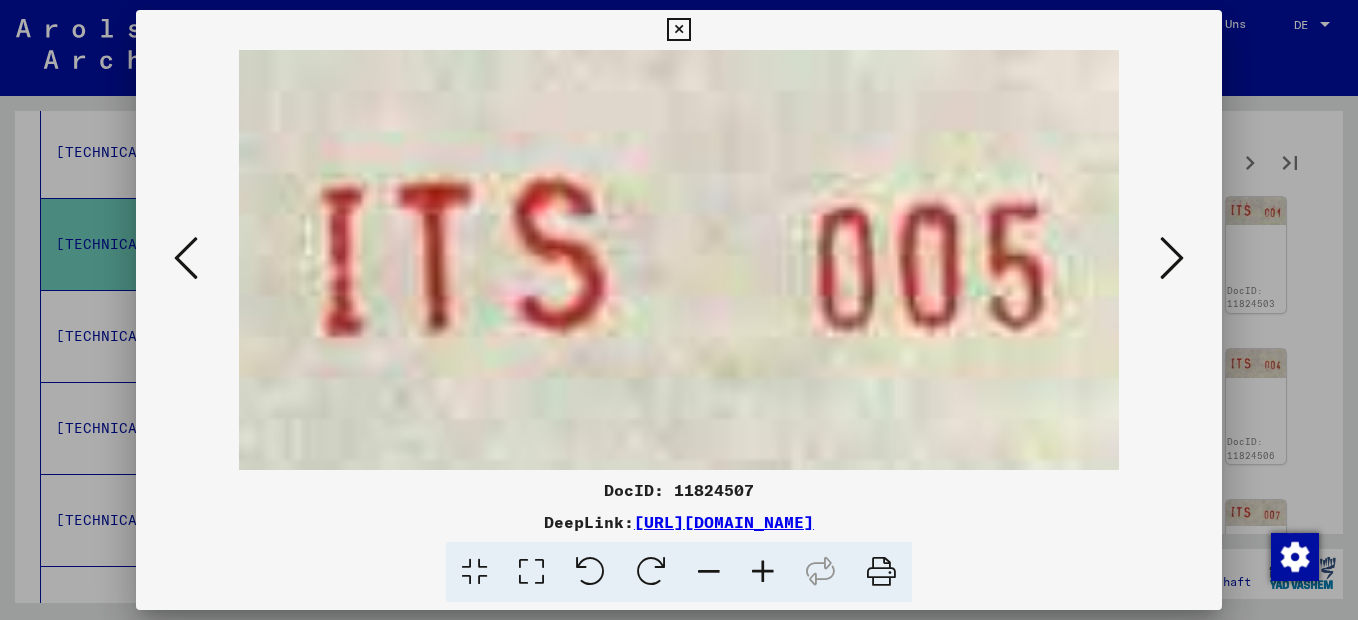 click at bounding box center (678, 30) 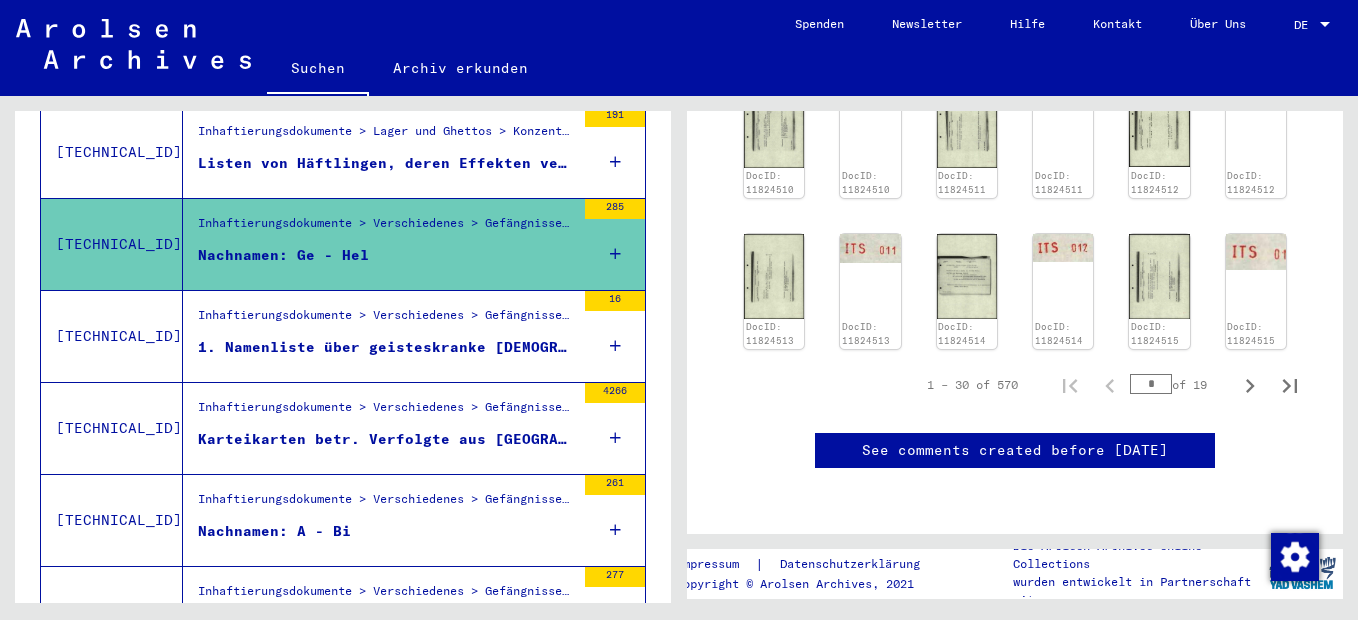 scroll, scrollTop: 1300, scrollLeft: 0, axis: vertical 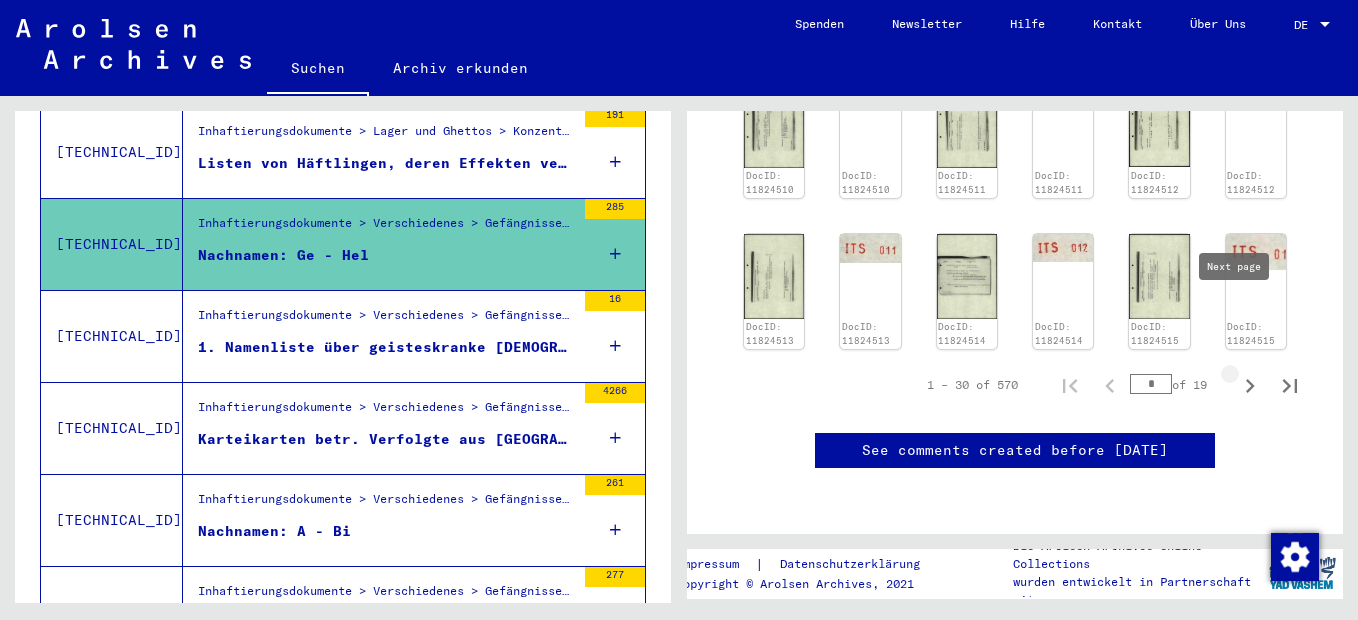 click 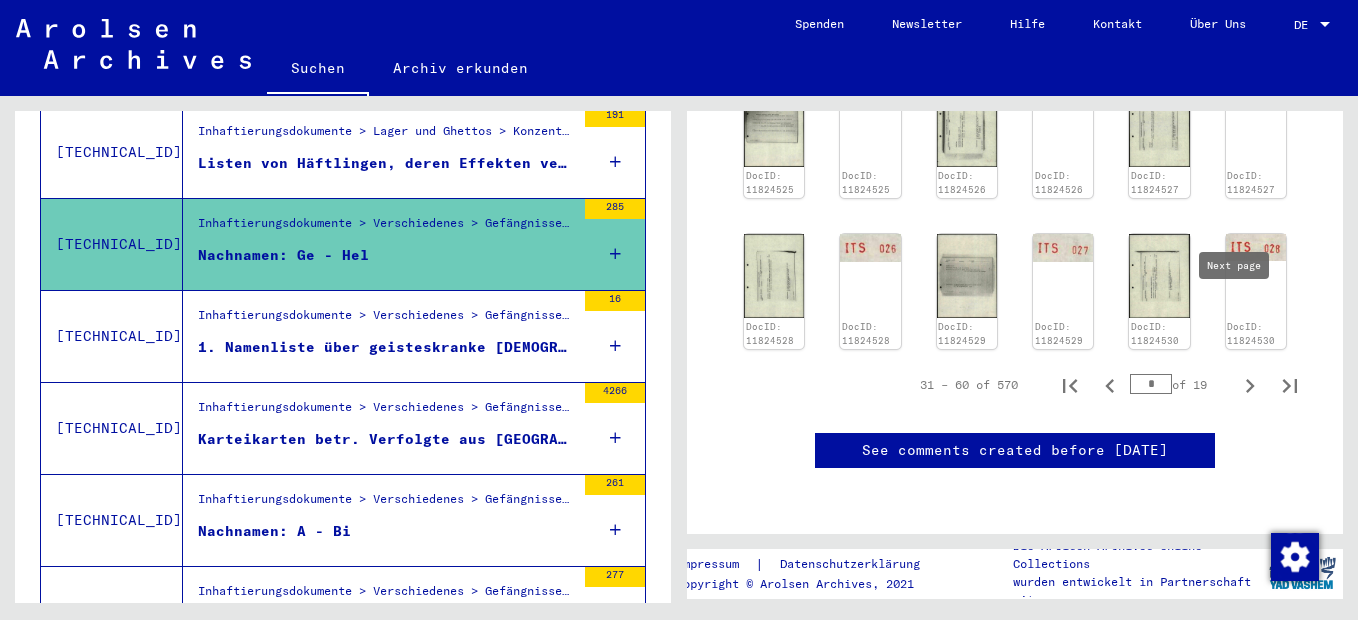 click 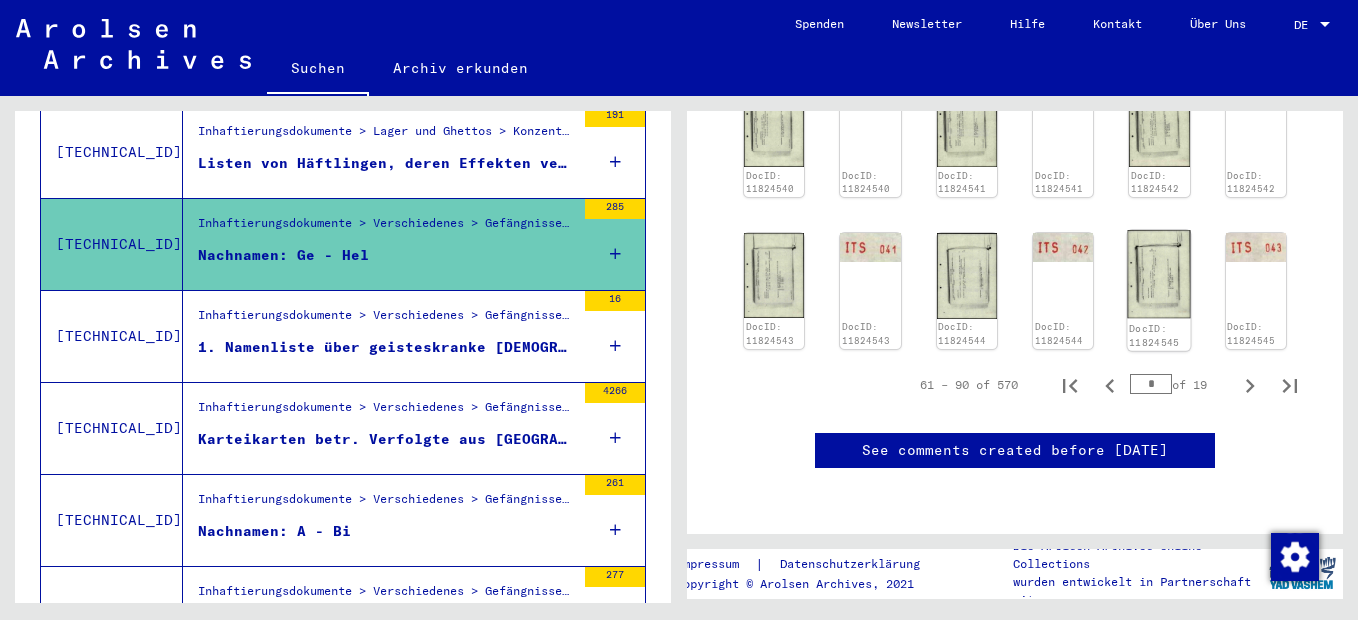 click 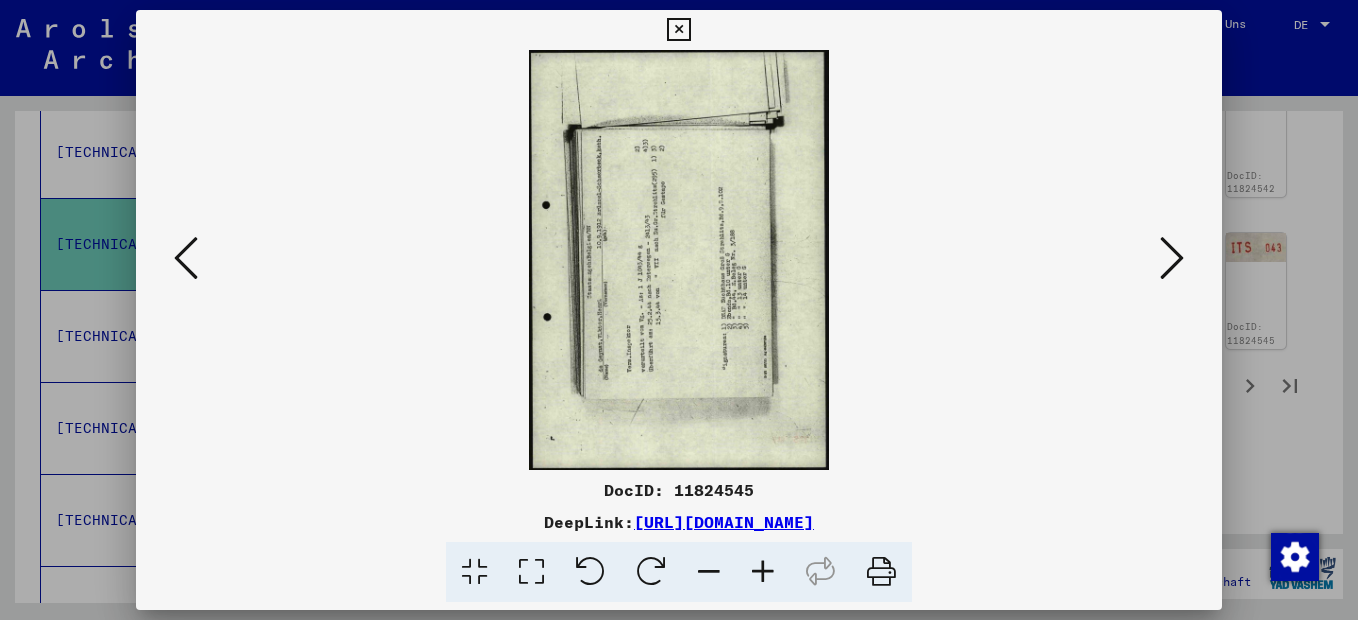 click at bounding box center (651, 572) 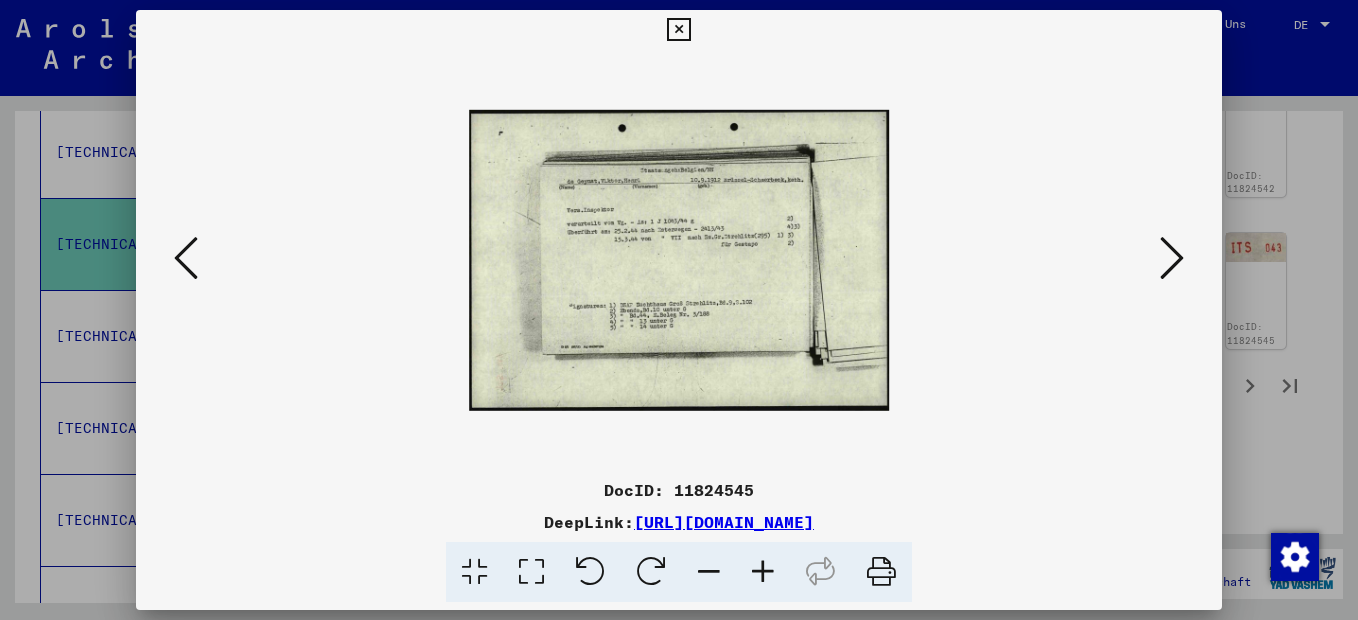 click at bounding box center (763, 572) 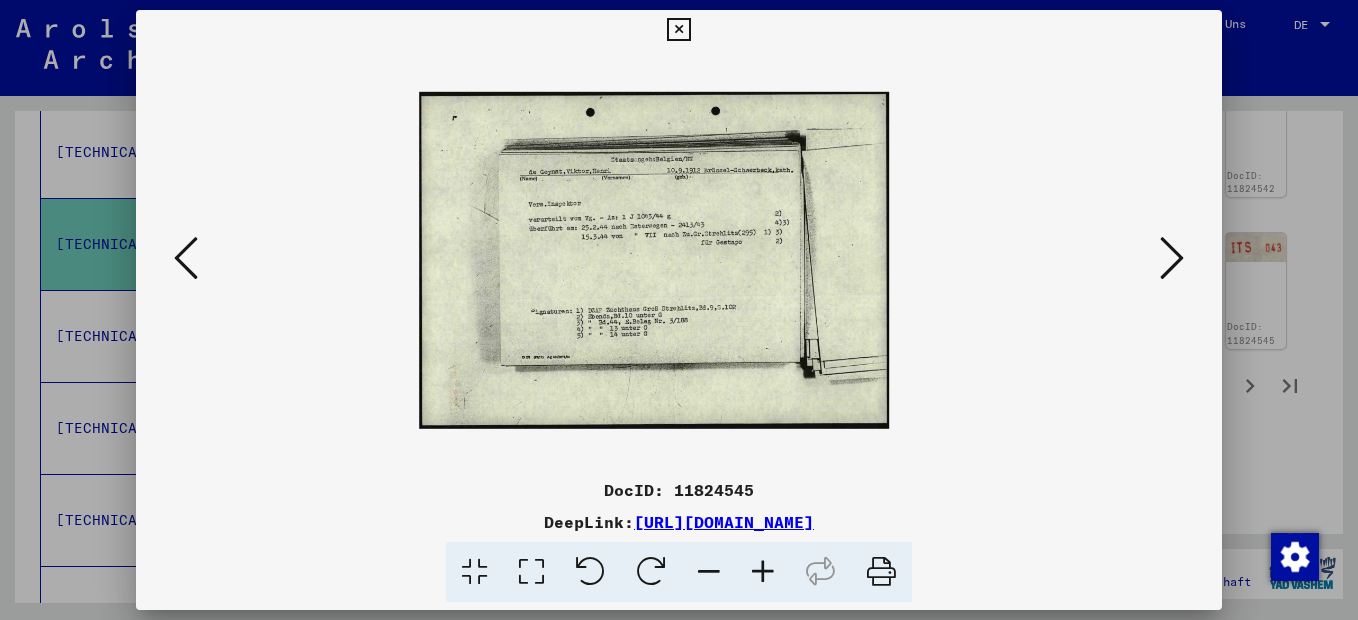click at bounding box center [763, 572] 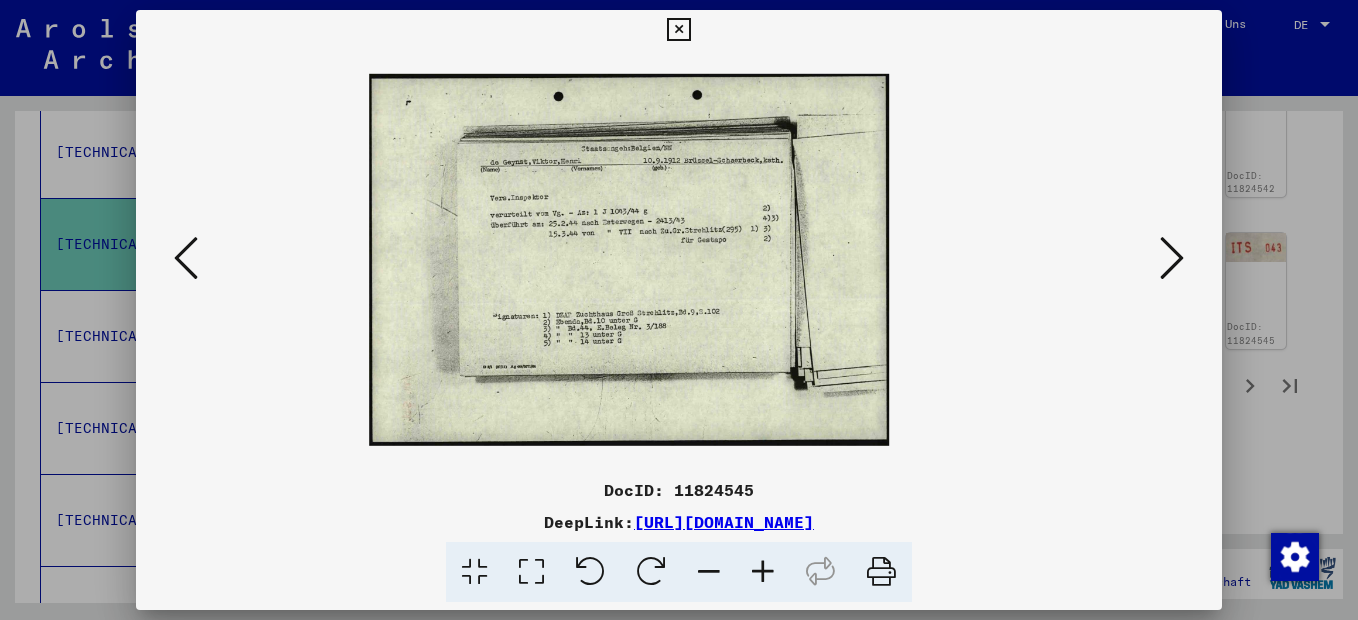 click at bounding box center (763, 572) 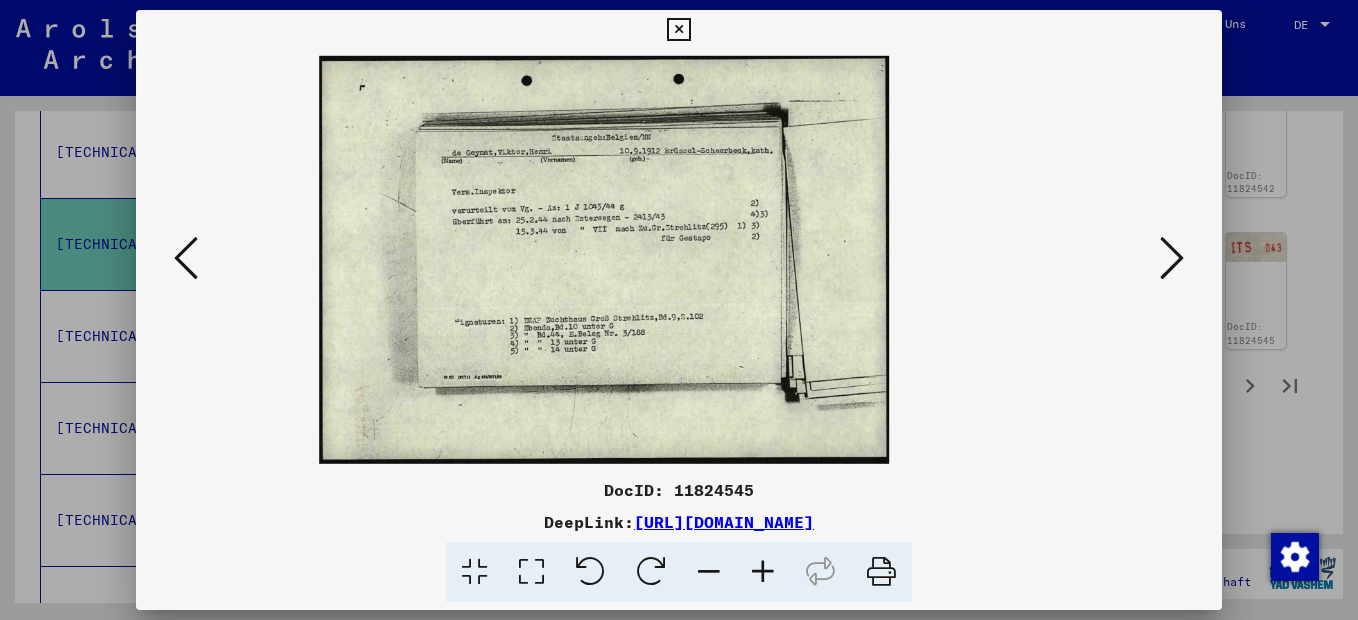 click at bounding box center [763, 572] 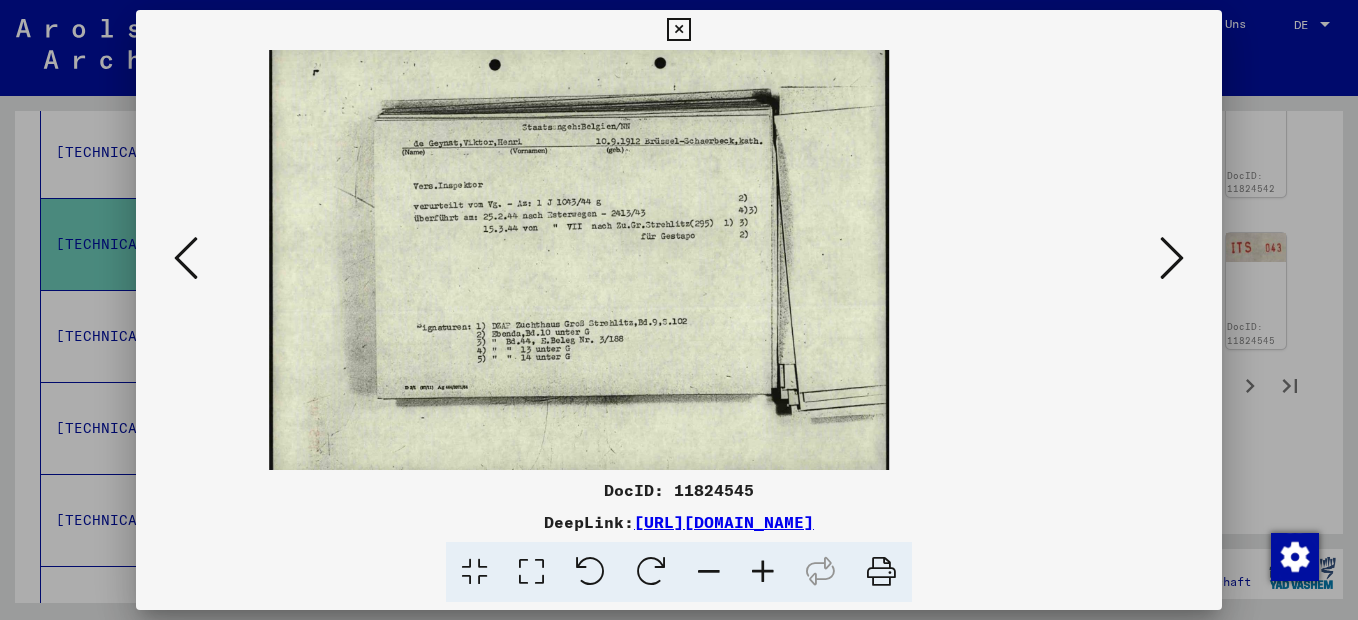 click at bounding box center (763, 572) 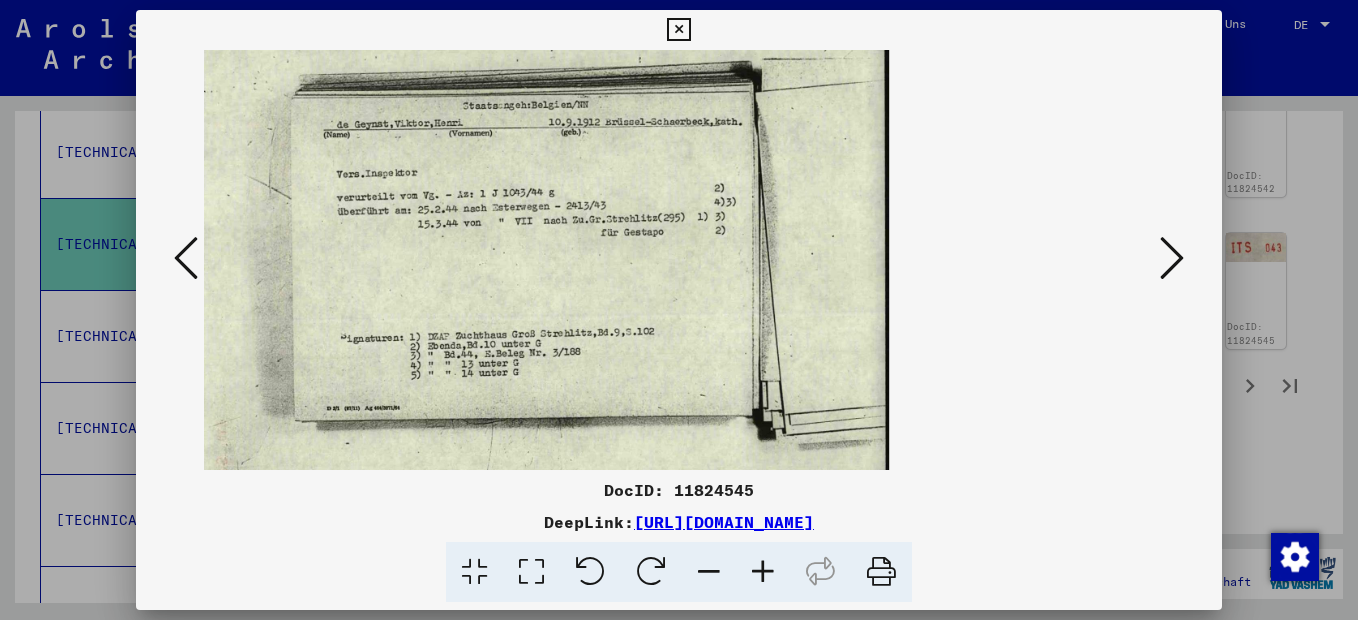 click at bounding box center (763, 572) 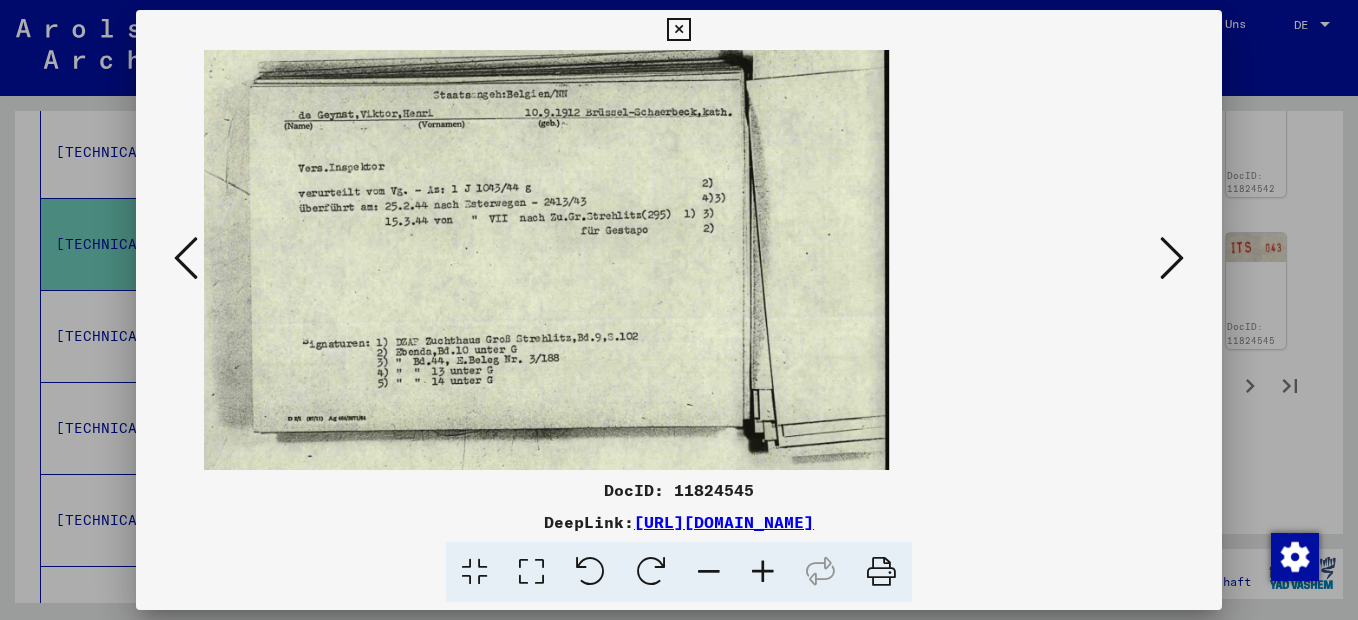 click at bounding box center [763, 572] 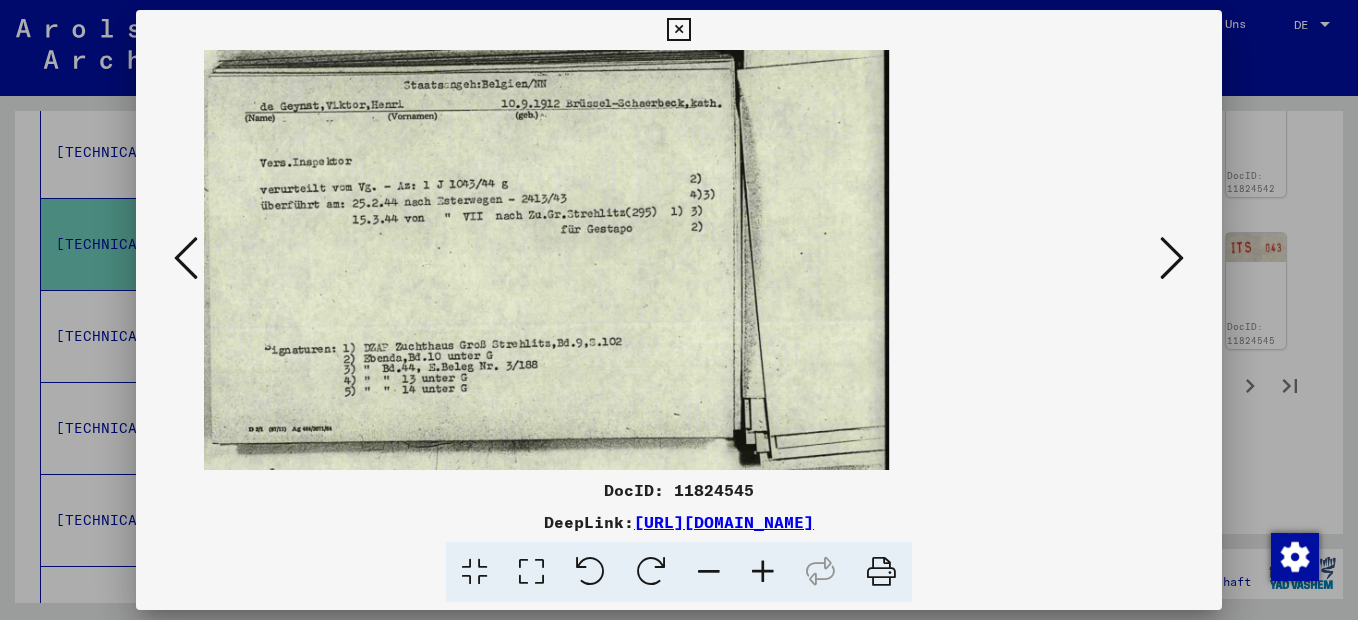 click at bounding box center [678, 30] 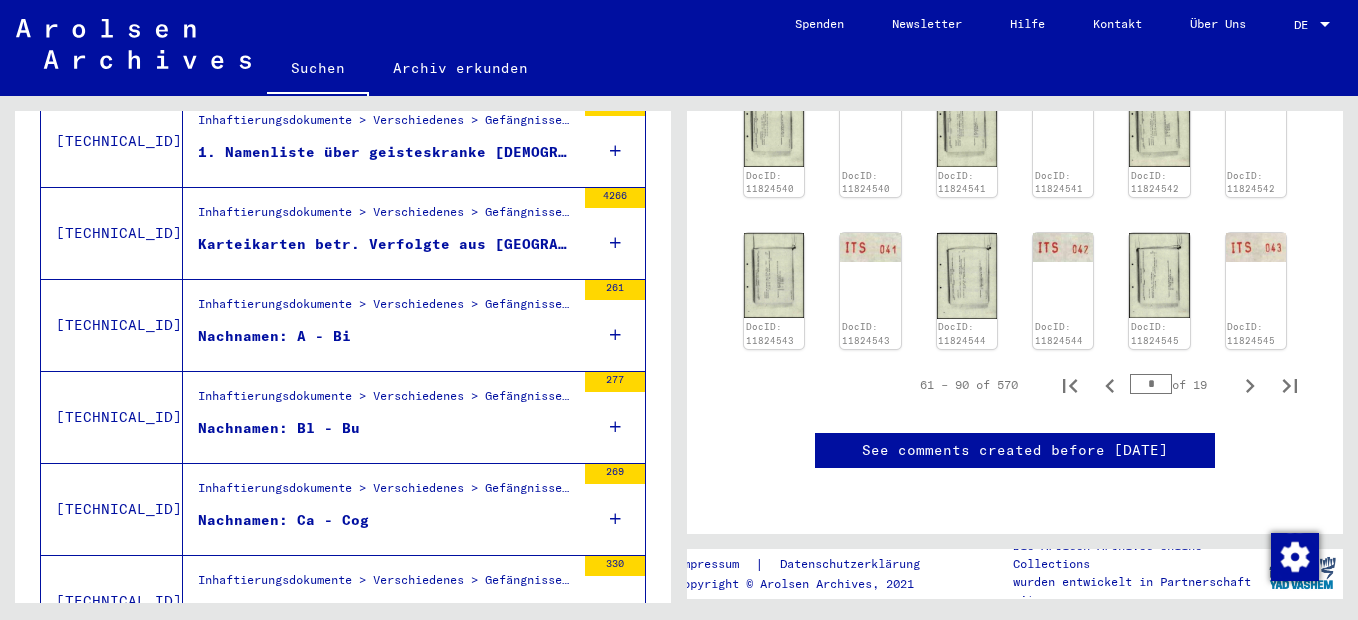 scroll, scrollTop: 800, scrollLeft: 0, axis: vertical 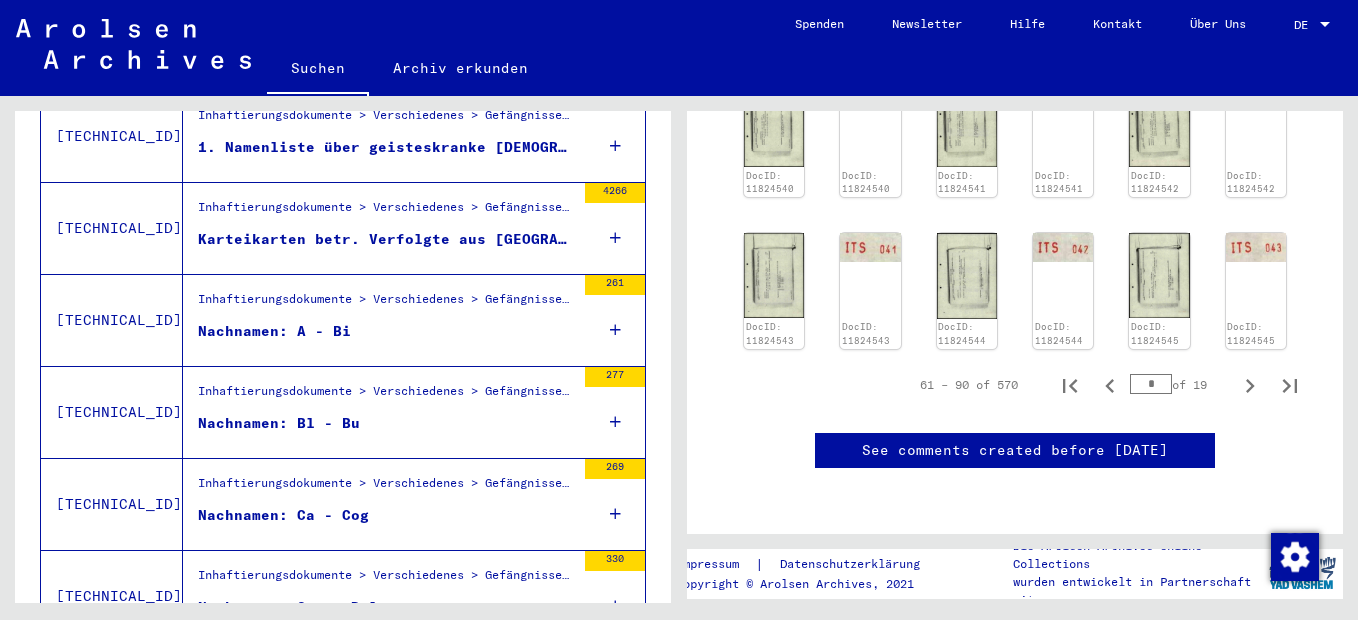 click on "Inhaftierungsdokumente > Verschiedenes > Gefängnisse > Listenmaterial Gruppe P.P. > Karteikarten mit nicht identifizierten oder mehreren geografischen Bezügen > Karteikarten betr. Verfolgte aus [GEOGRAPHIC_DATA], [GEOGRAPHIC_DATA] und [GEOGRAPHIC_DATA] ("Nacht-      und Nebel-Aktion"), die in verschiedenen Haftstätten inhaftiert waren      (erstellt vom Dokumentationszentrum der Staatlichen Archivverwaltung der      DDR) Nachnamen: A - Bi" at bounding box center (379, 320) 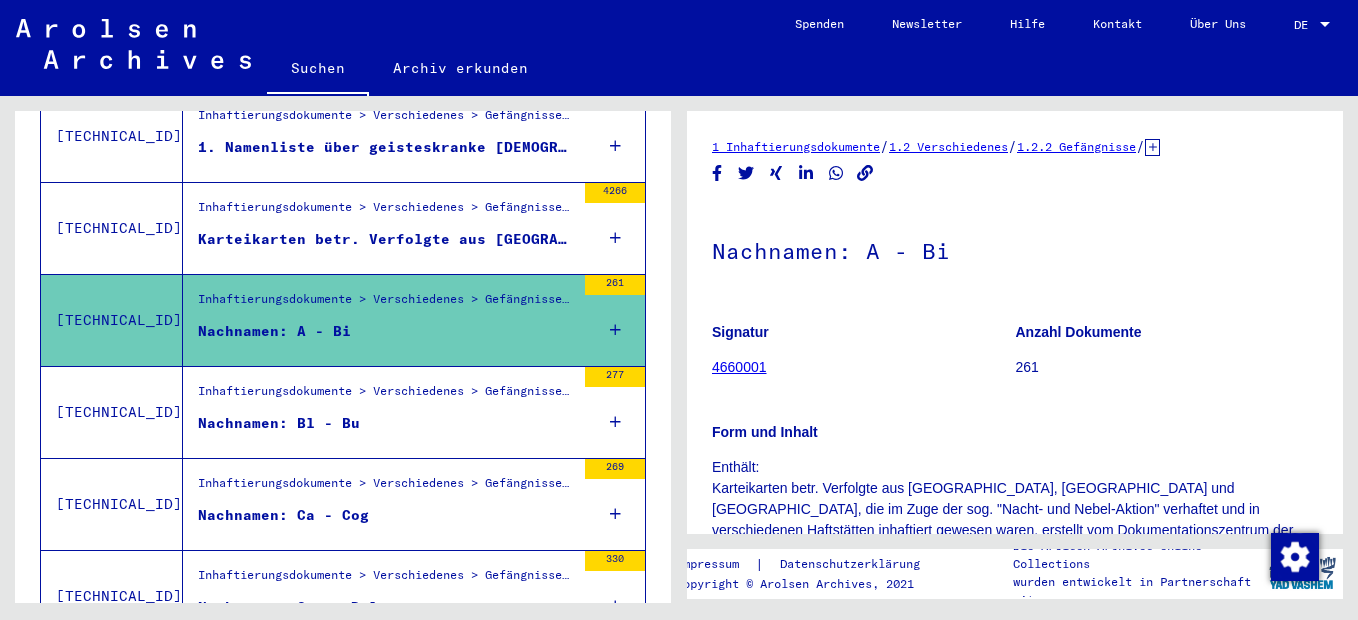 scroll, scrollTop: 0, scrollLeft: 0, axis: both 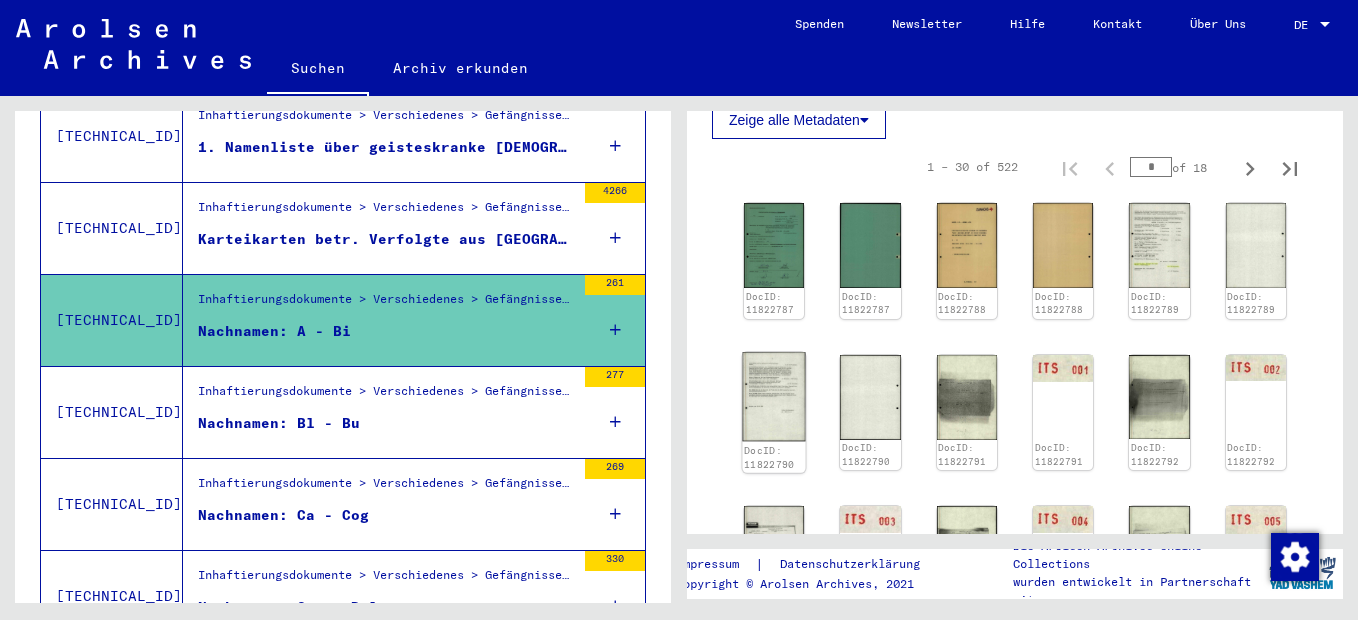 click 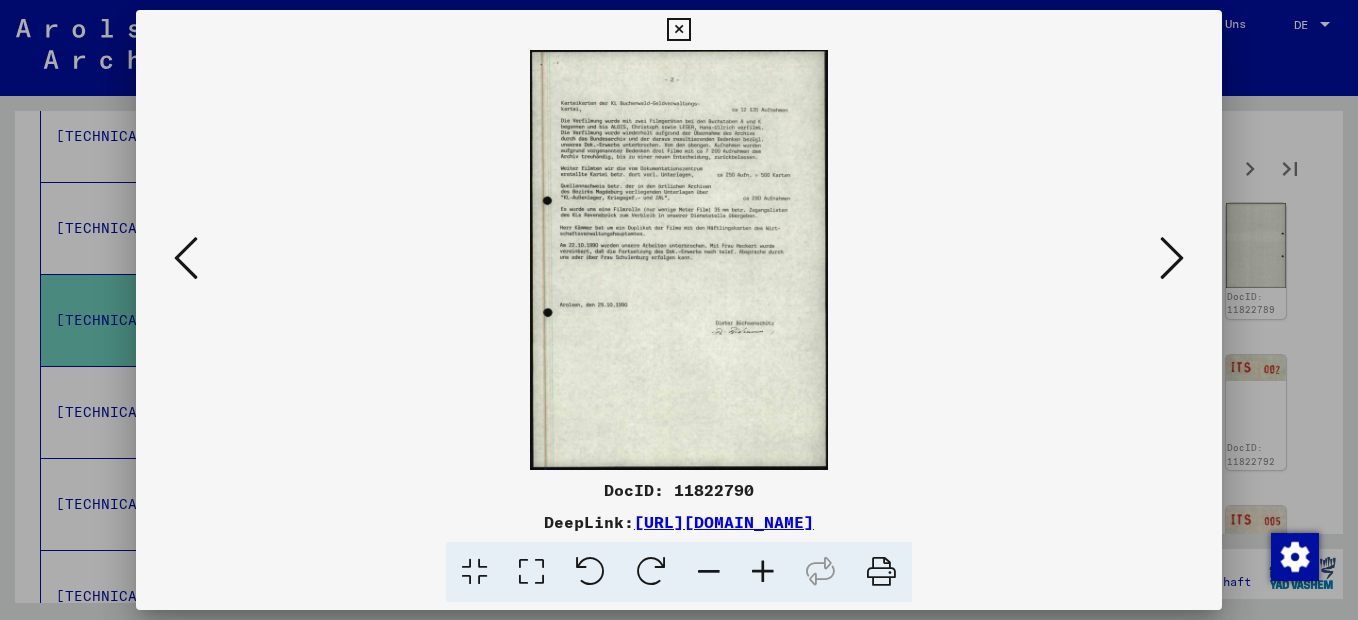 click at bounding box center (763, 572) 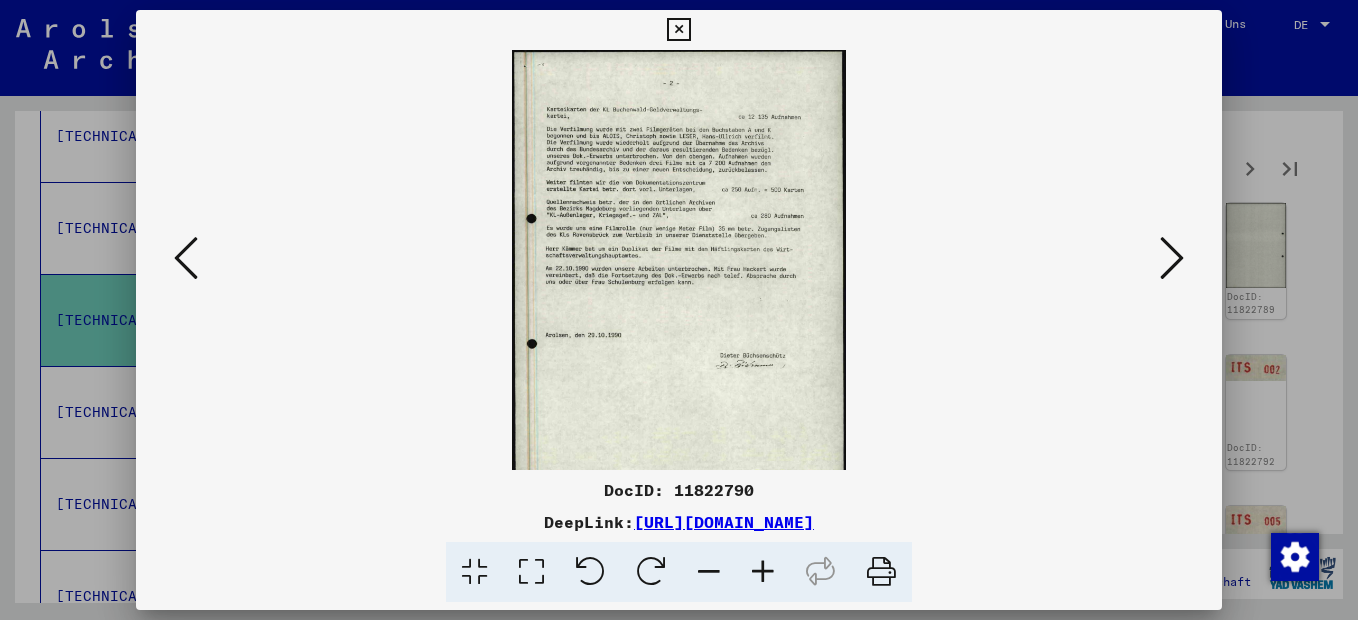click at bounding box center [763, 572] 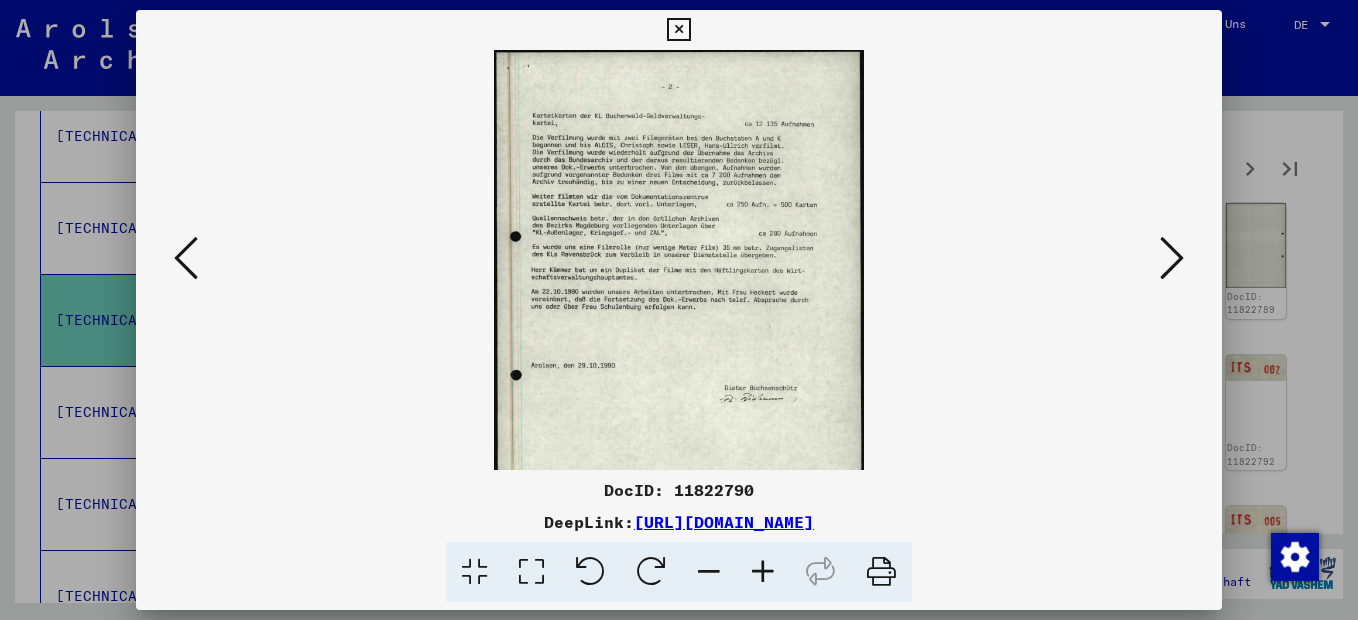 click at bounding box center (763, 572) 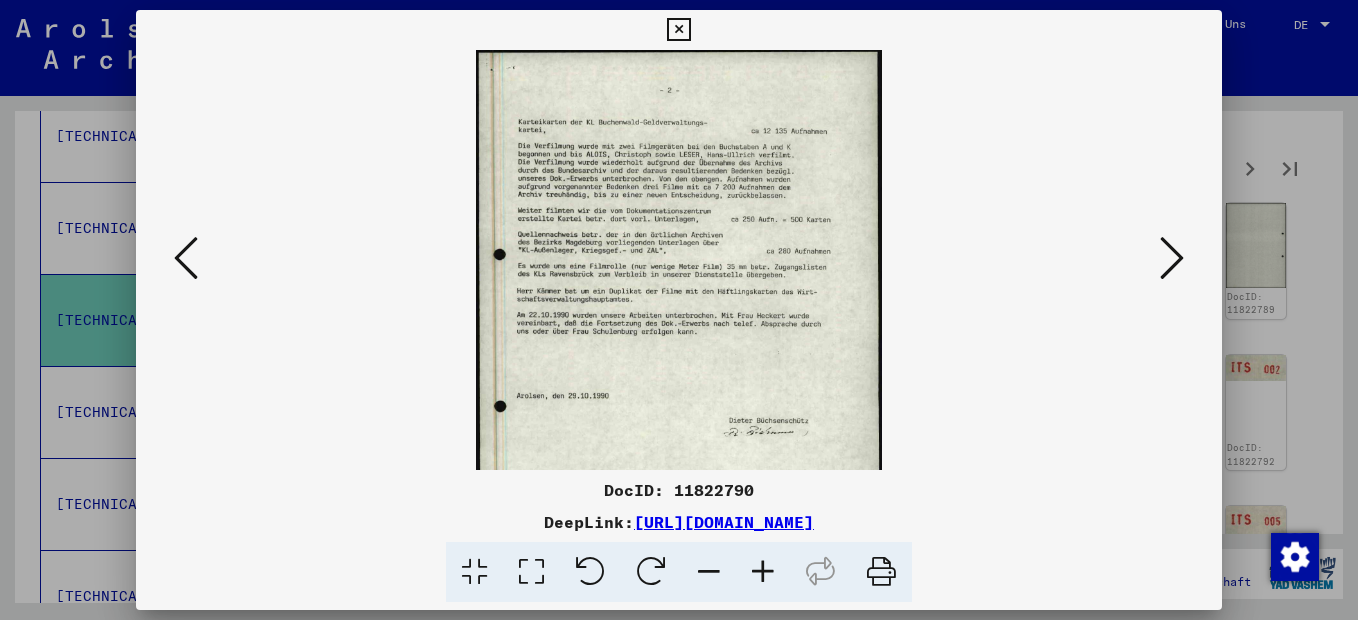 click at bounding box center [763, 572] 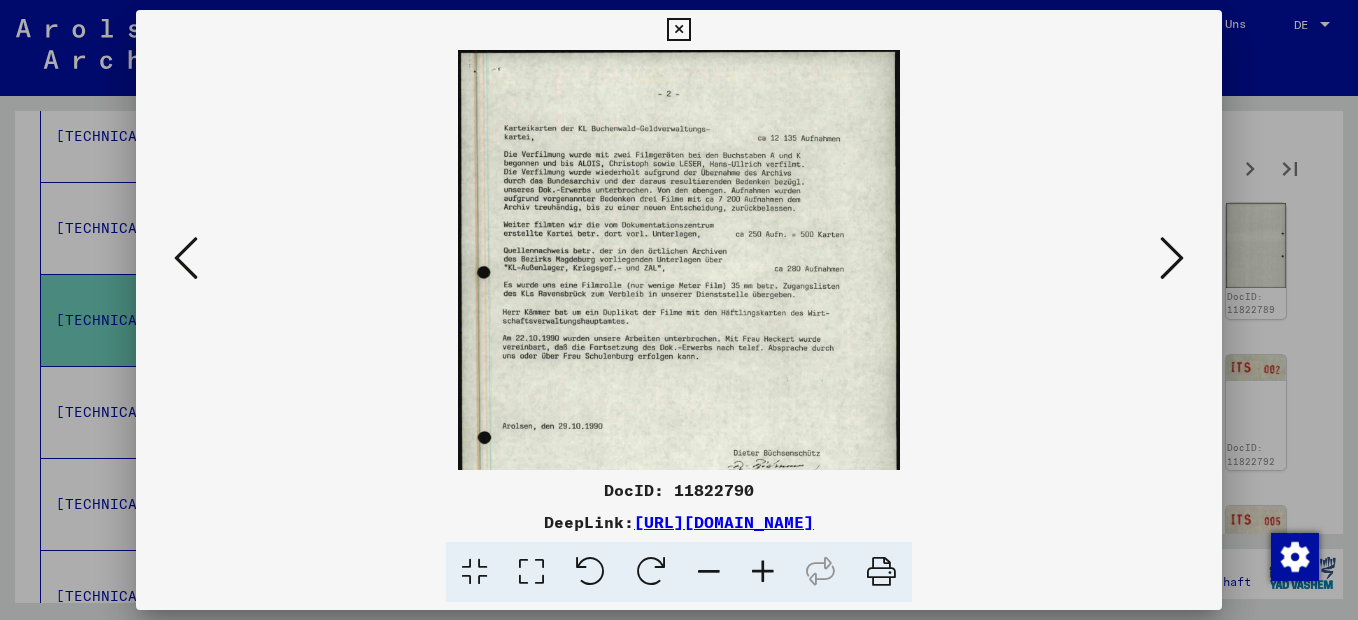 click at bounding box center [763, 572] 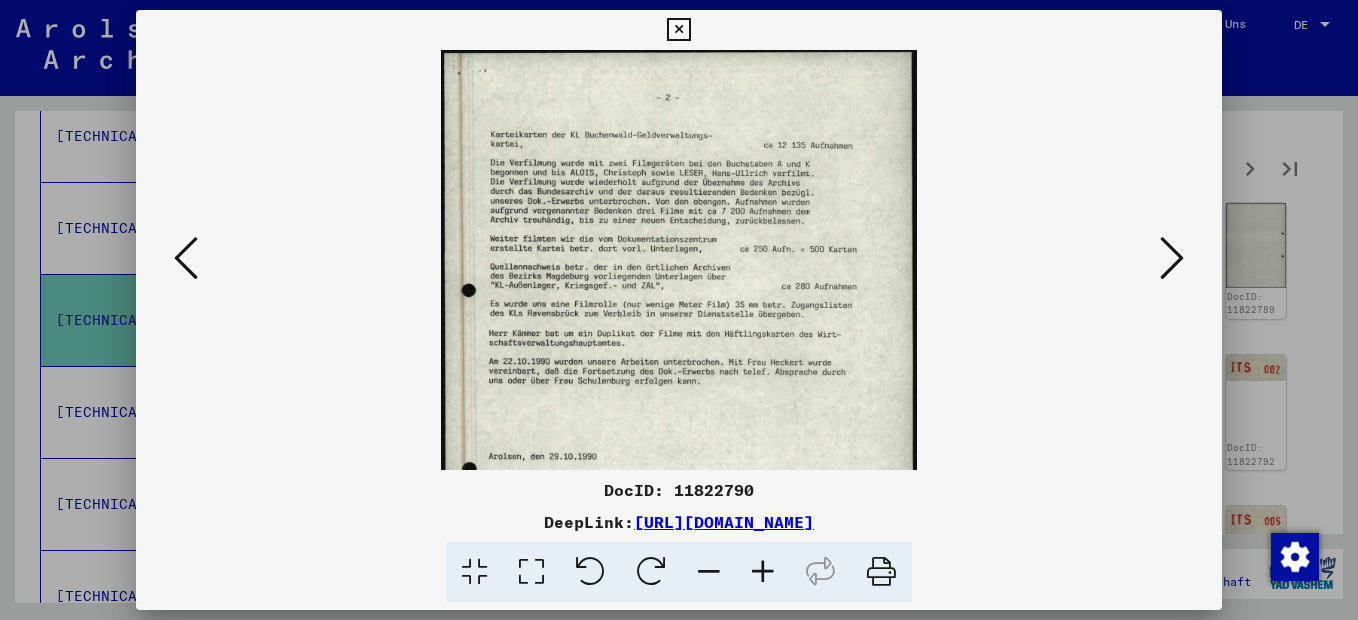 click at bounding box center [763, 572] 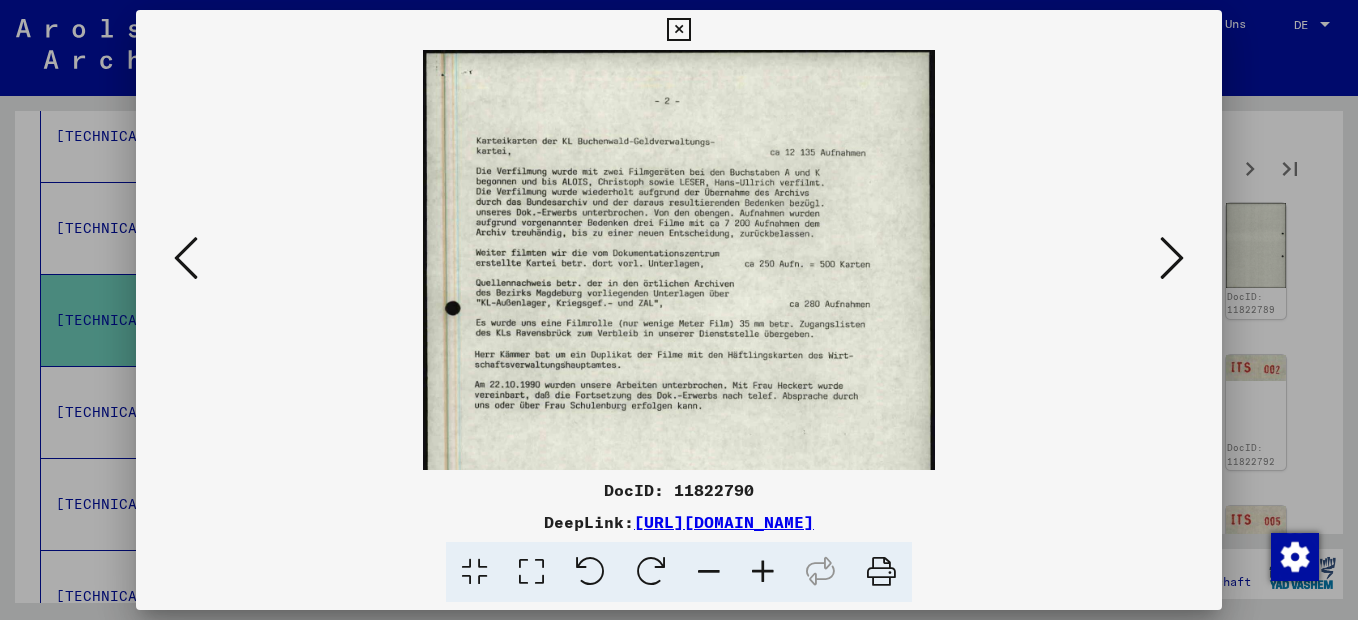 click at bounding box center (763, 572) 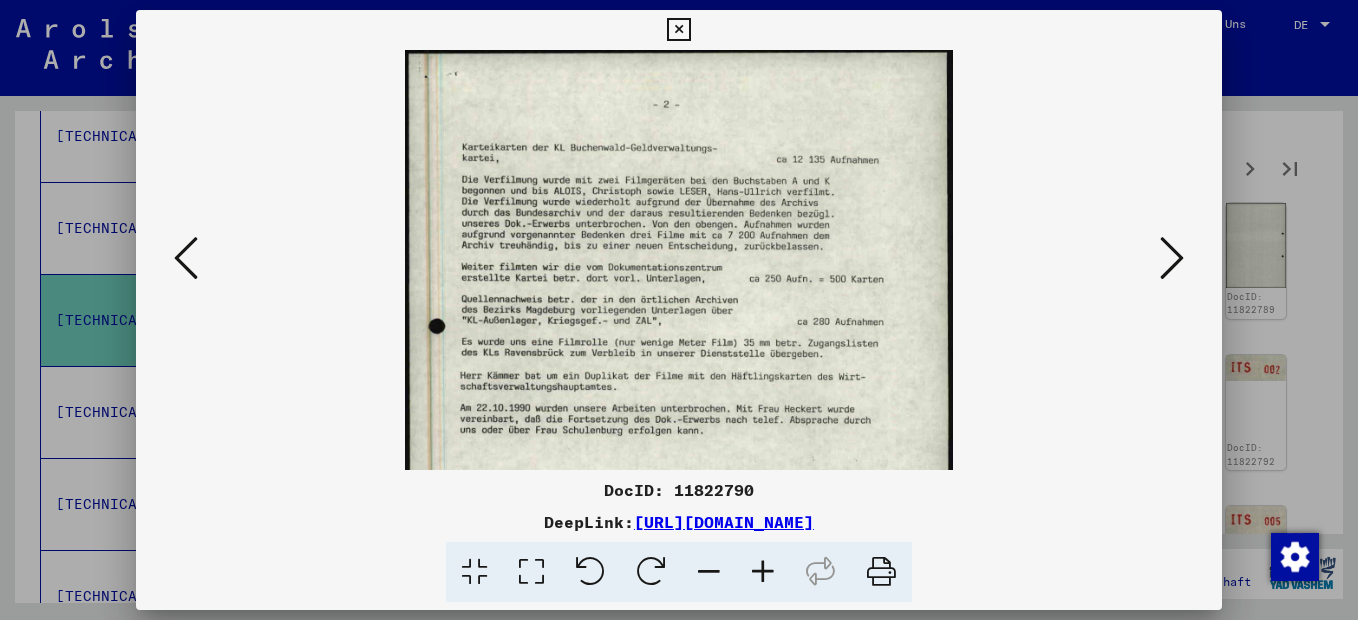 click at bounding box center [763, 572] 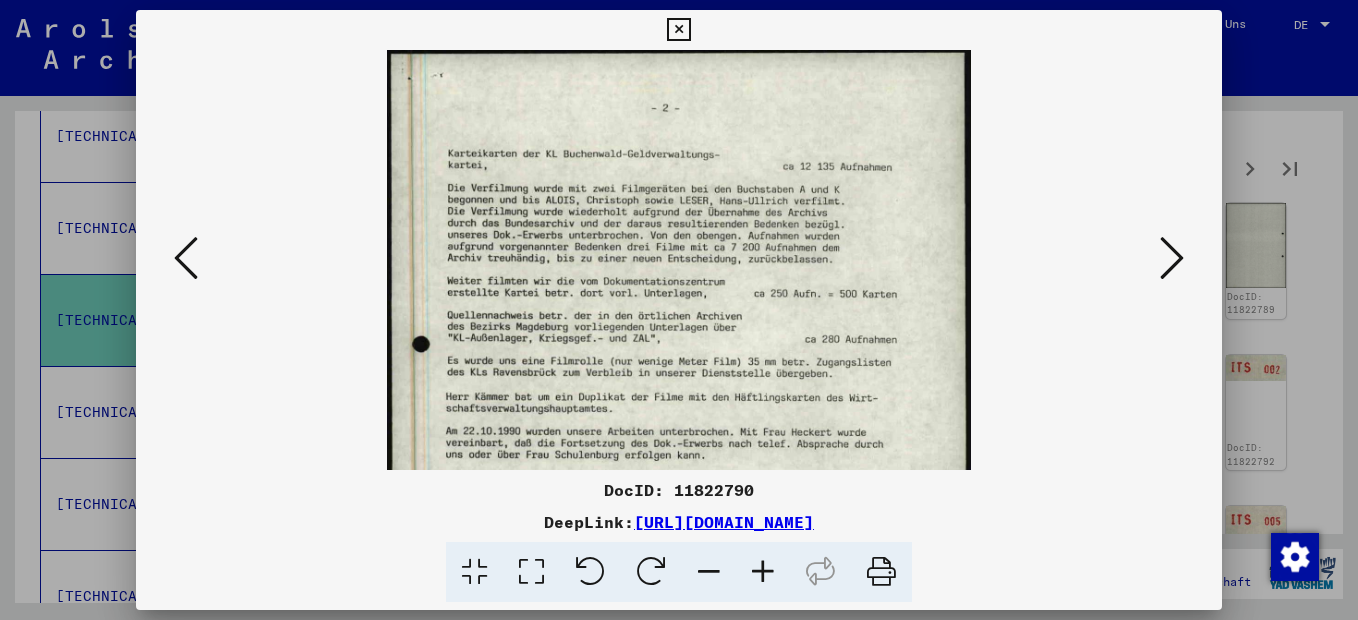 click at bounding box center (763, 572) 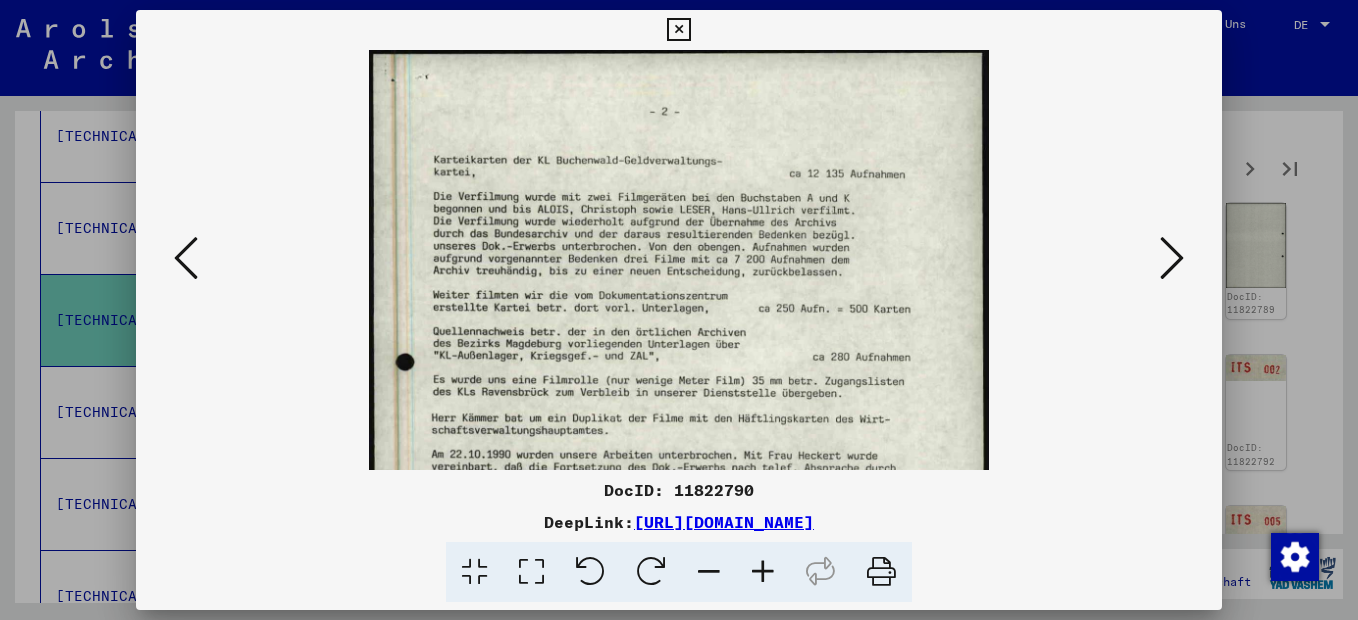 click at bounding box center [1172, 258] 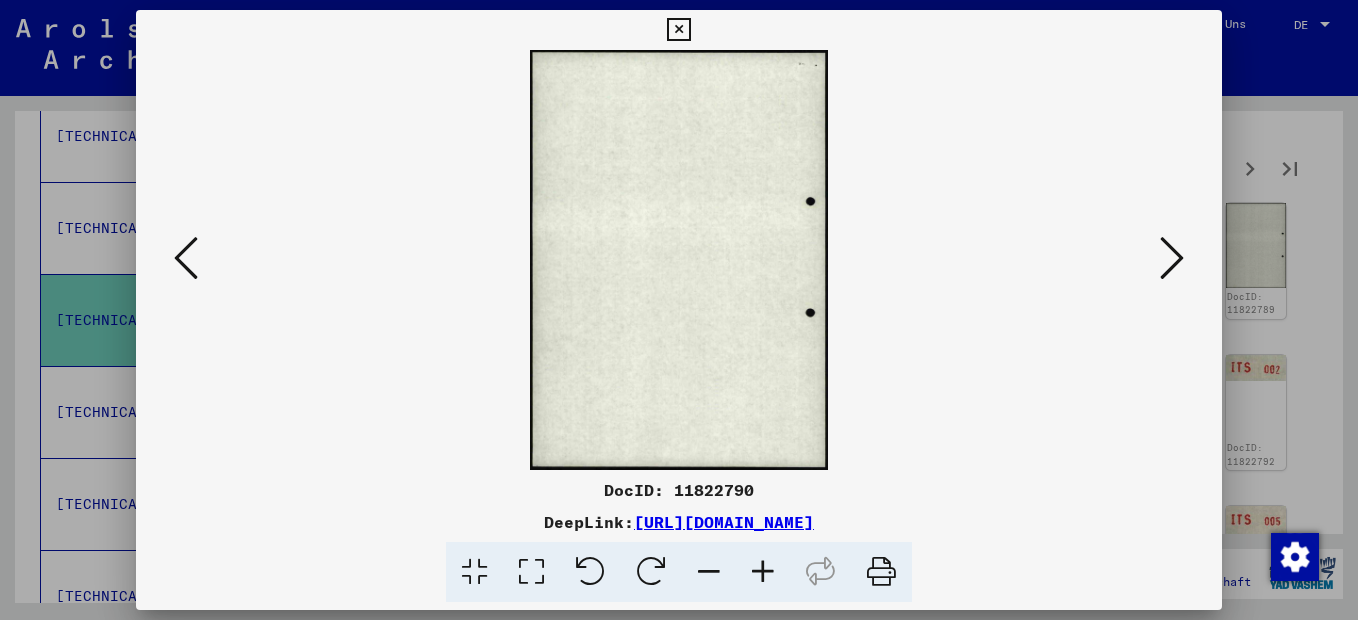 click at bounding box center (1172, 258) 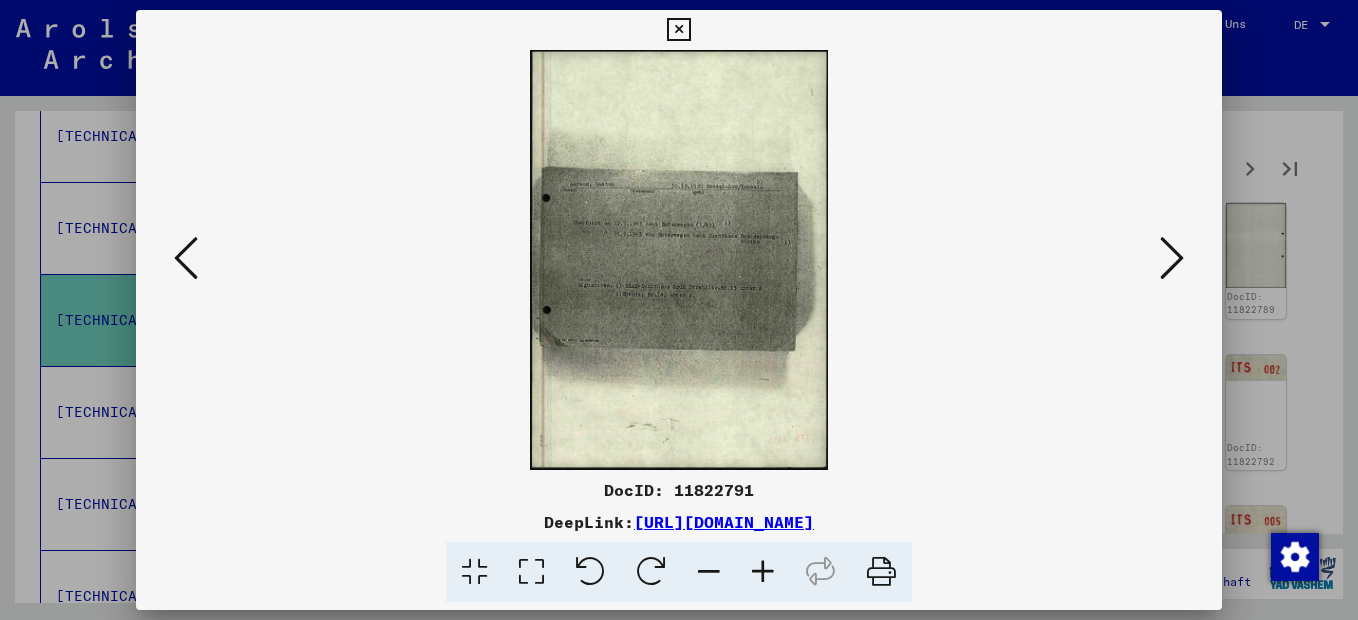 click at bounding box center (1172, 258) 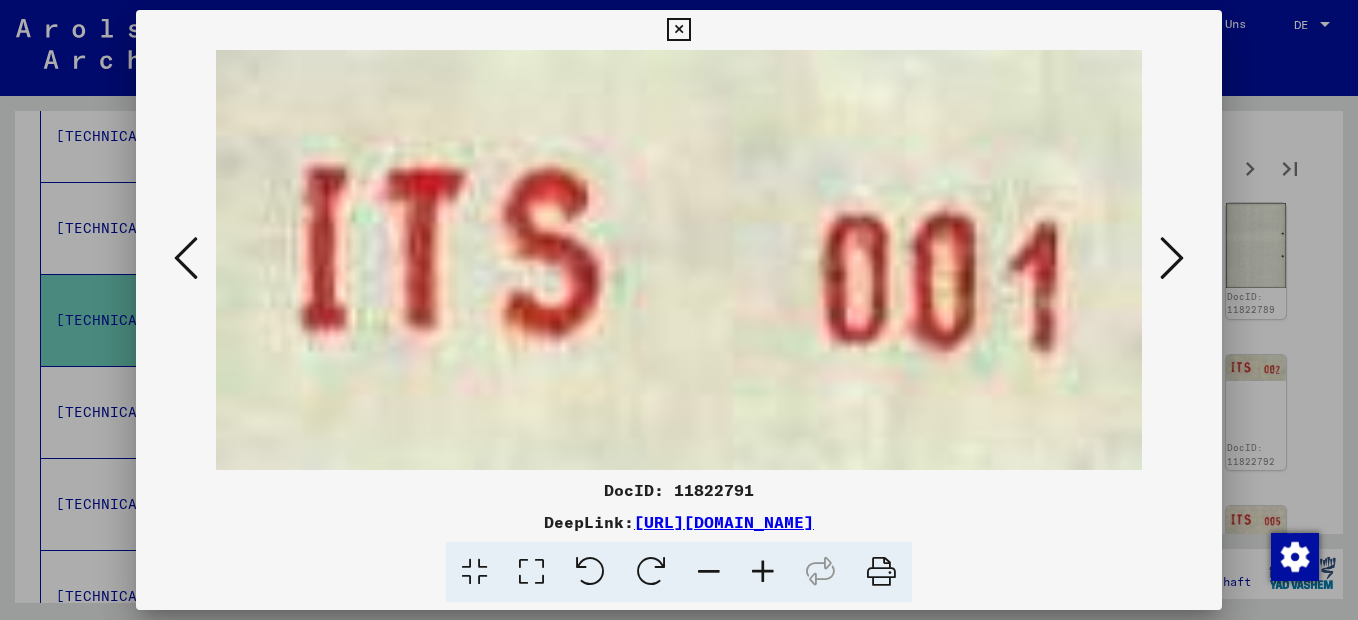 click at bounding box center [1172, 258] 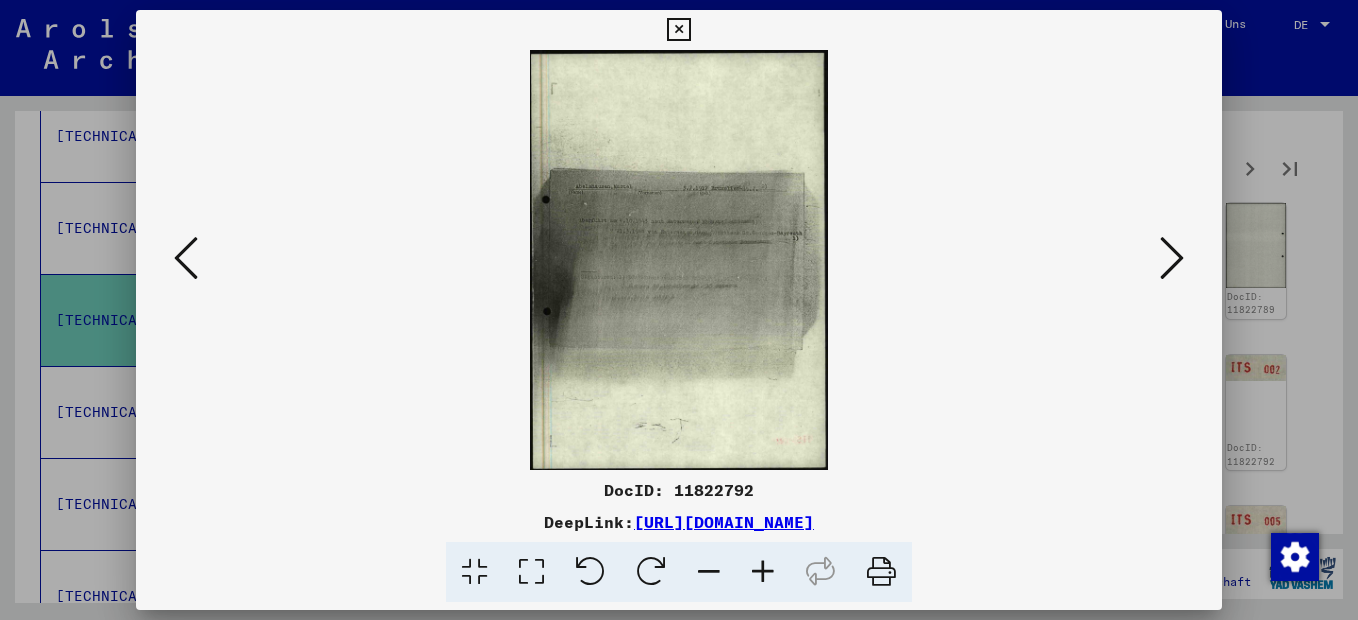 click at bounding box center [1172, 258] 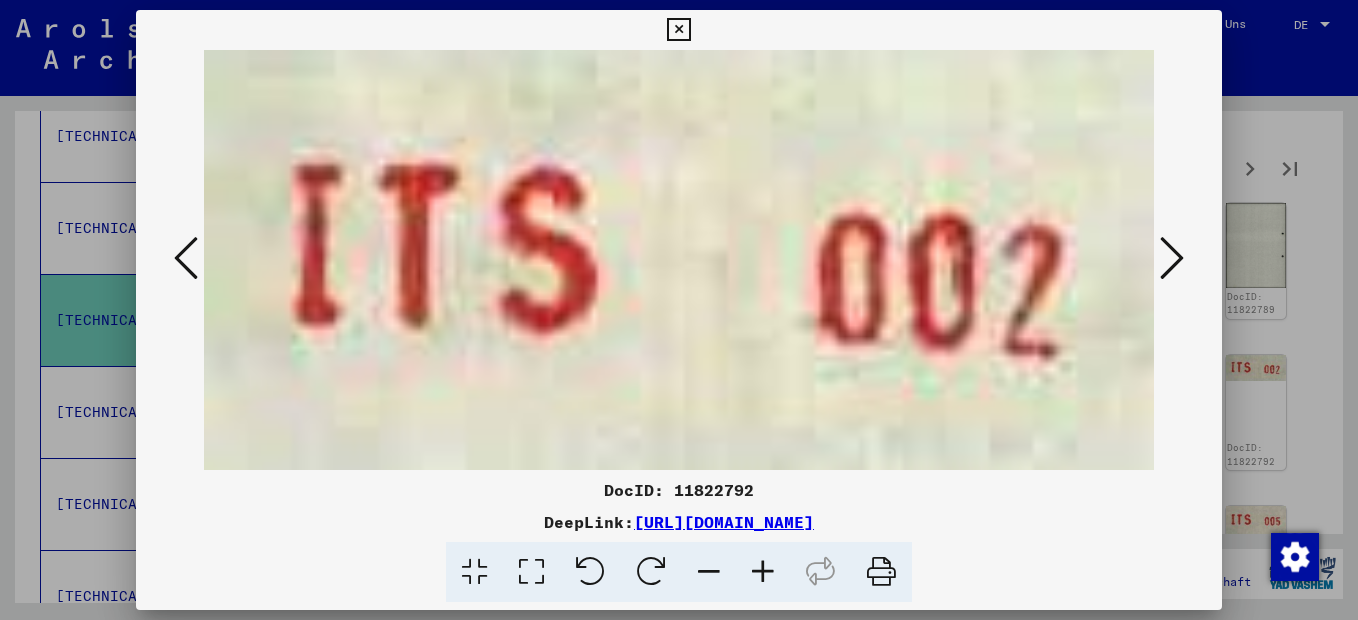 click at bounding box center (1172, 258) 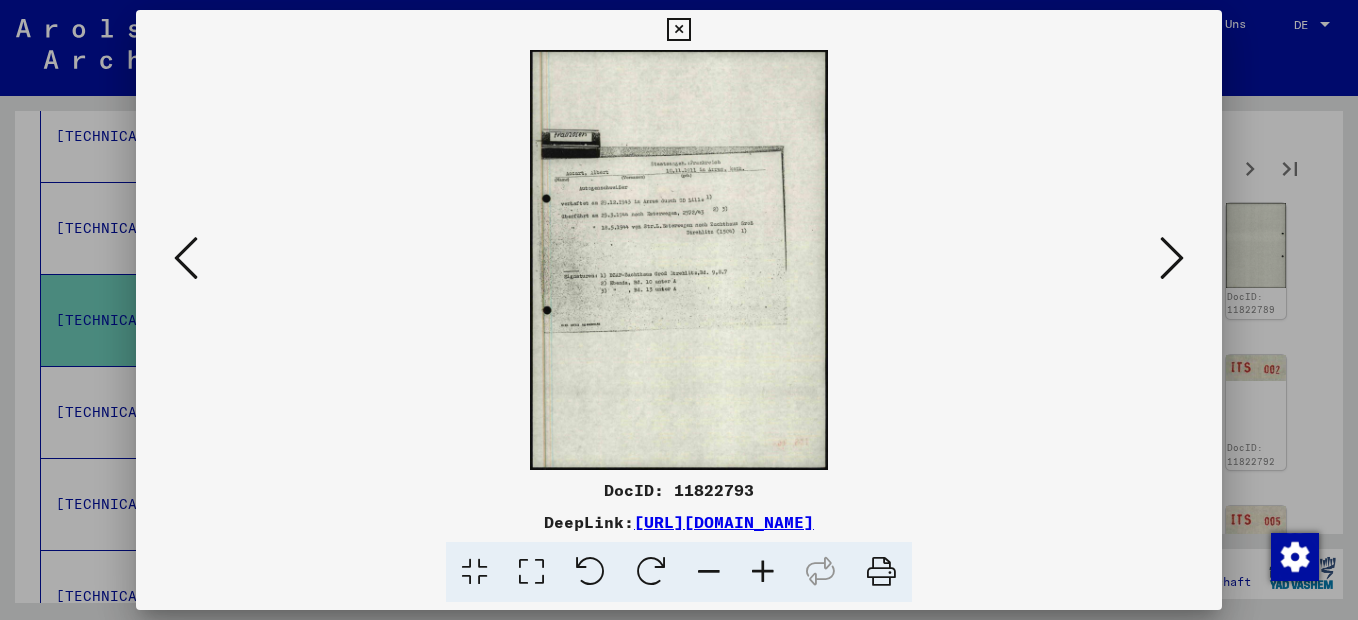 click at bounding box center [678, 30] 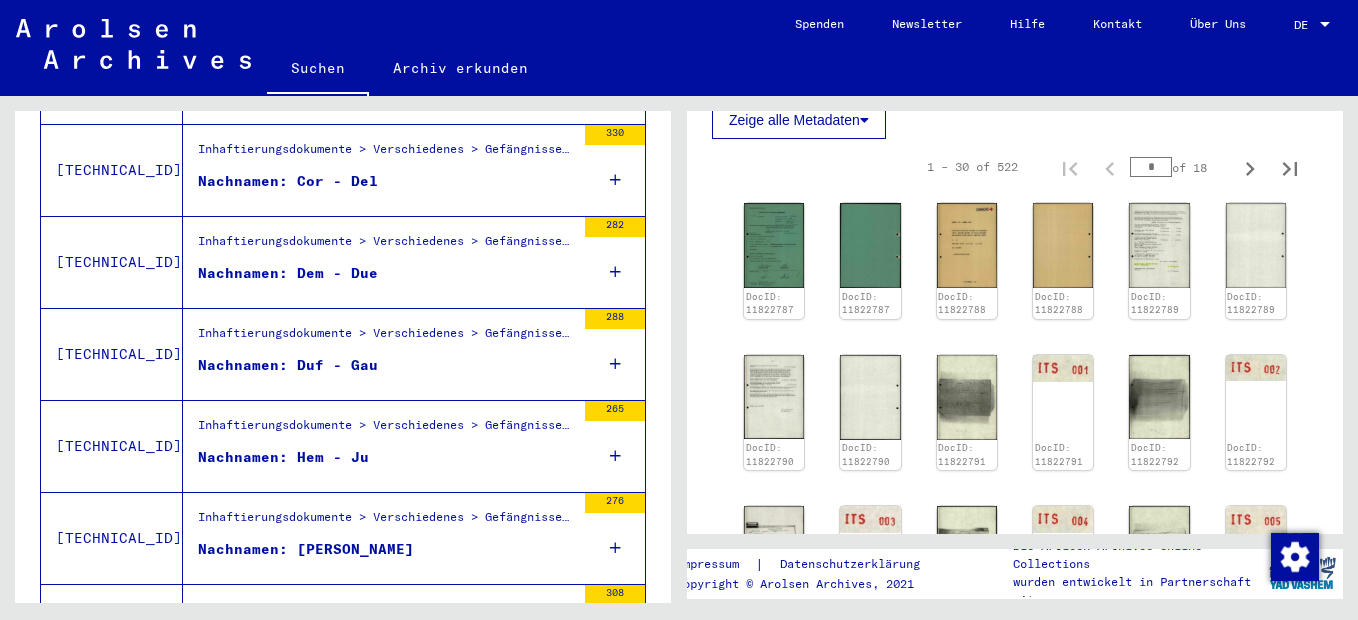 scroll, scrollTop: 1300, scrollLeft: 0, axis: vertical 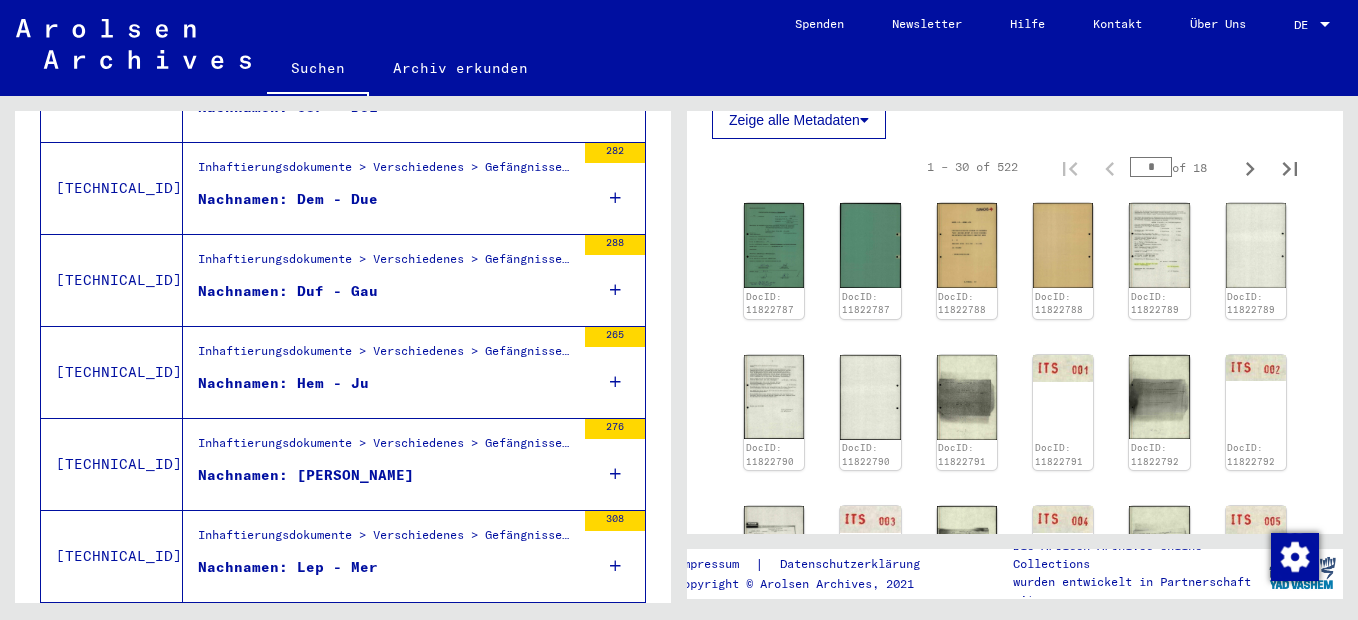 click on "Inhaftierungsdokumente > Verschiedenes > Gefängnisse > Listenmaterial Gruppe P.P. > Karteikarten mit nicht identifizierten oder mehreren geografischen Bezügen > Karteikarten betr. Verfolgte aus [GEOGRAPHIC_DATA], [GEOGRAPHIC_DATA] und [GEOGRAPHIC_DATA] ("Nacht-      und Nebel-Aktion"), die in verschiedenen Haftstätten inhaftiert waren      (erstellt vom Dokumentationszentrum der Staatlichen Archivverwaltung der      DDR)" at bounding box center (386, 448) 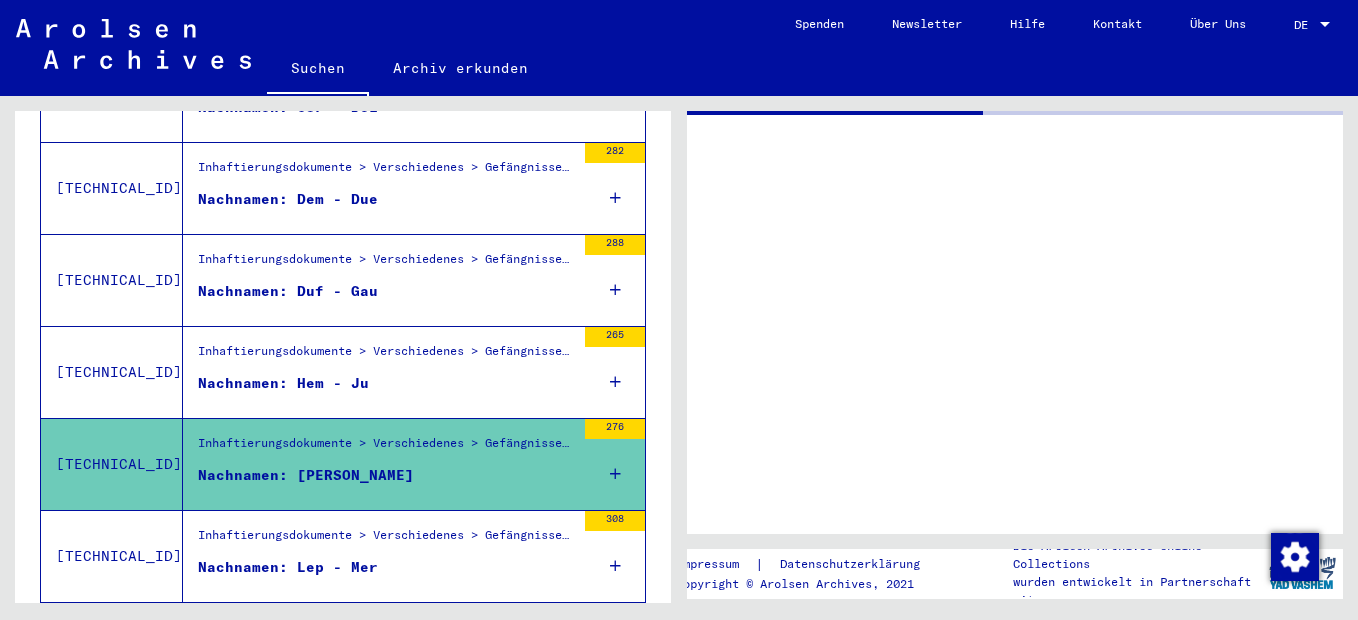 scroll, scrollTop: 0, scrollLeft: 0, axis: both 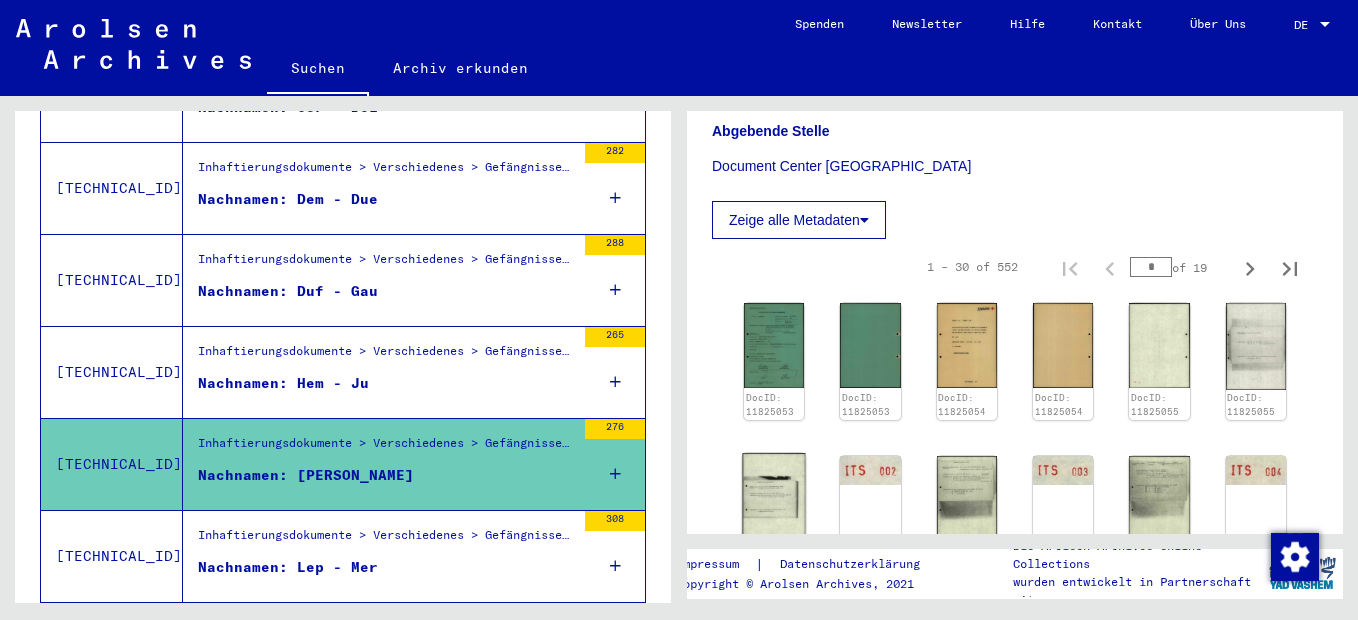 click 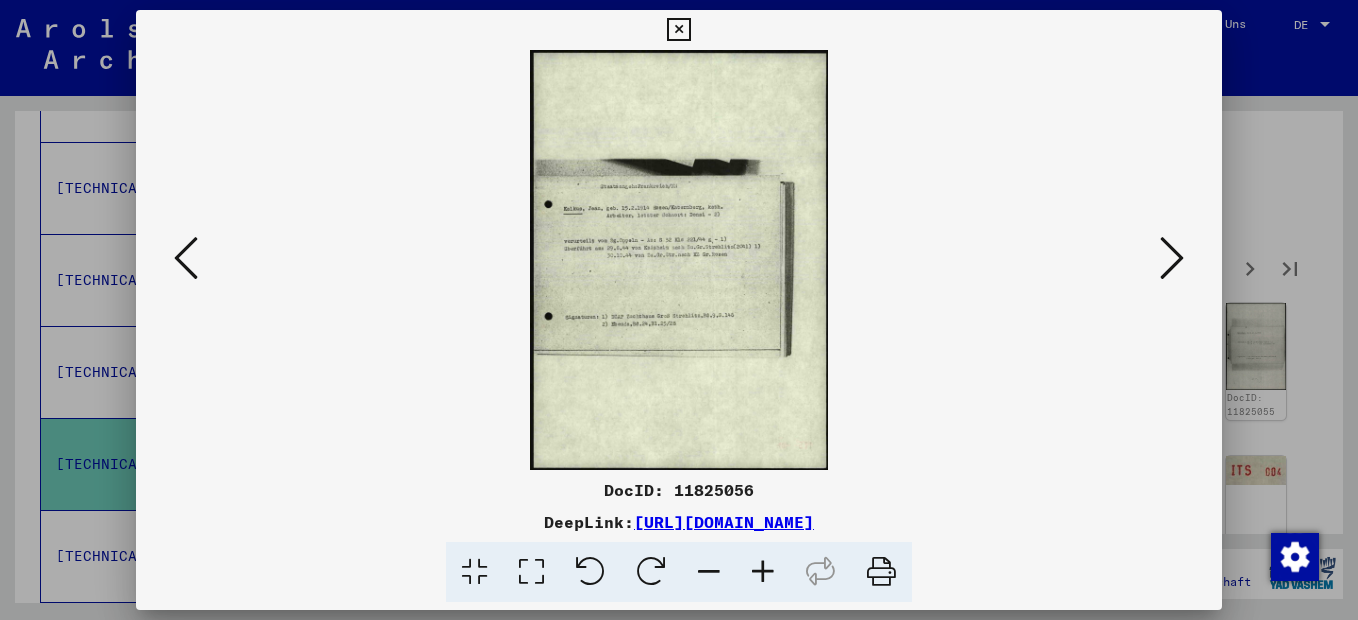 click at bounding box center [763, 572] 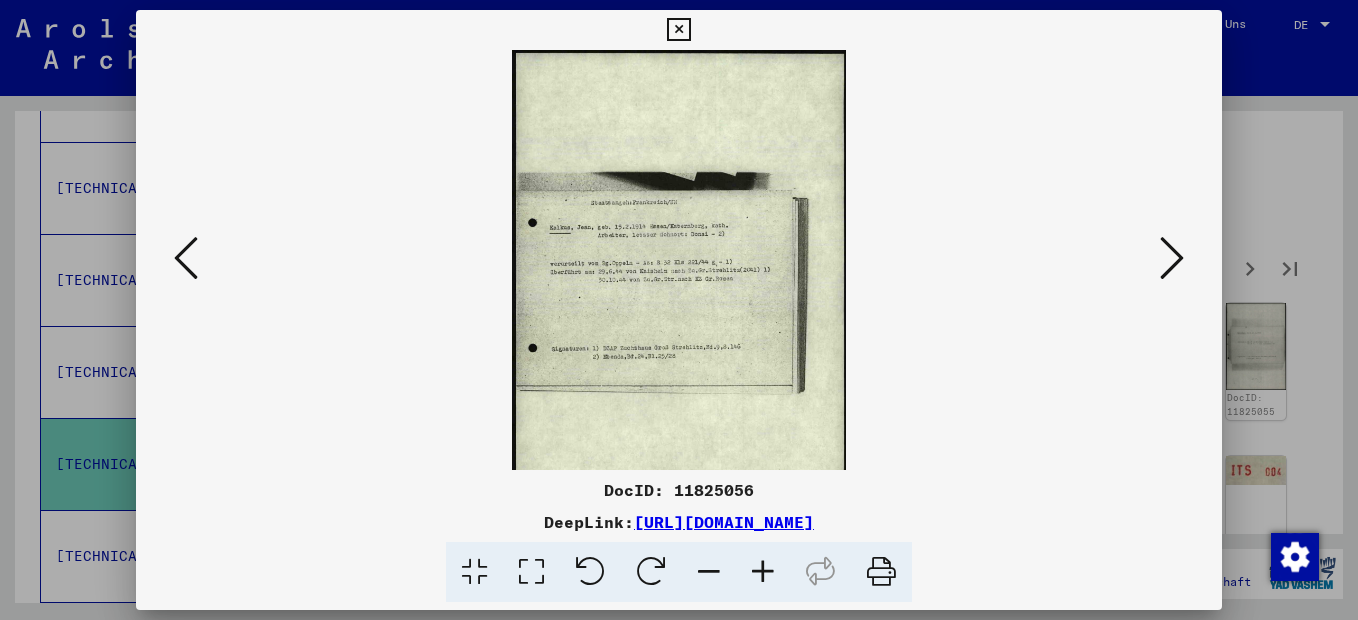 click at bounding box center [763, 572] 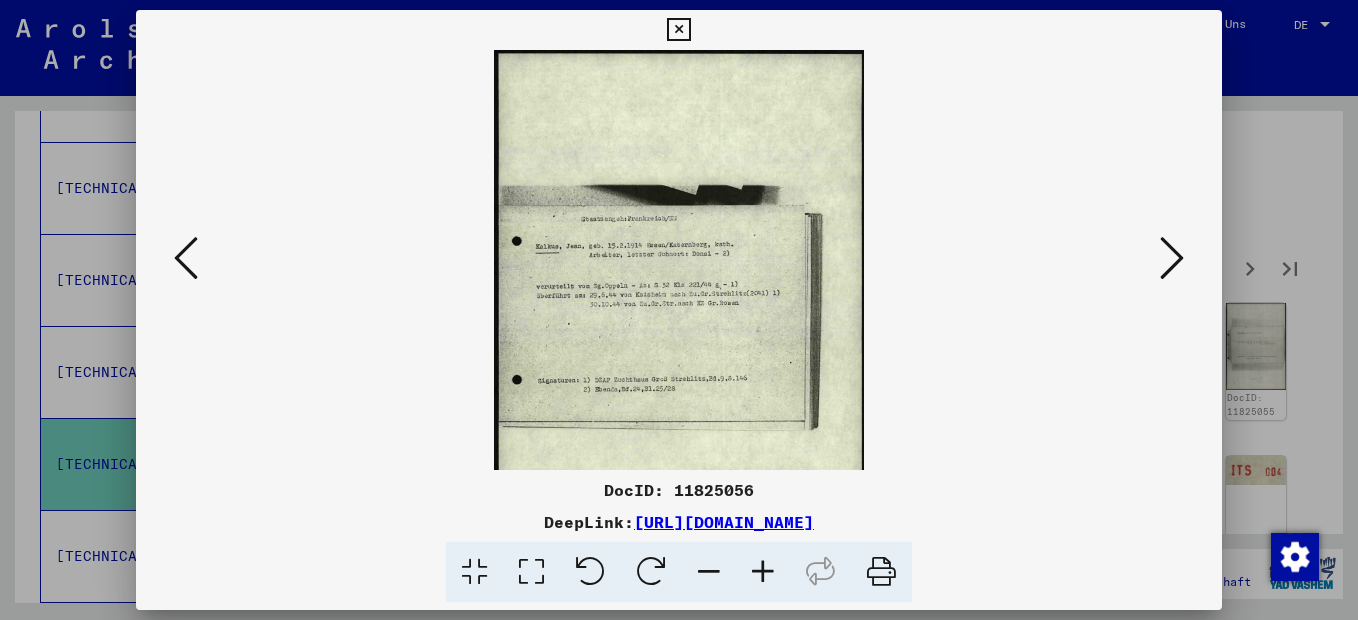 click at bounding box center [763, 572] 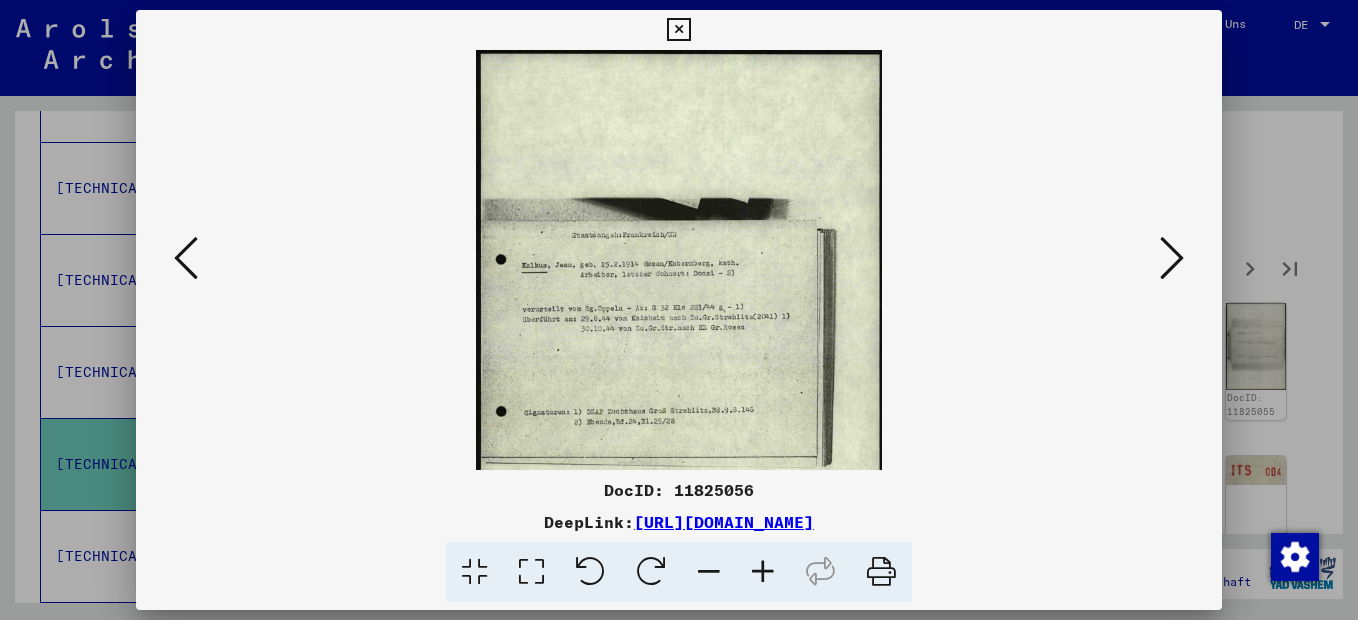 click at bounding box center (763, 572) 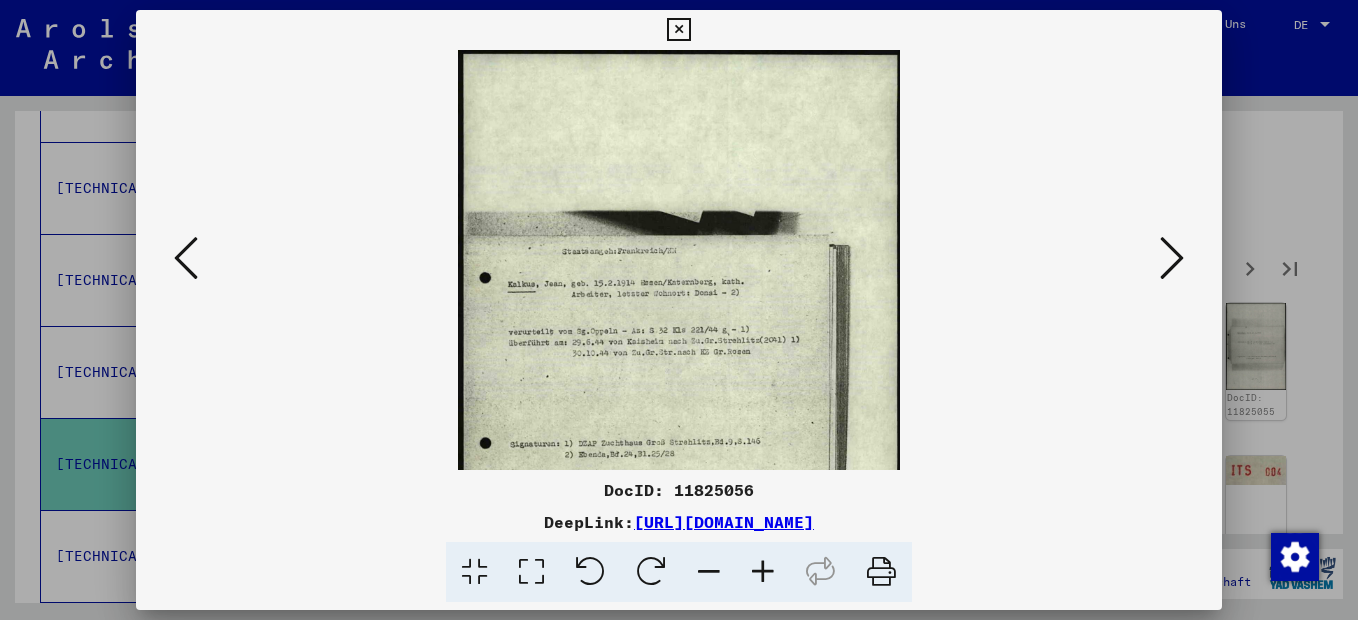 click at bounding box center (763, 572) 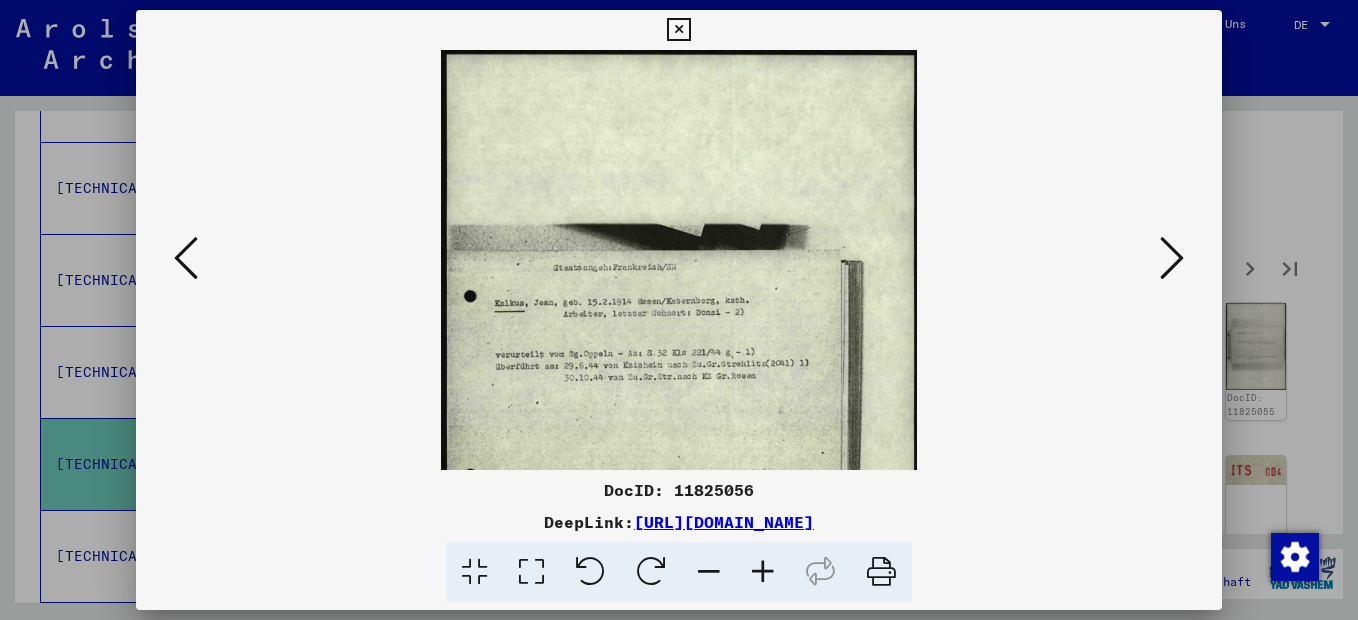 click at bounding box center [763, 572] 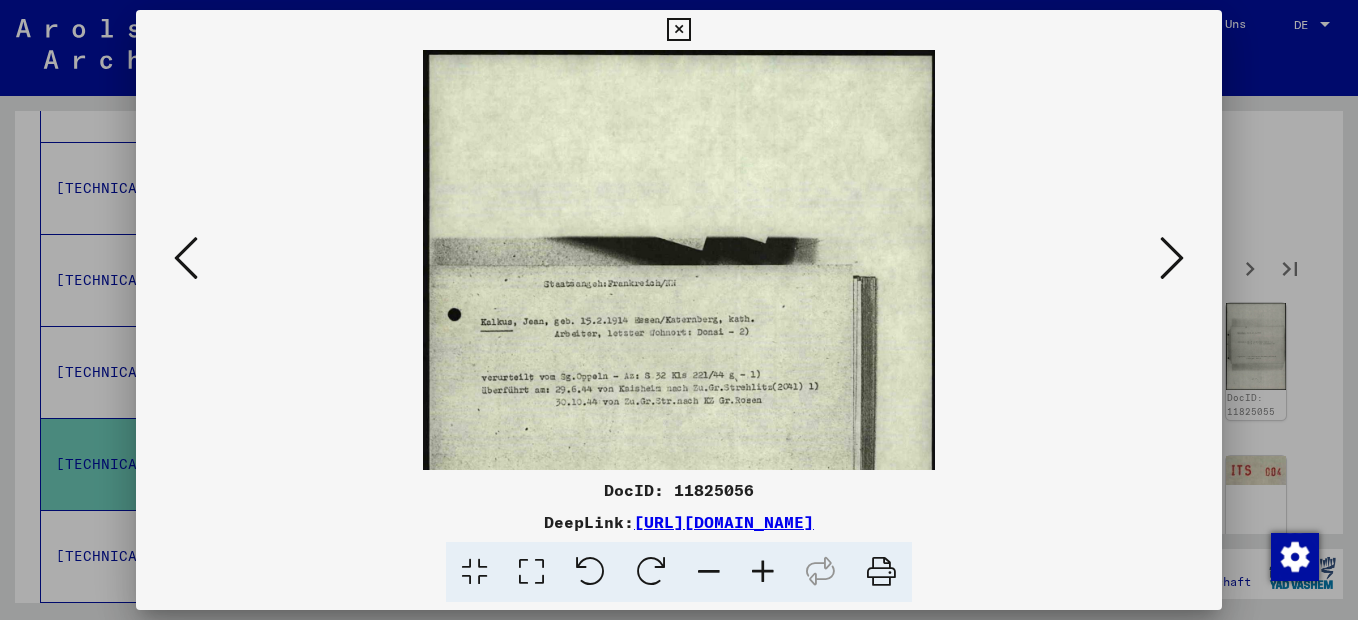 click at bounding box center (763, 572) 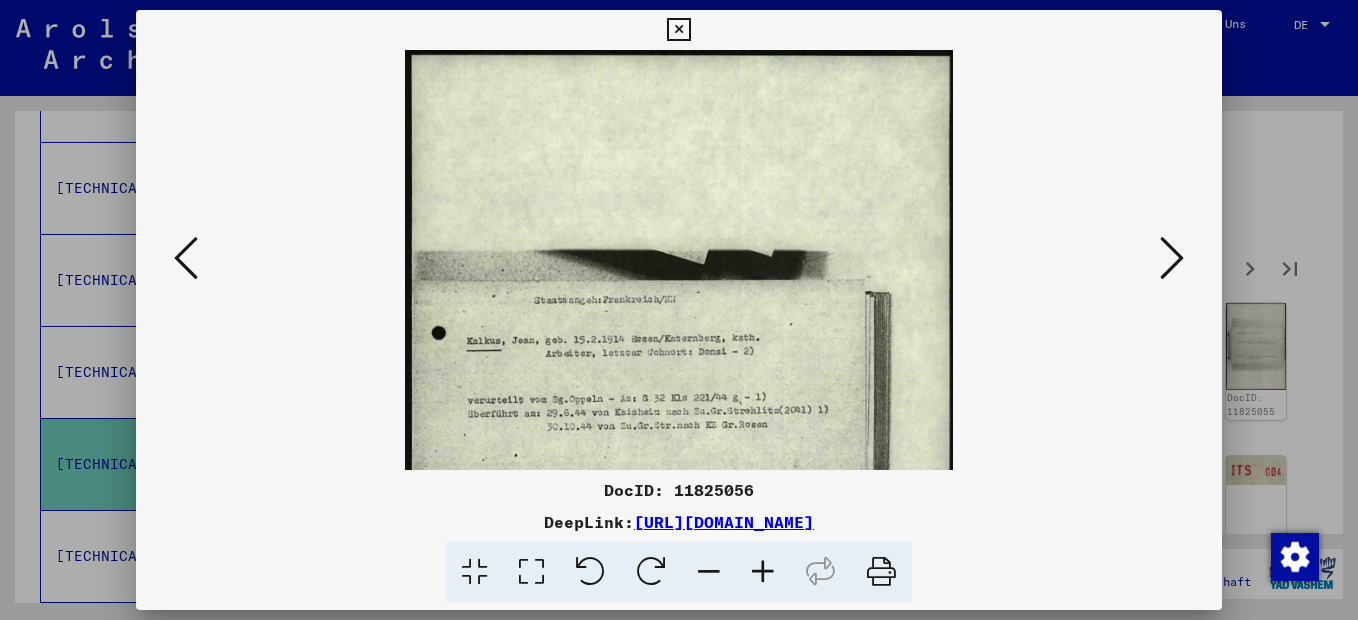 click at bounding box center (763, 572) 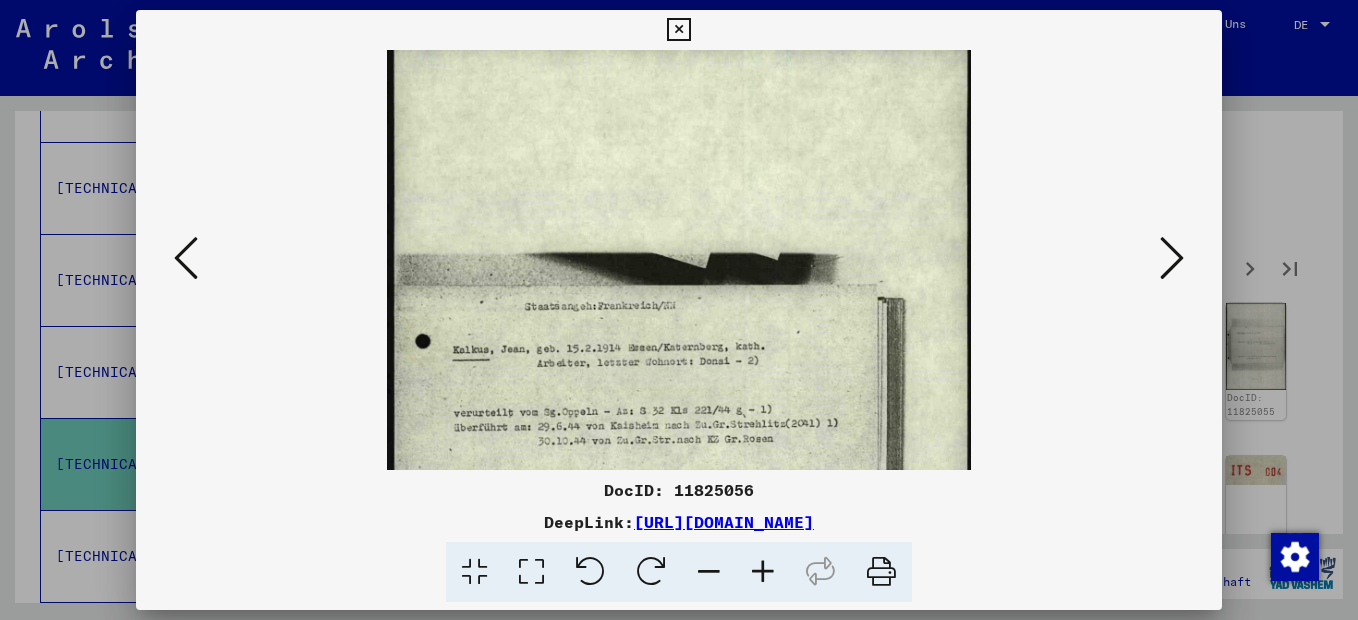 scroll, scrollTop: 12, scrollLeft: 0, axis: vertical 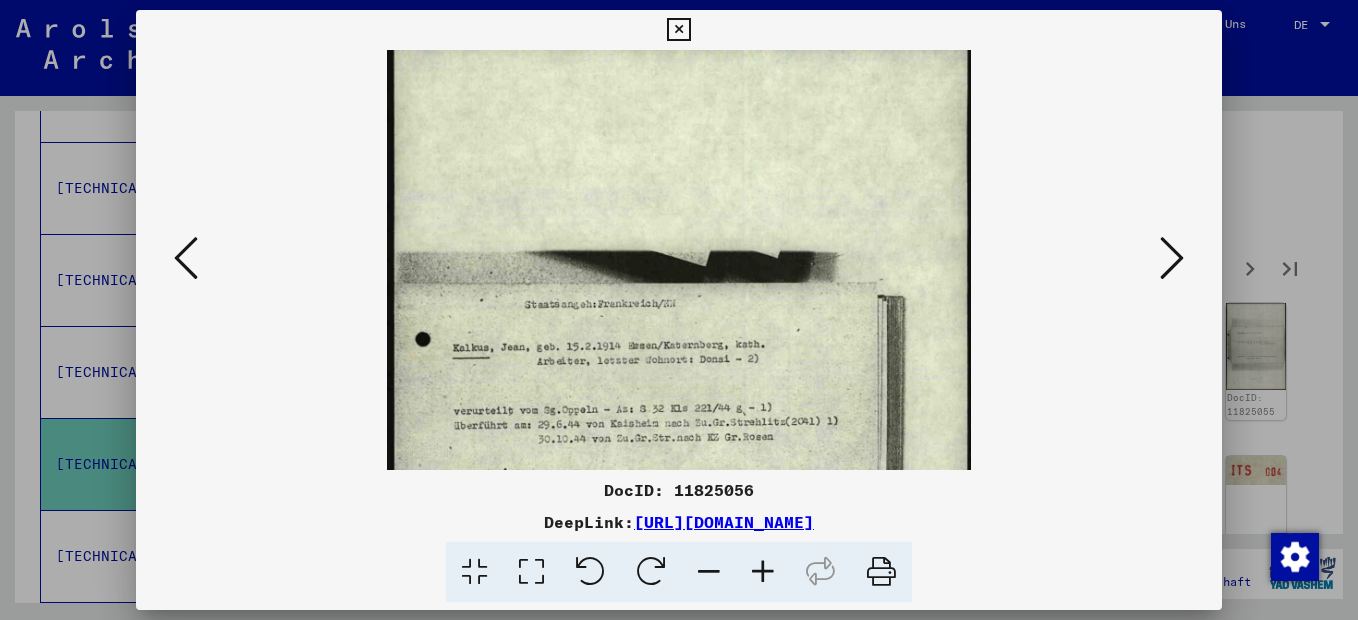 drag, startPoint x: 712, startPoint y: 426, endPoint x: 712, endPoint y: 414, distance: 12 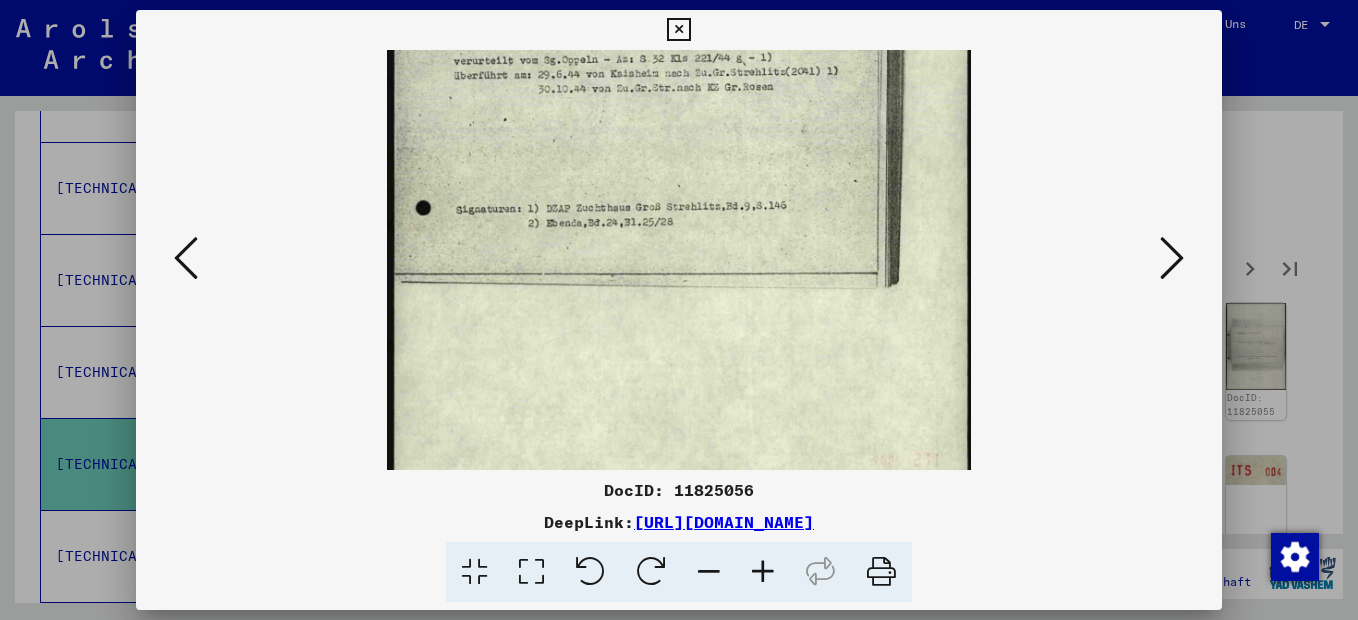 scroll, scrollTop: 397, scrollLeft: 0, axis: vertical 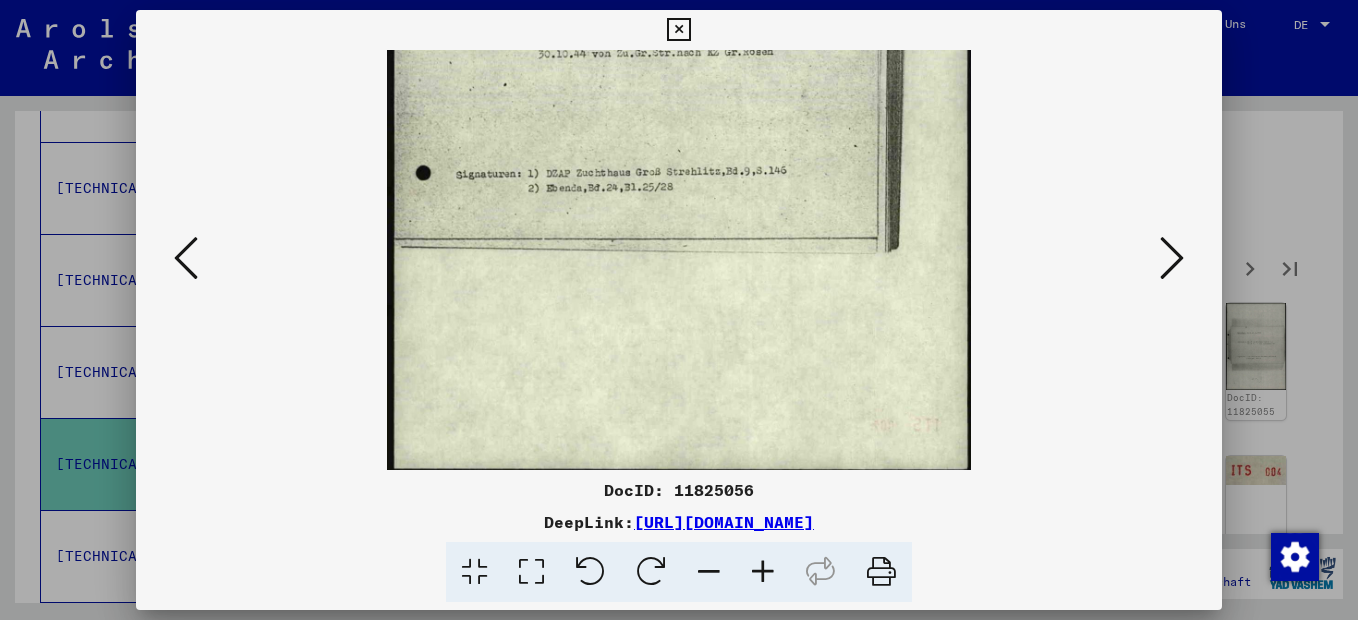 drag, startPoint x: 706, startPoint y: 447, endPoint x: 759, endPoint y: 62, distance: 388.63092 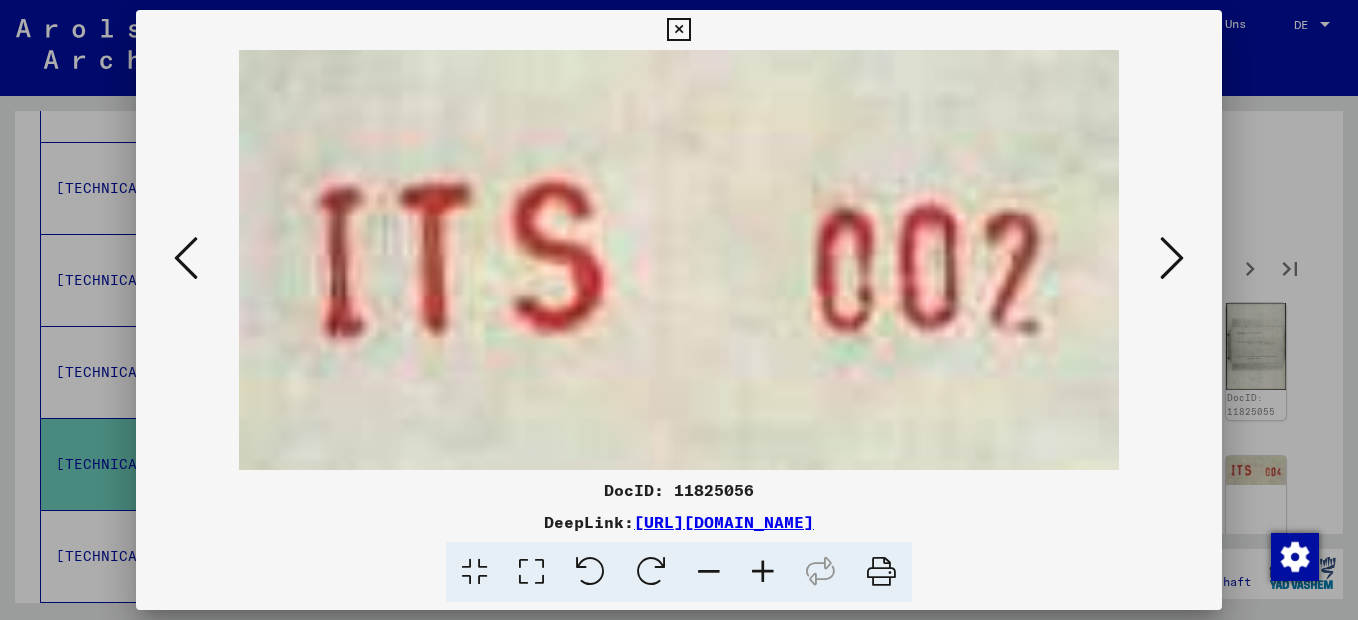 scroll, scrollTop: 0, scrollLeft: 0, axis: both 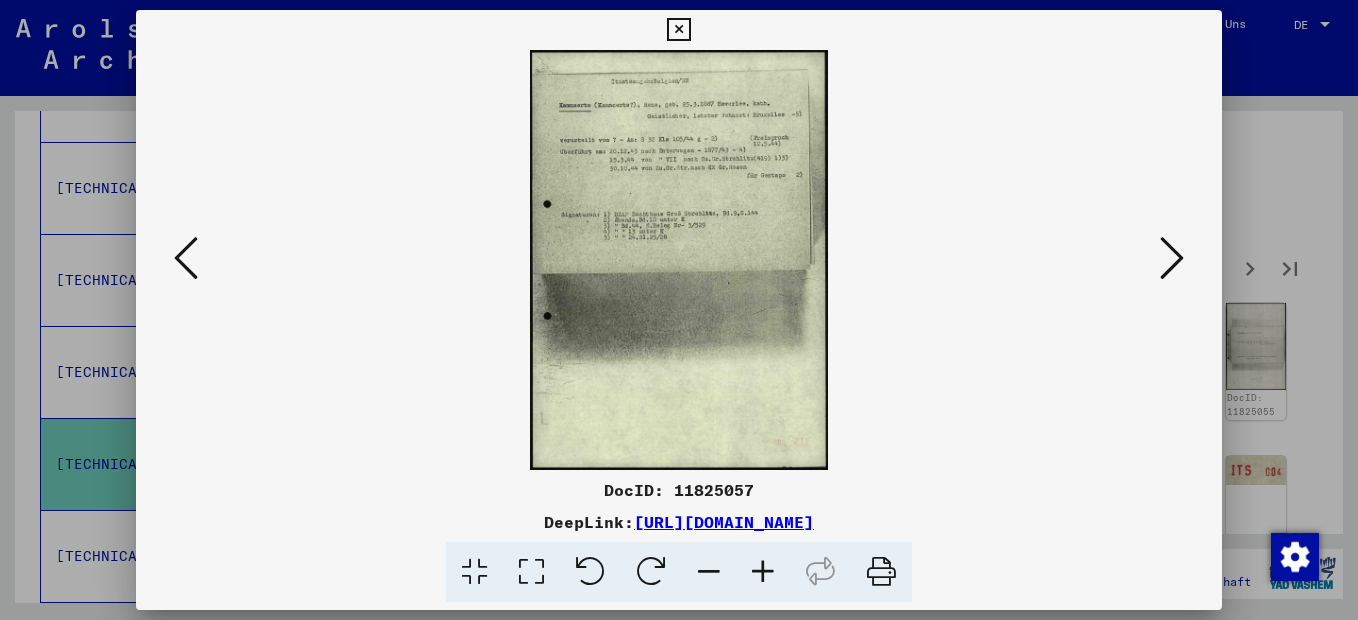 click at bounding box center [763, 572] 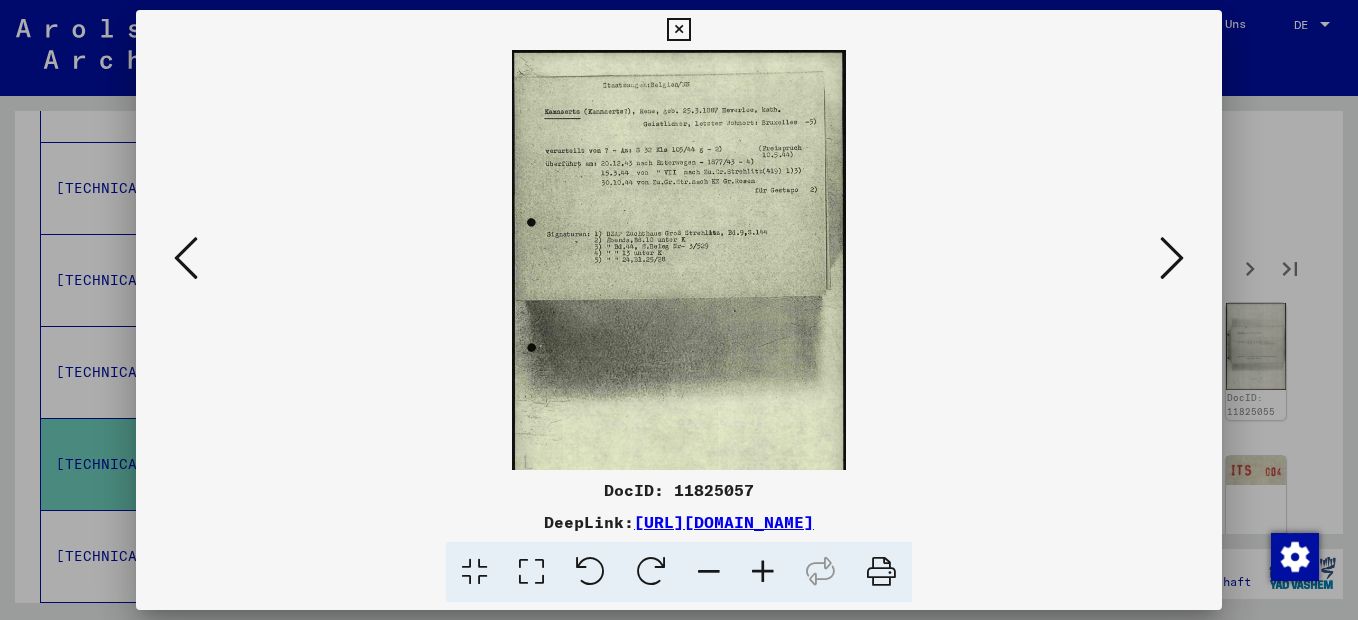 click at bounding box center (763, 572) 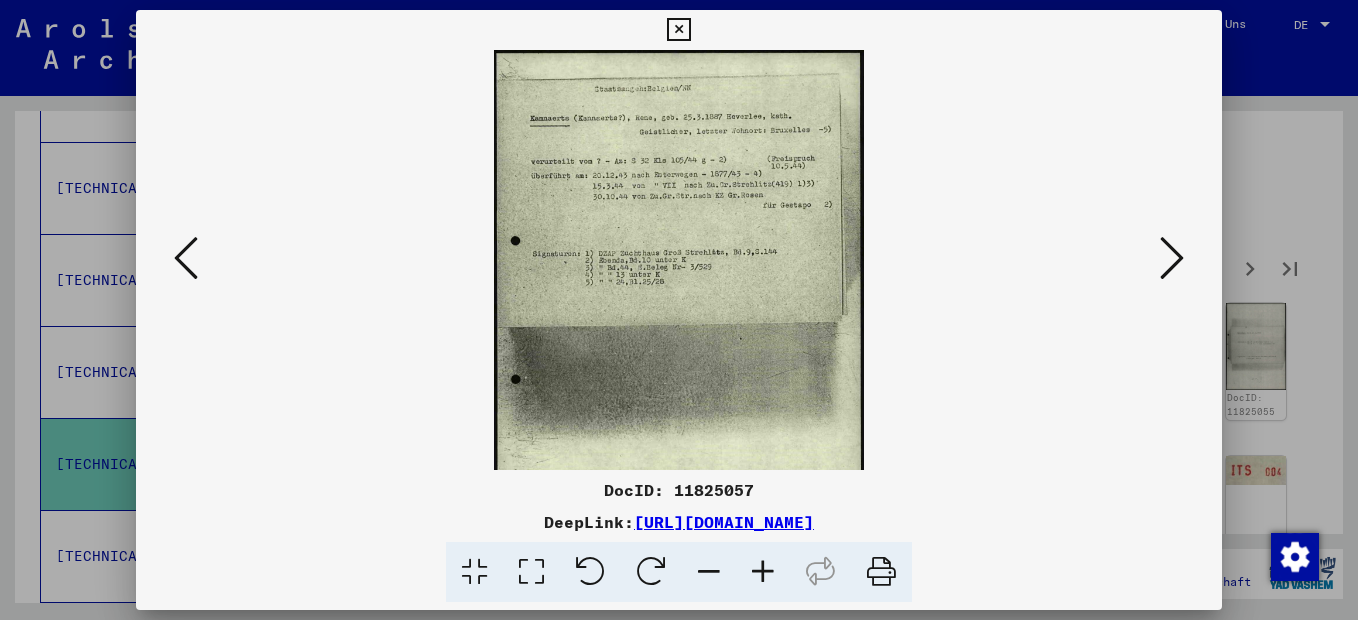 click at bounding box center (763, 572) 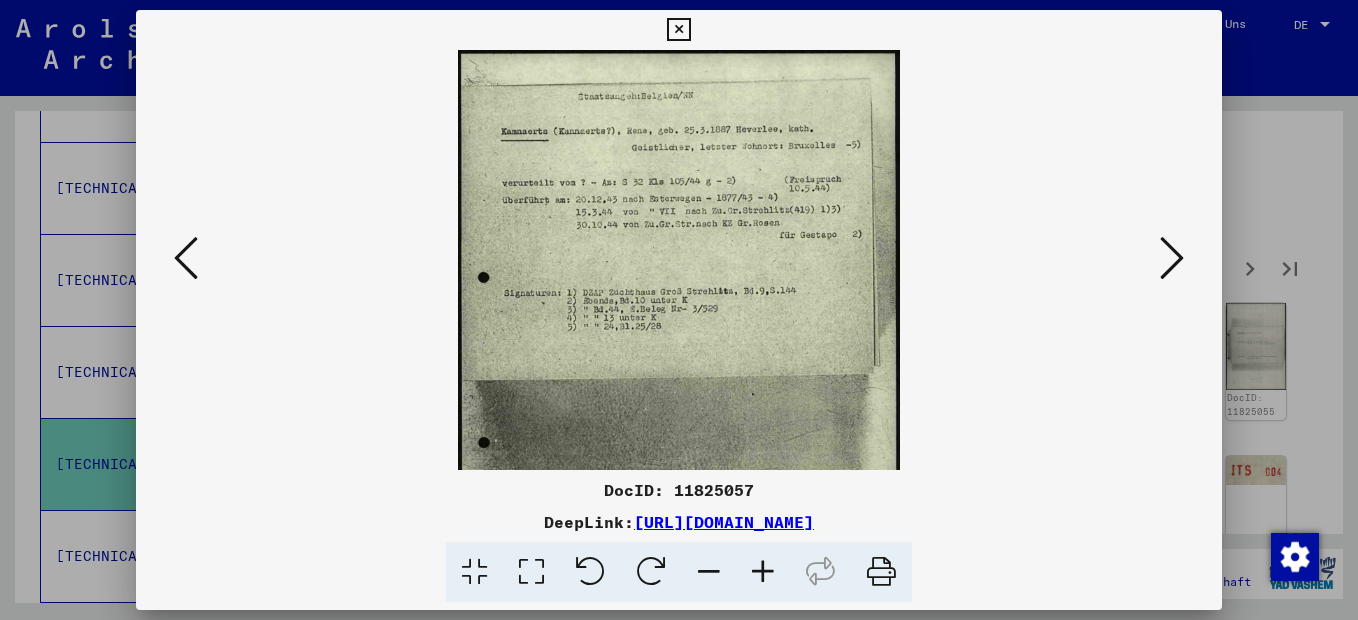 click at bounding box center [763, 572] 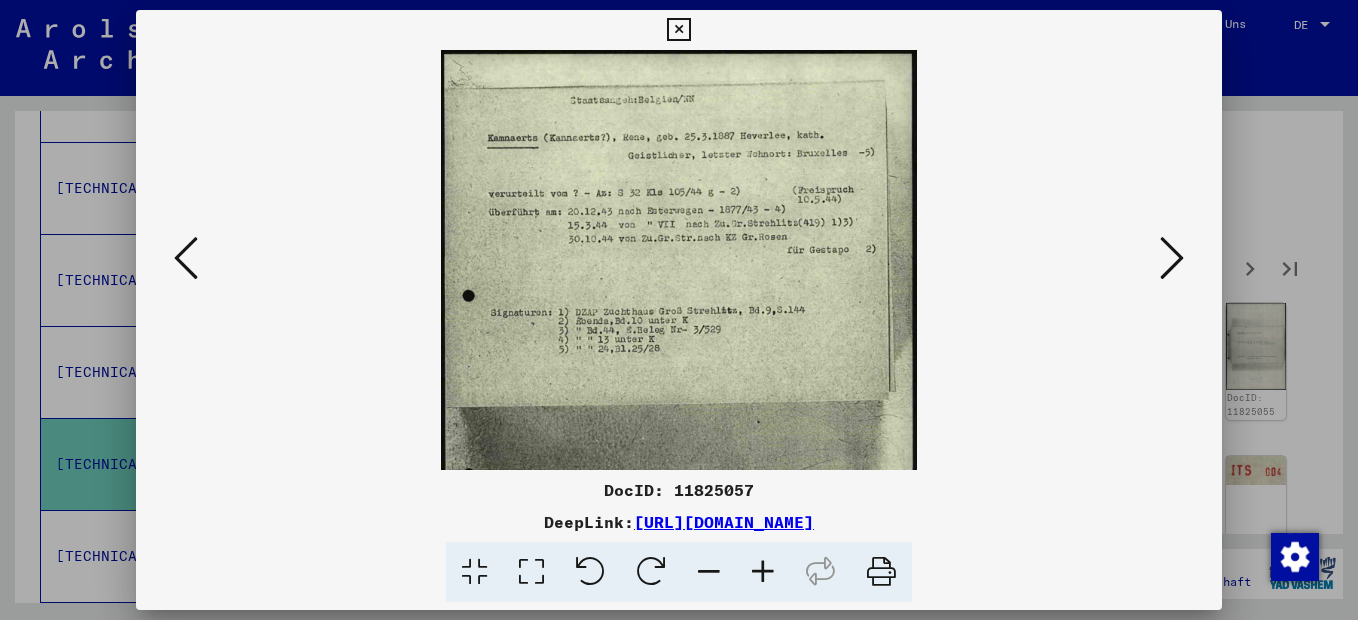 click at bounding box center (763, 572) 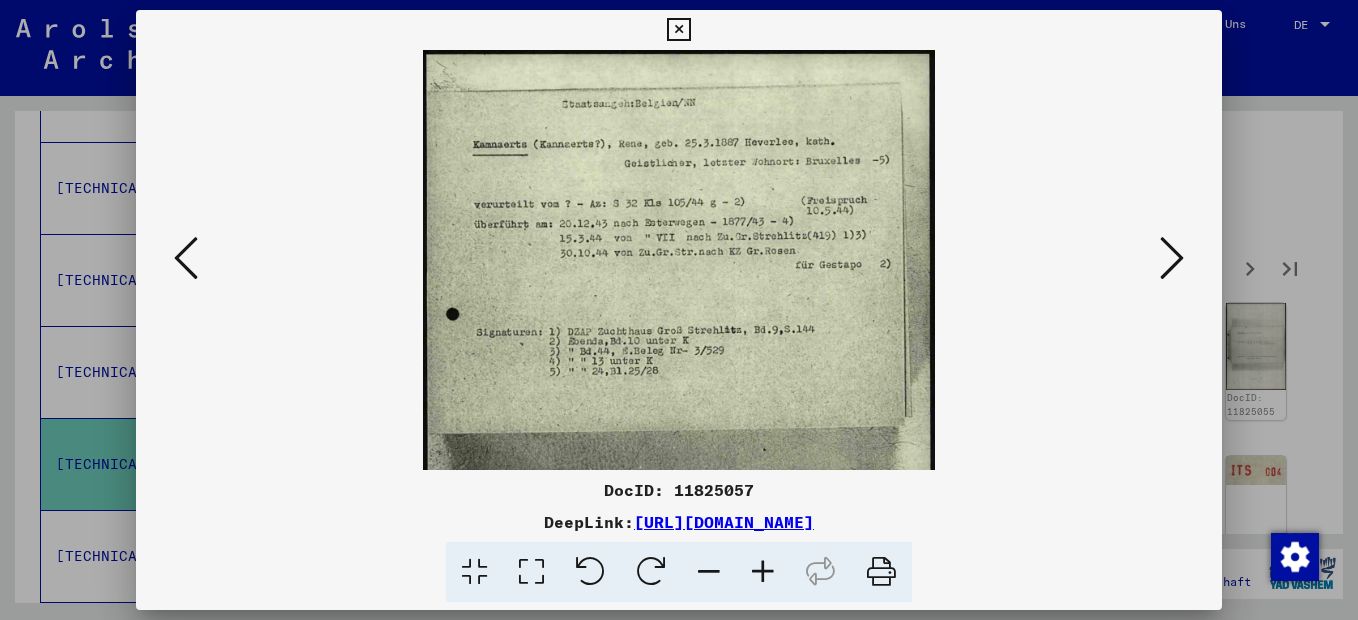 click at bounding box center [763, 572] 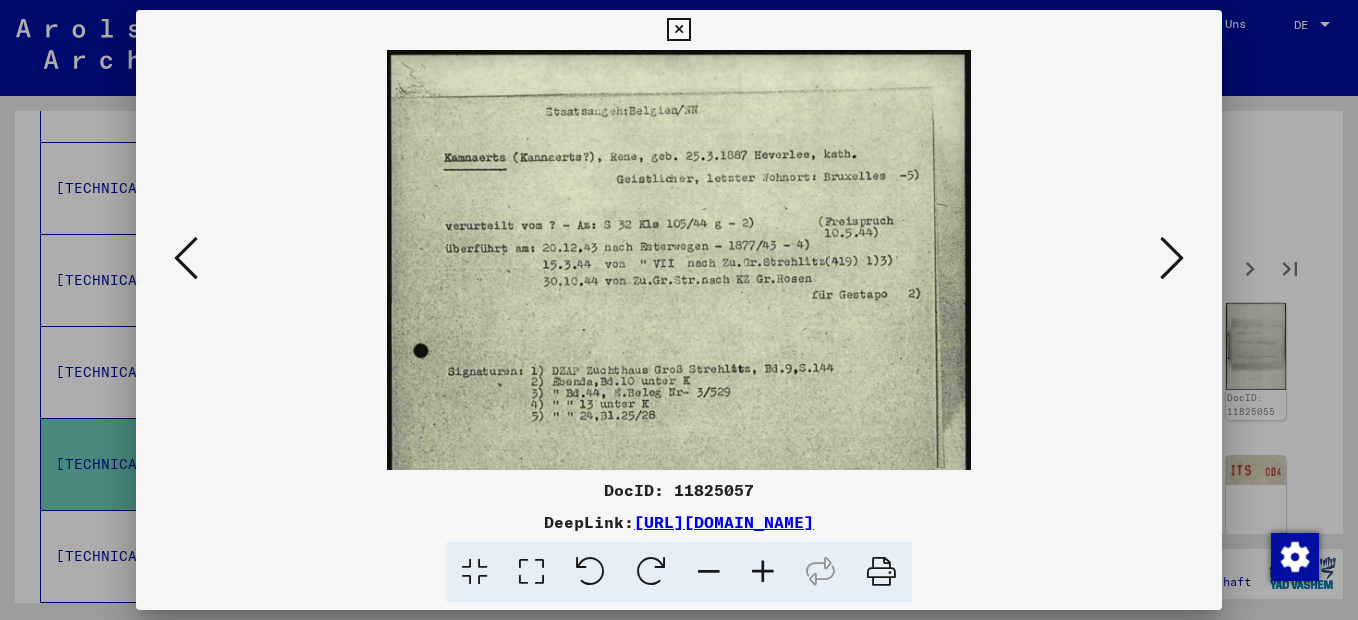 click at bounding box center (763, 572) 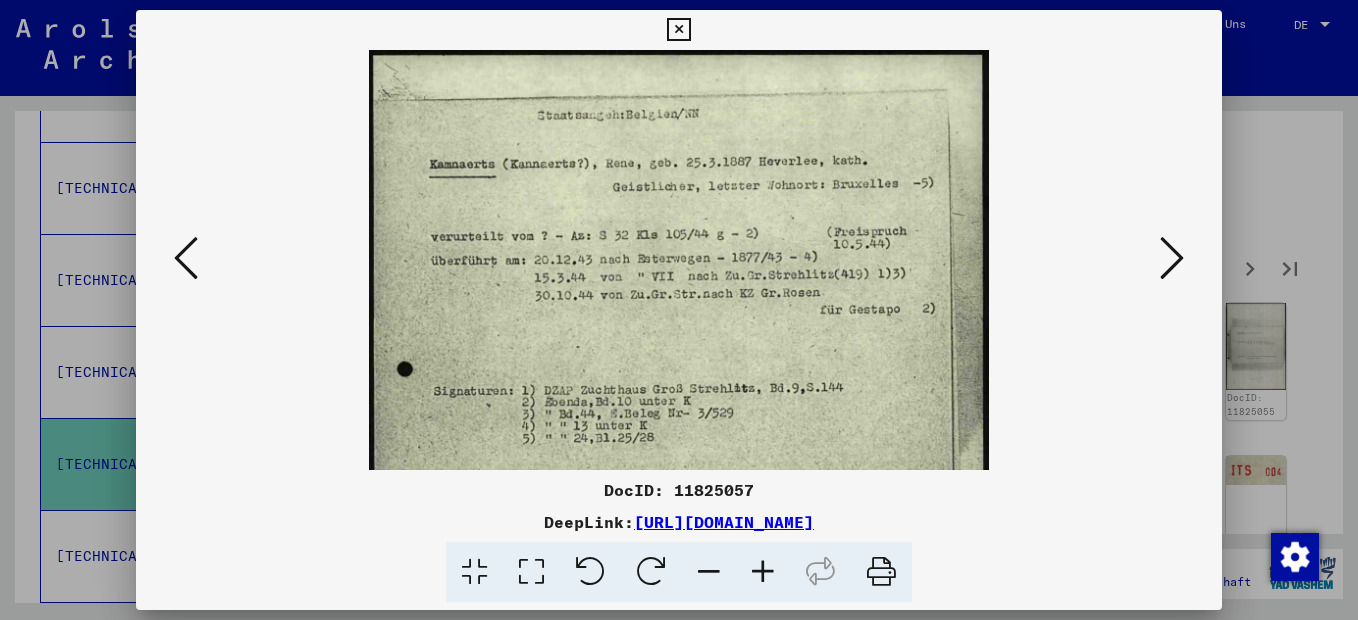 click at bounding box center [1172, 258] 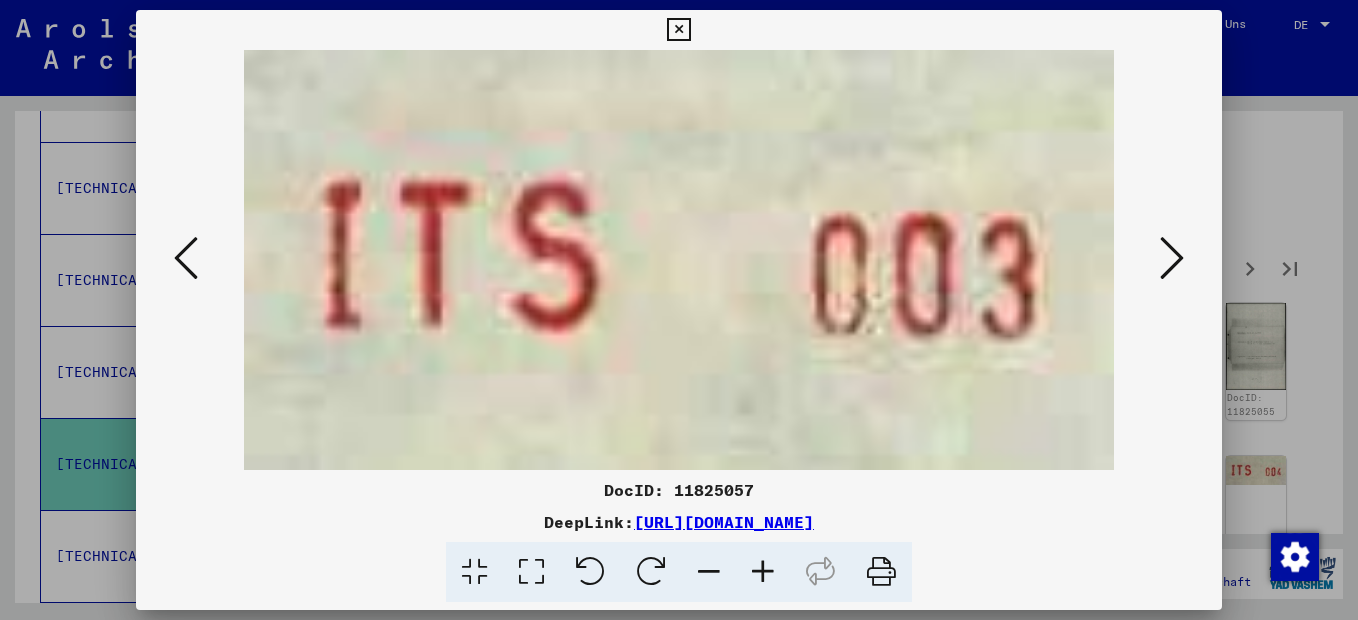 click at bounding box center [1172, 258] 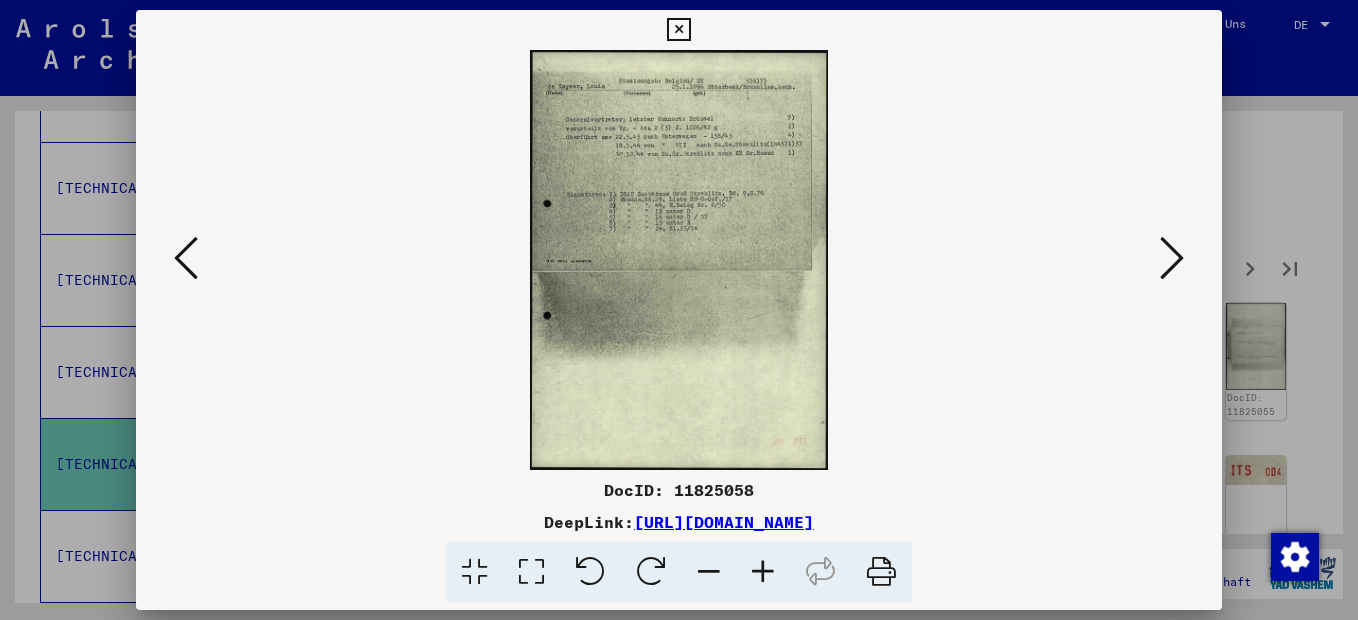click at bounding box center (763, 572) 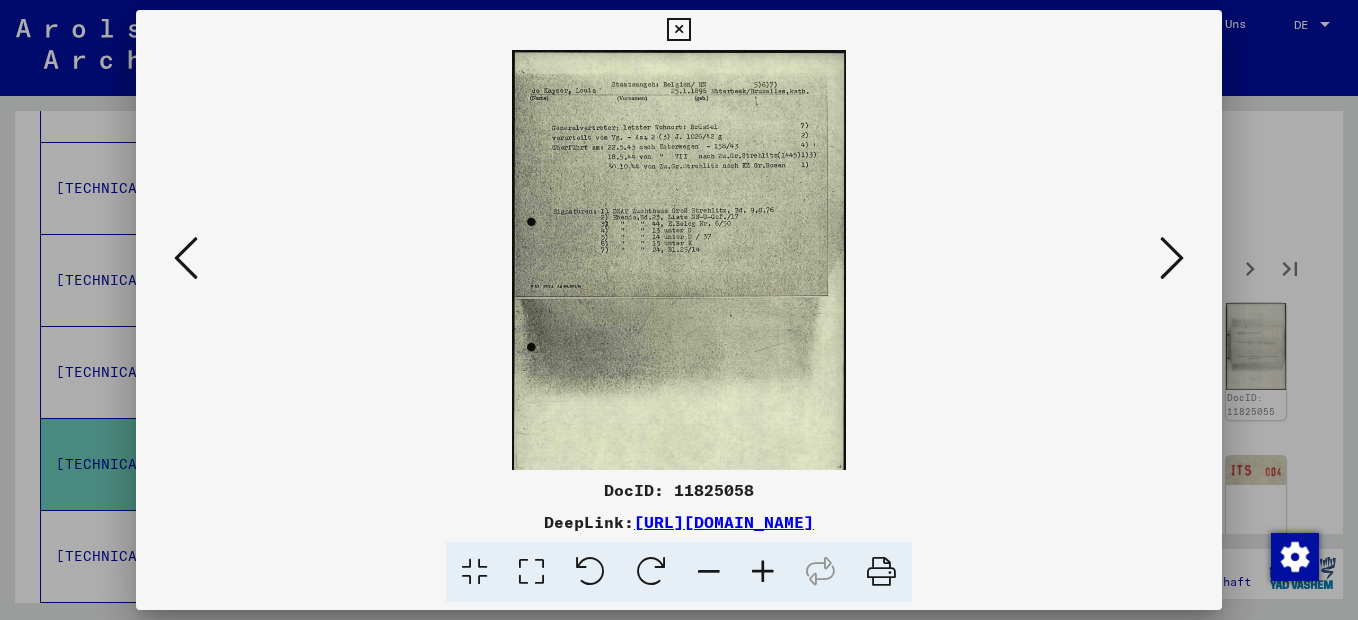 click at bounding box center (763, 572) 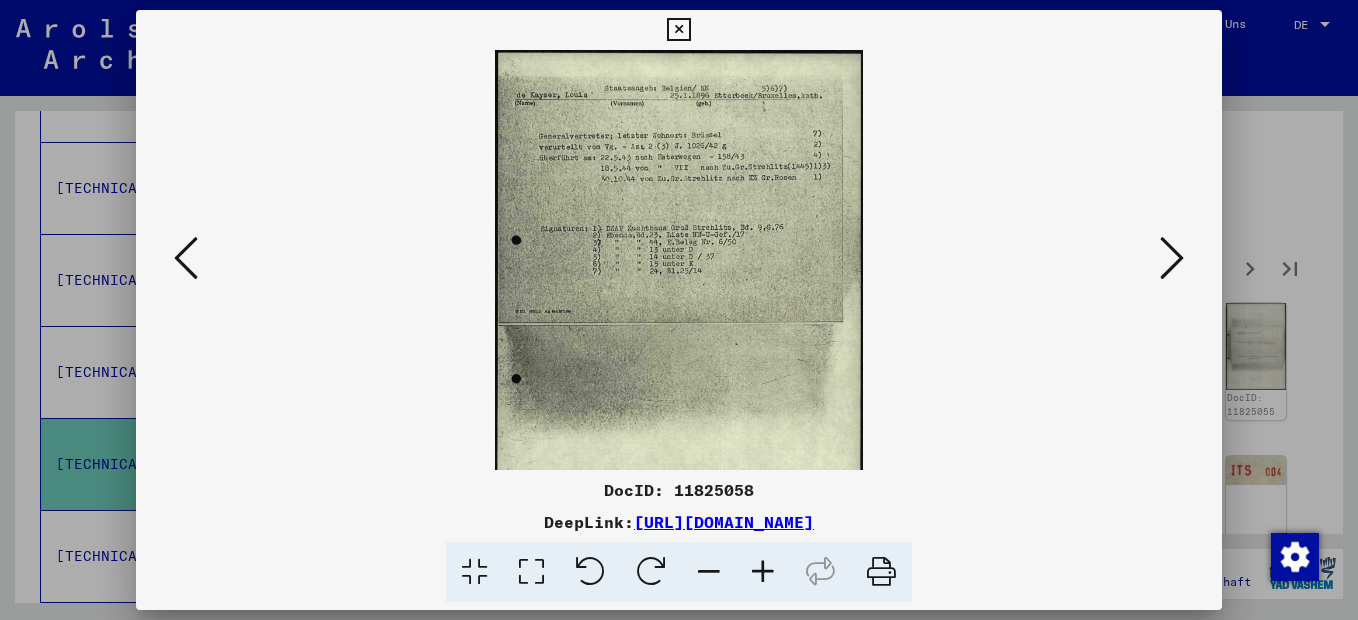 click at bounding box center (763, 572) 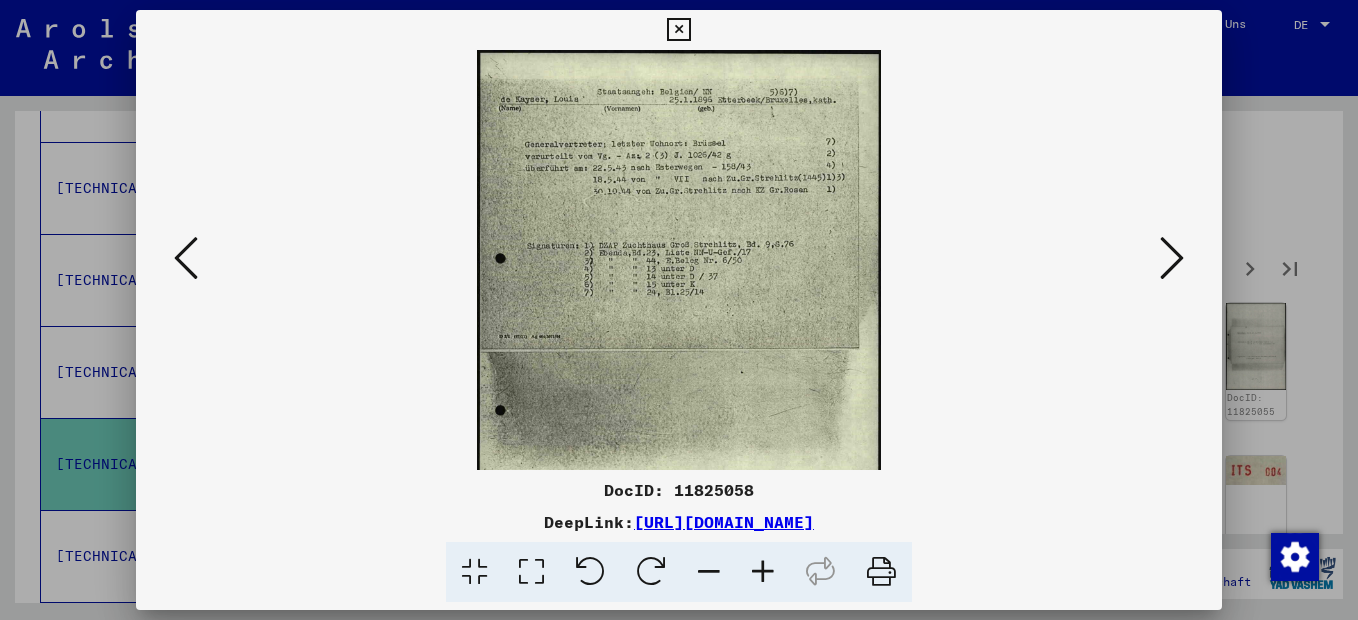 click at bounding box center [763, 572] 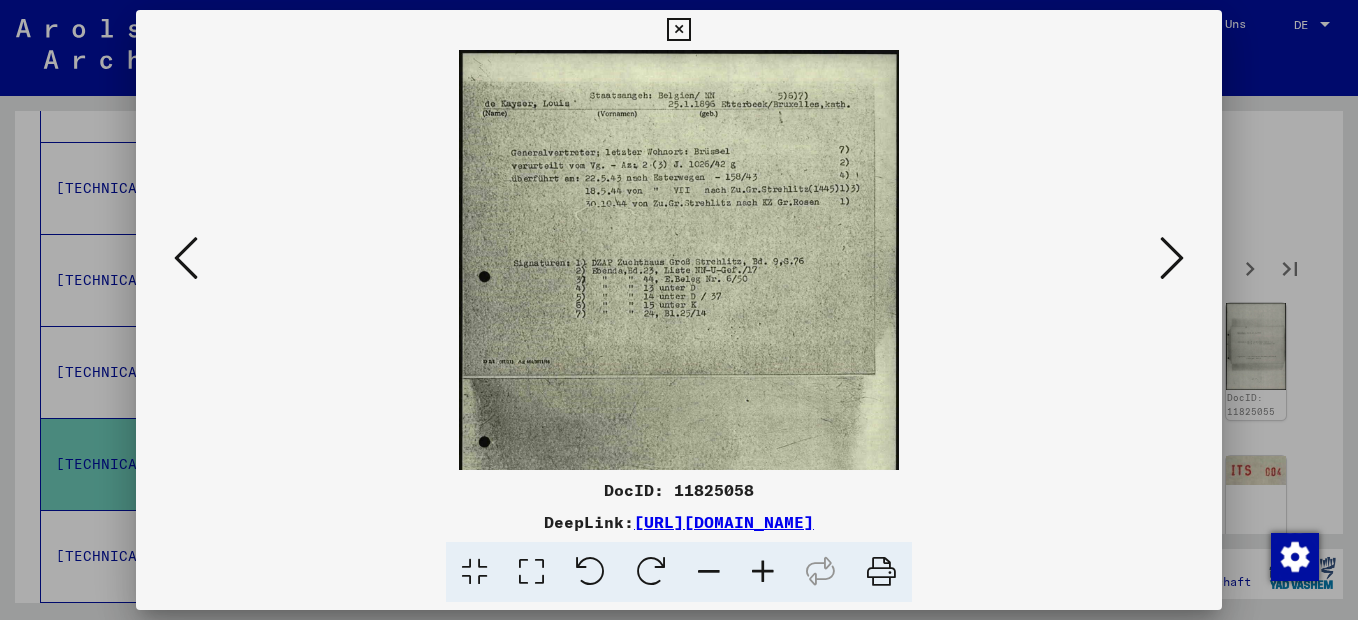click at bounding box center (763, 572) 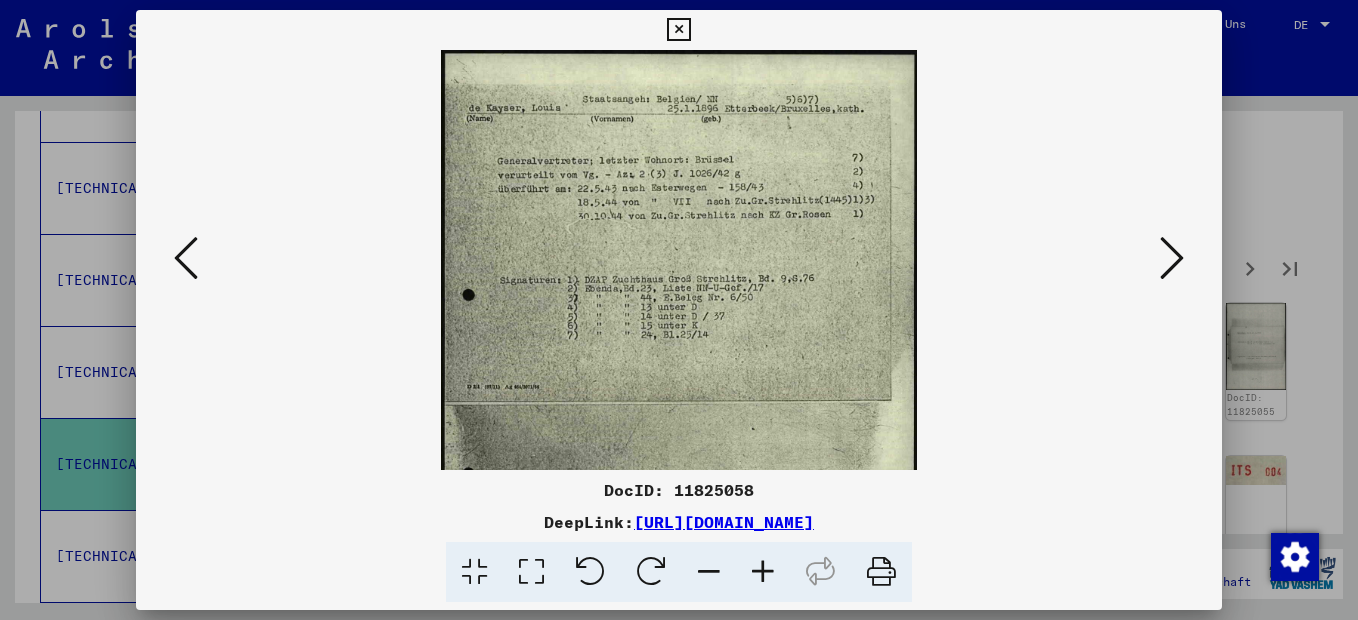 click at bounding box center (763, 572) 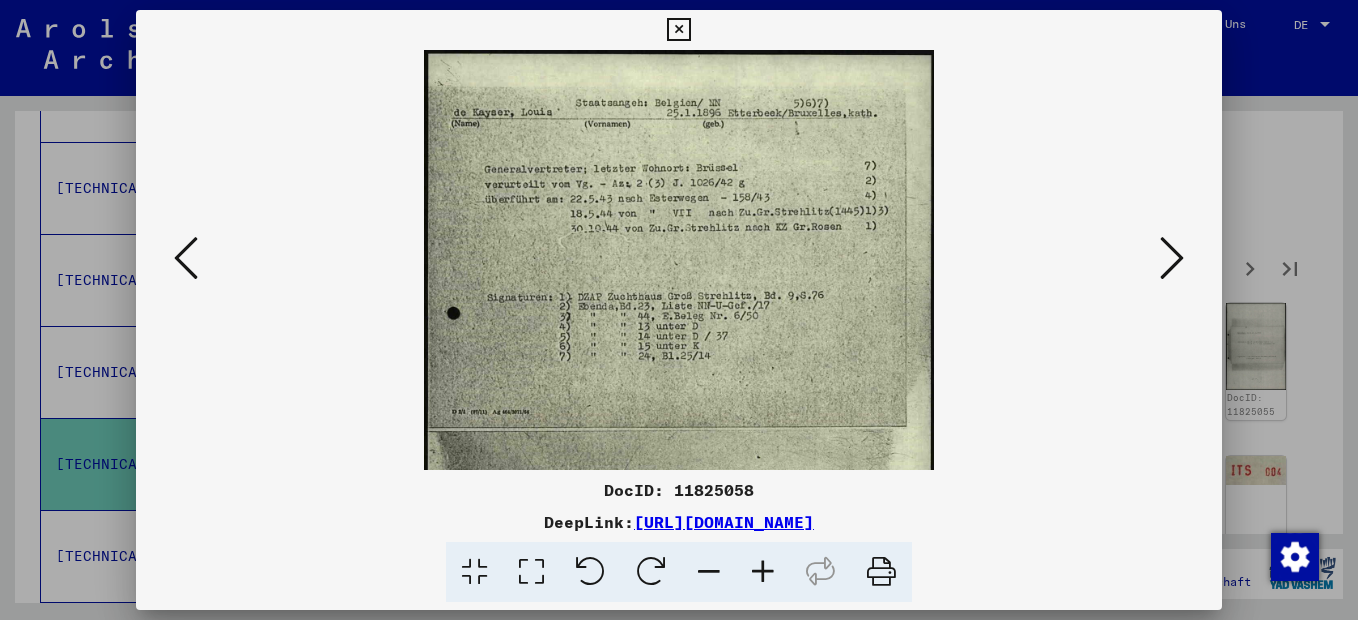 click at bounding box center [763, 572] 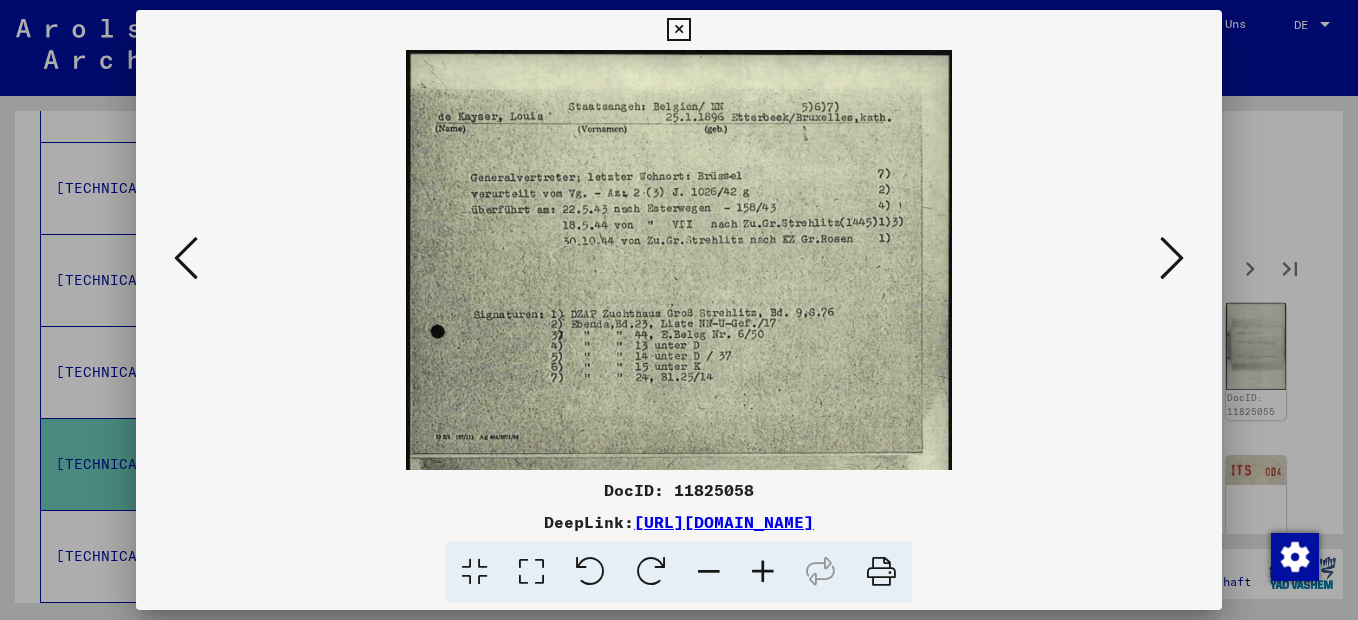 click at bounding box center [763, 572] 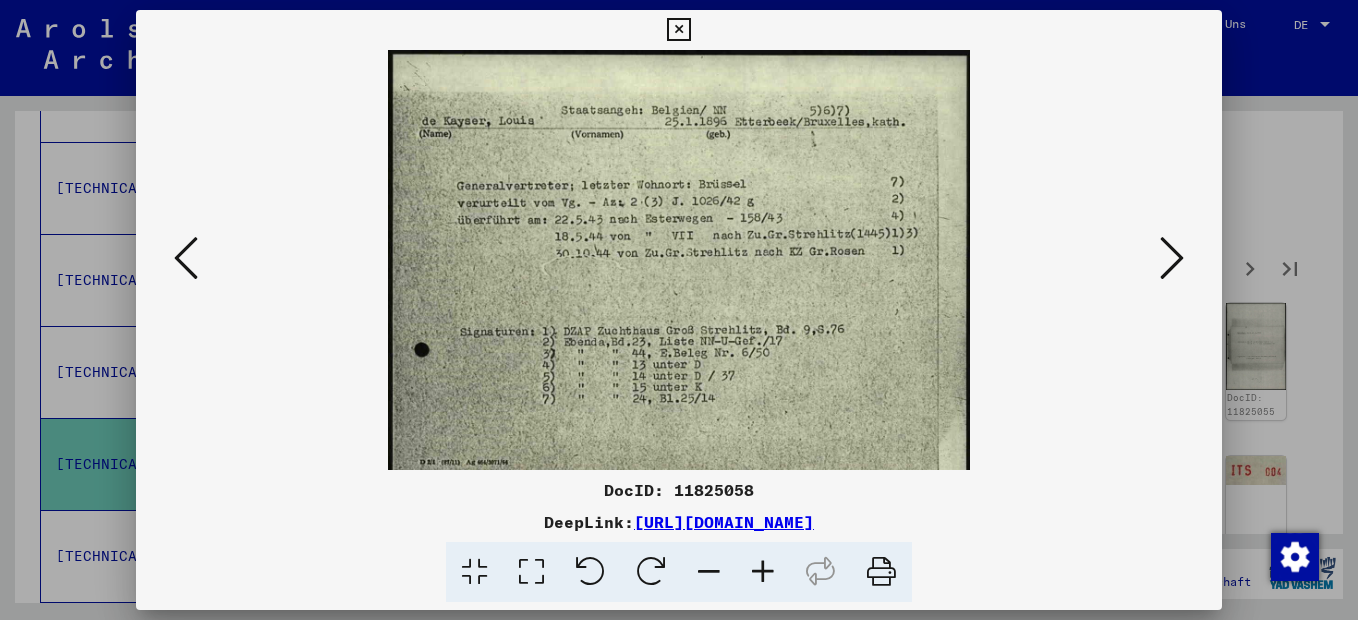 click at bounding box center (679, 260) 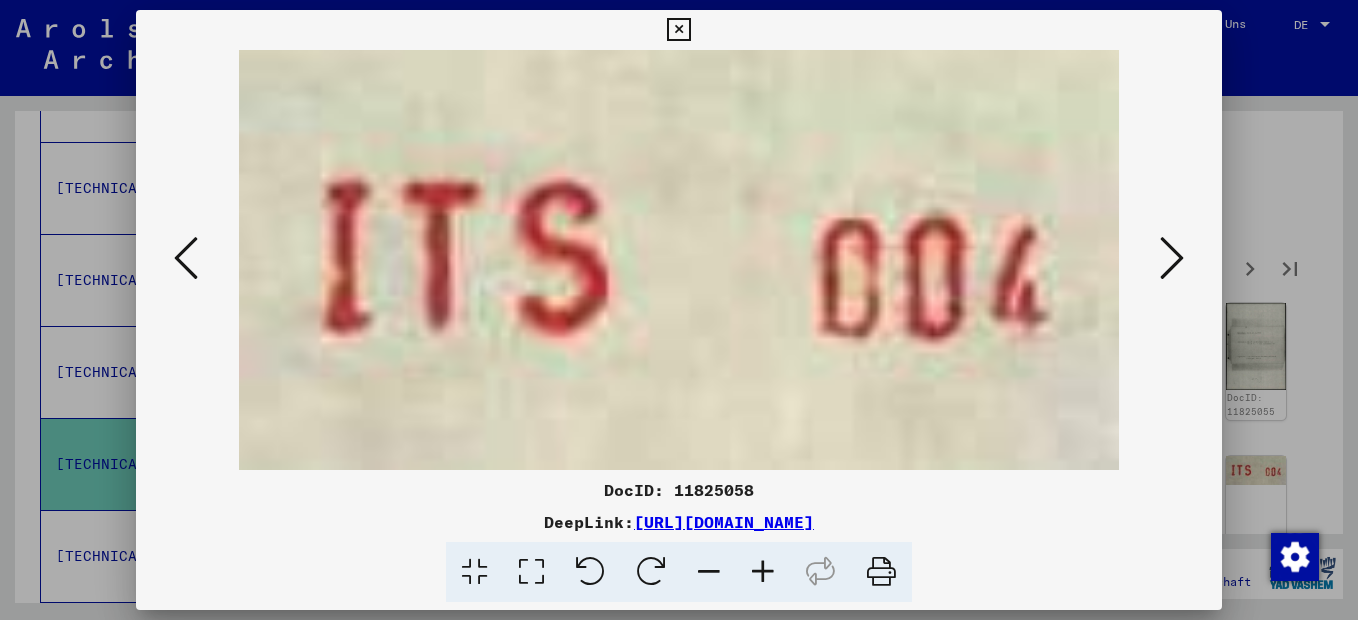 click at bounding box center (1172, 258) 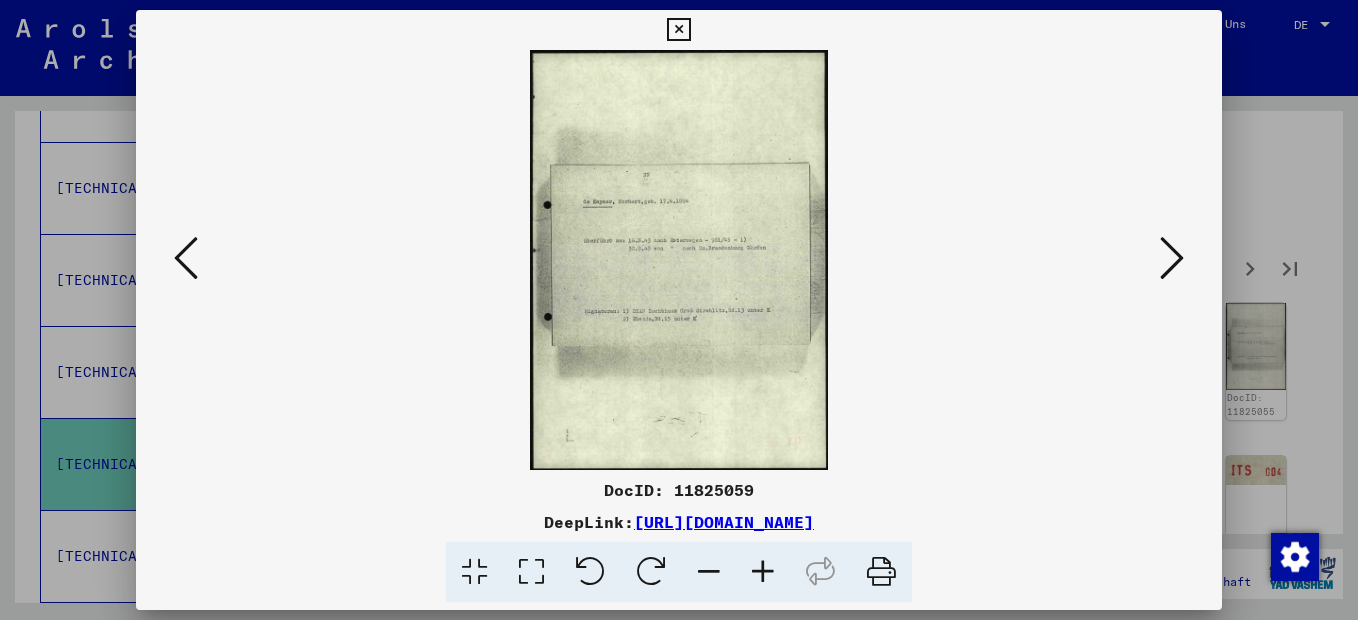 click at bounding box center [763, 572] 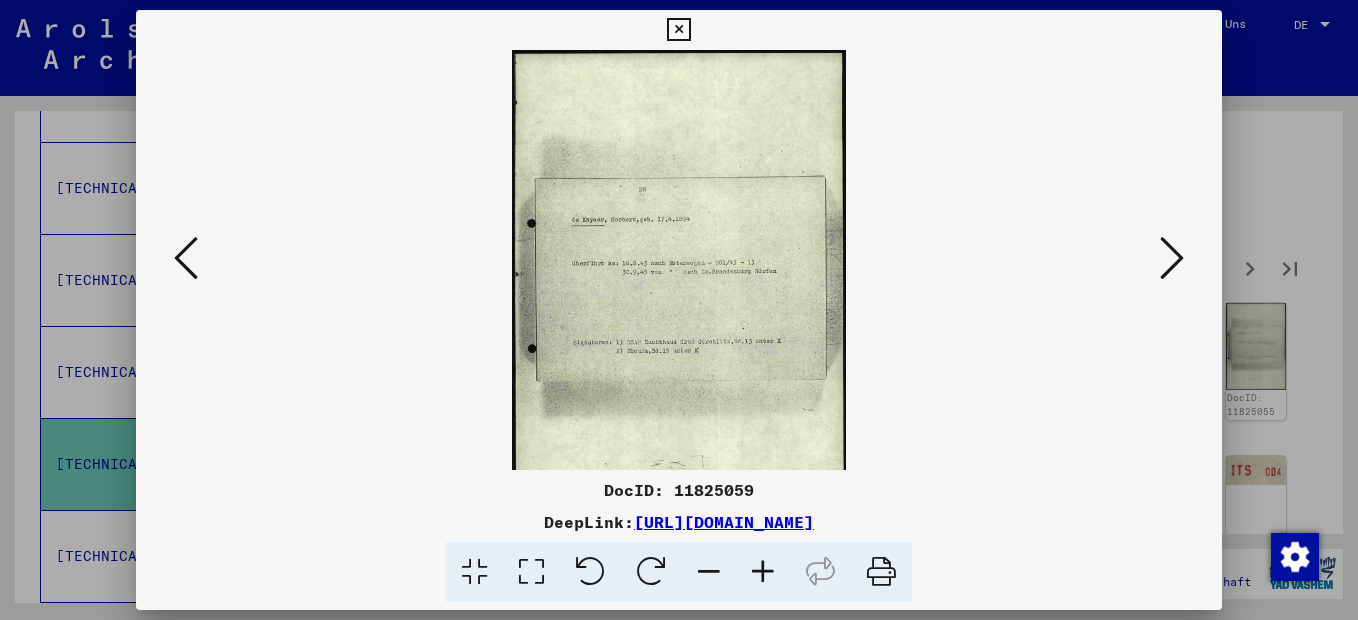 click at bounding box center [763, 572] 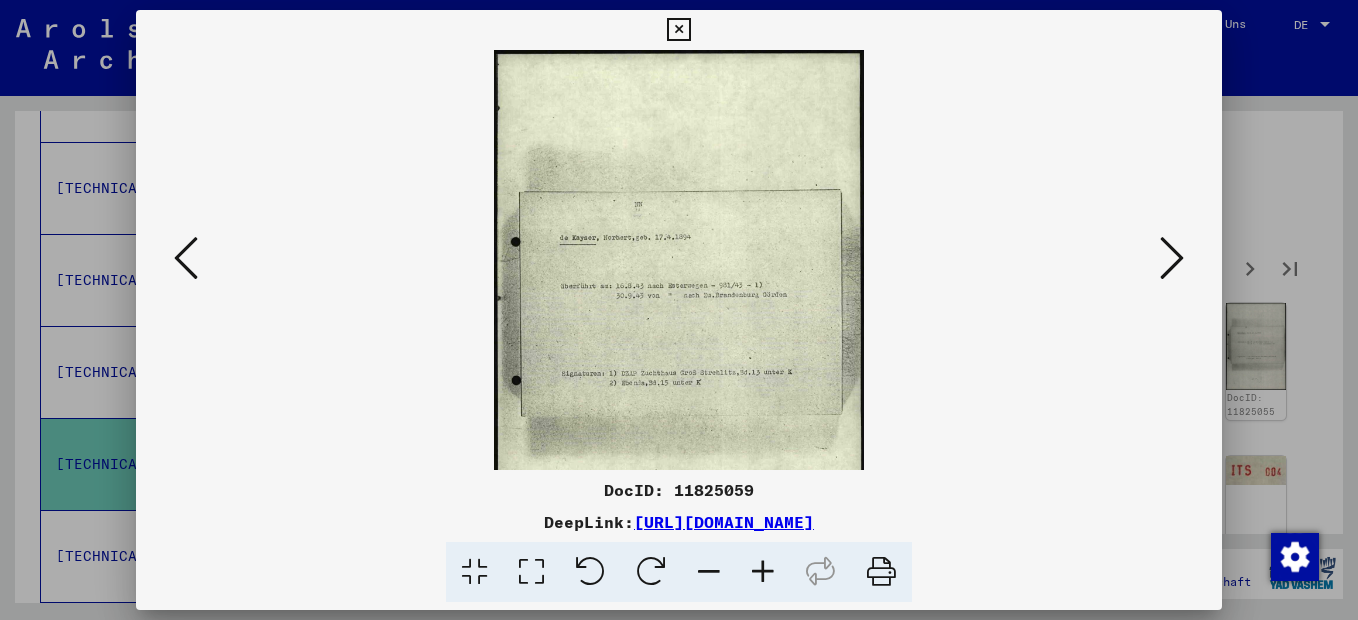 click at bounding box center (763, 572) 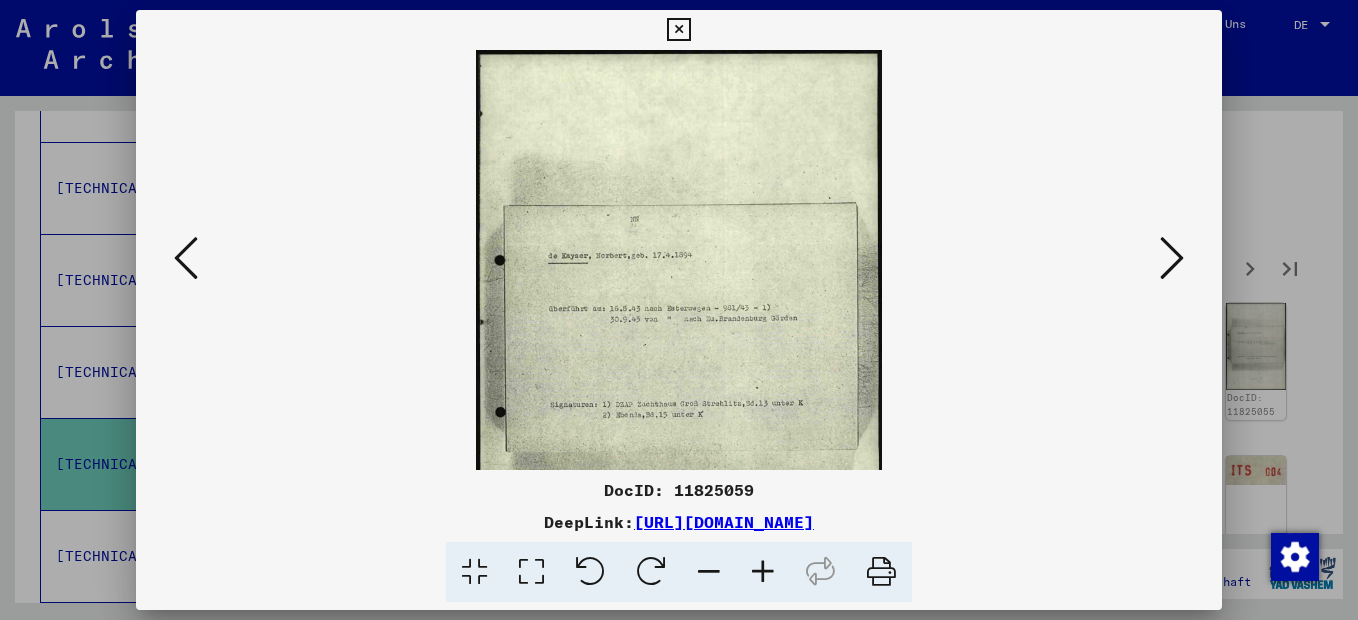 click at bounding box center [763, 572] 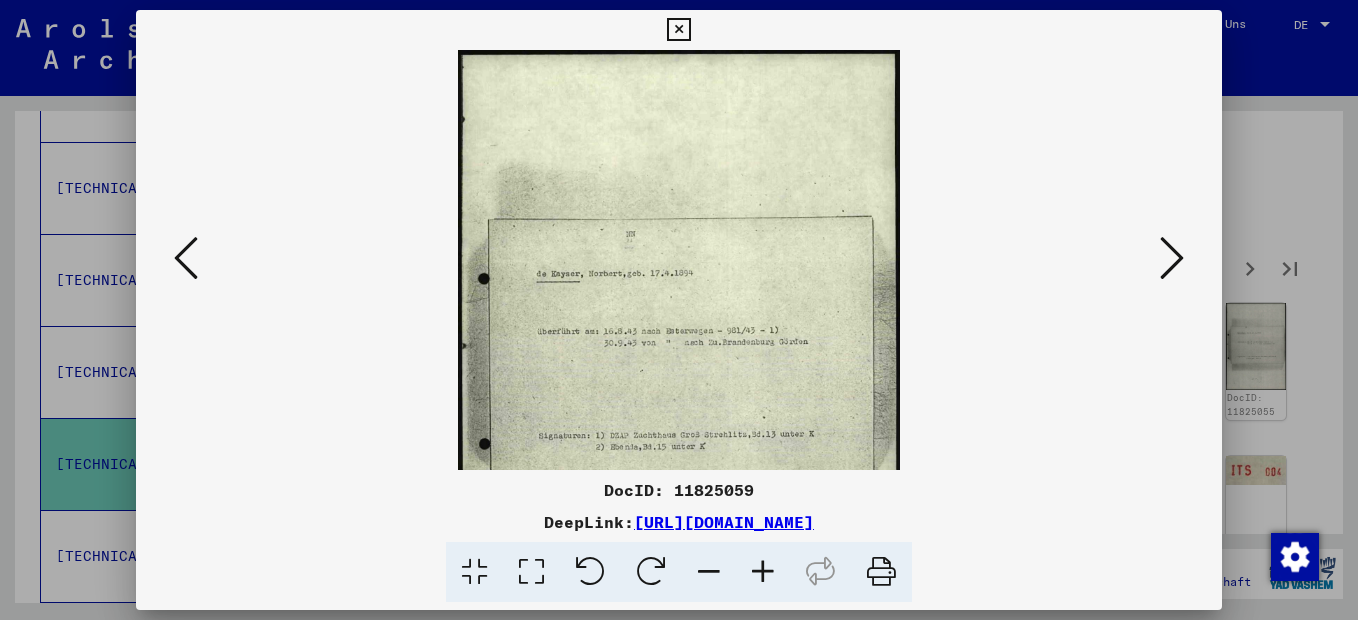 click at bounding box center (763, 572) 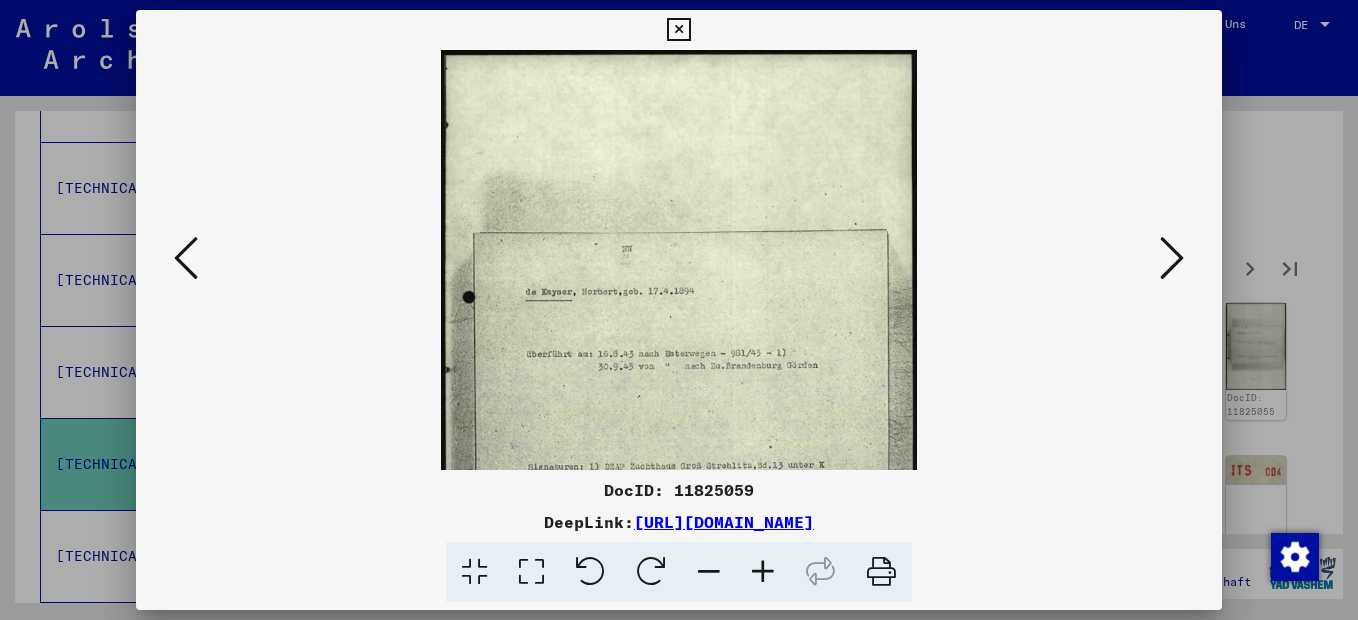 click at bounding box center (763, 572) 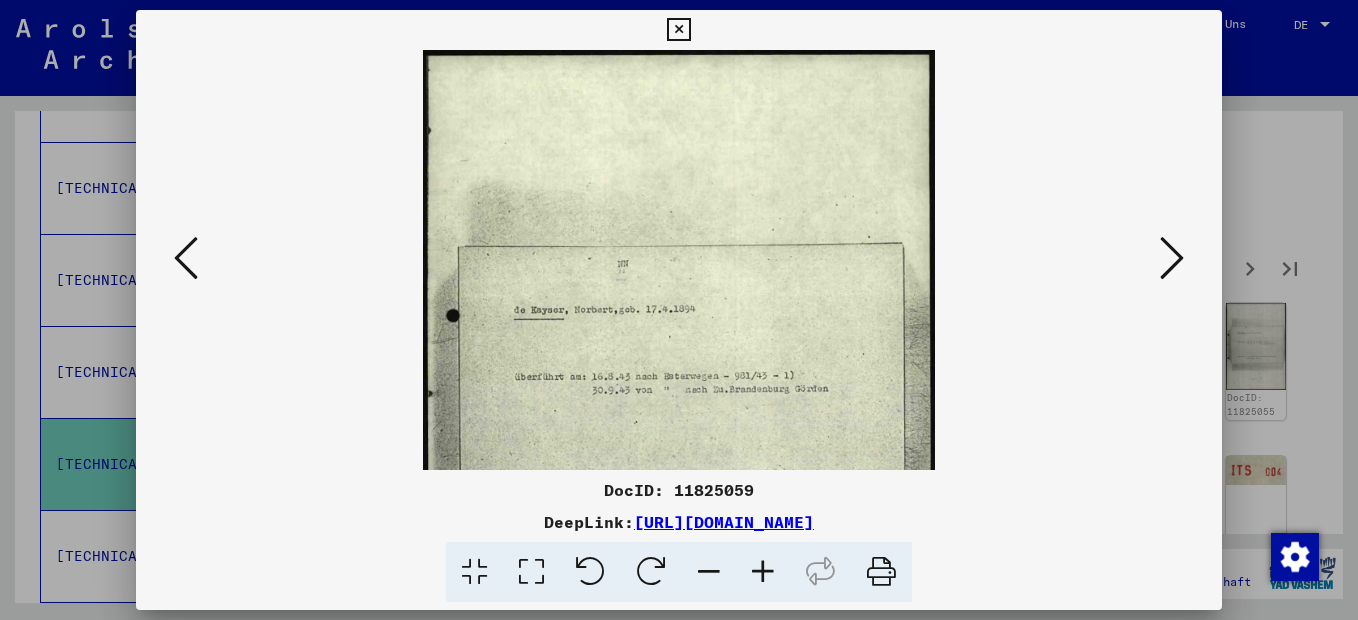 click at bounding box center [1172, 258] 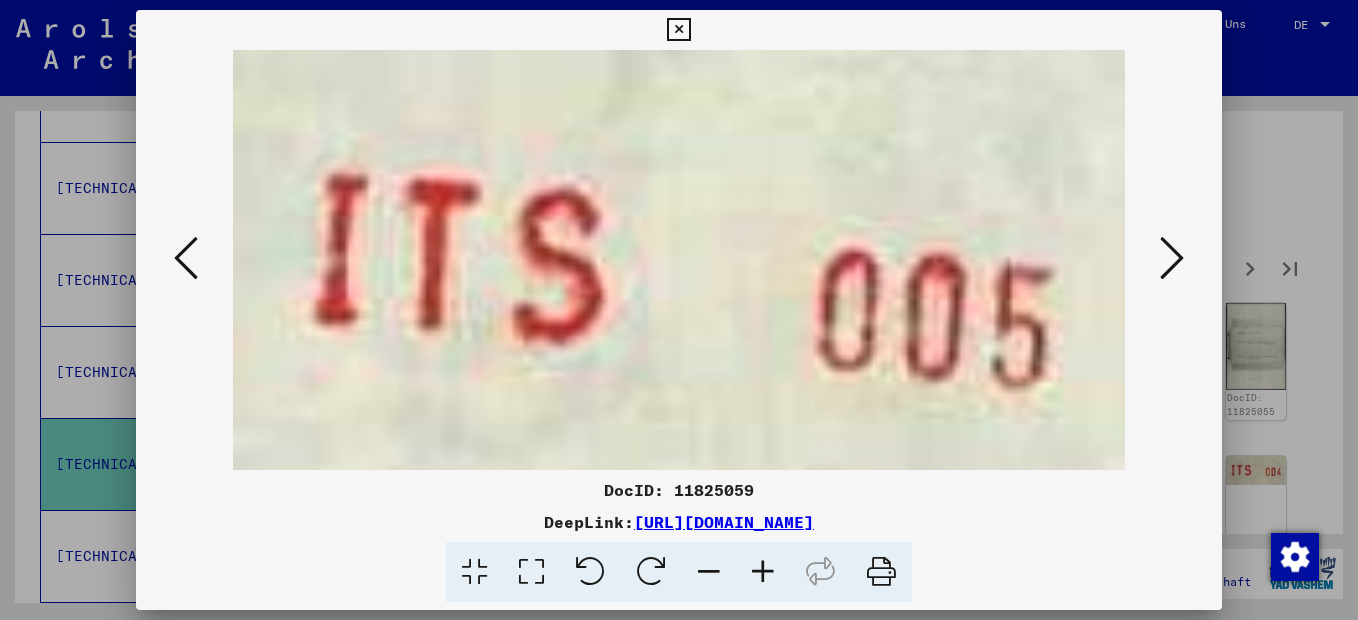 click at bounding box center (1172, 258) 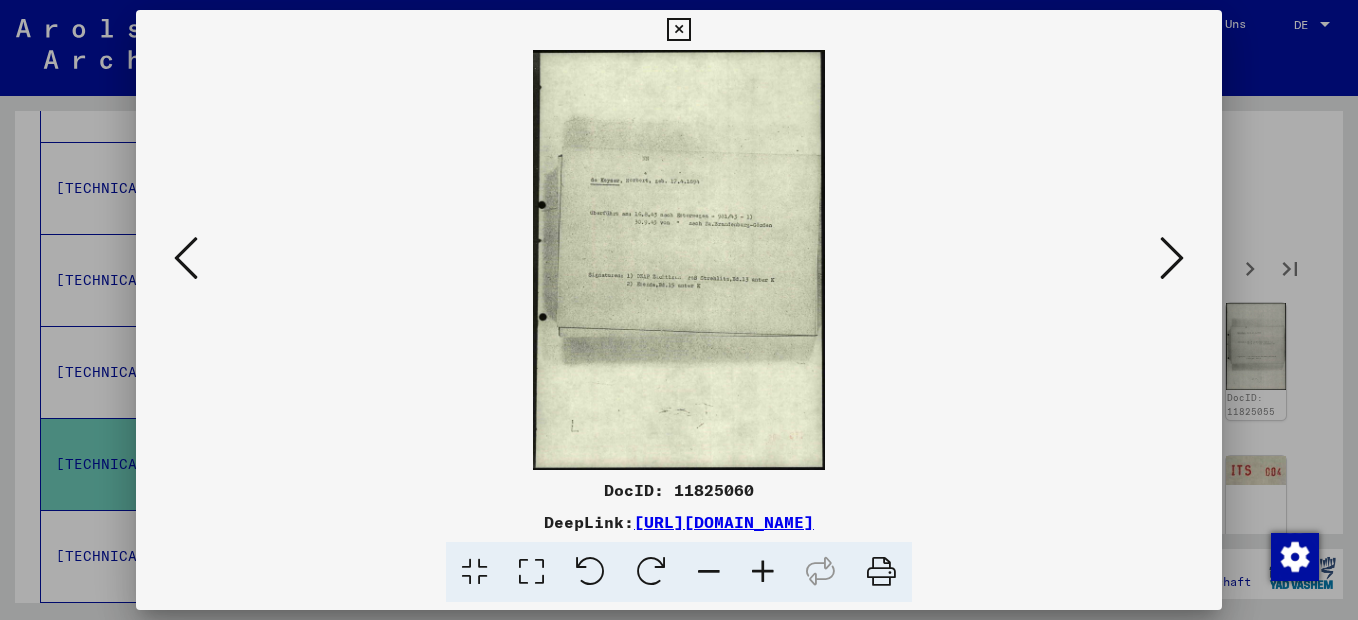 click at bounding box center (1172, 258) 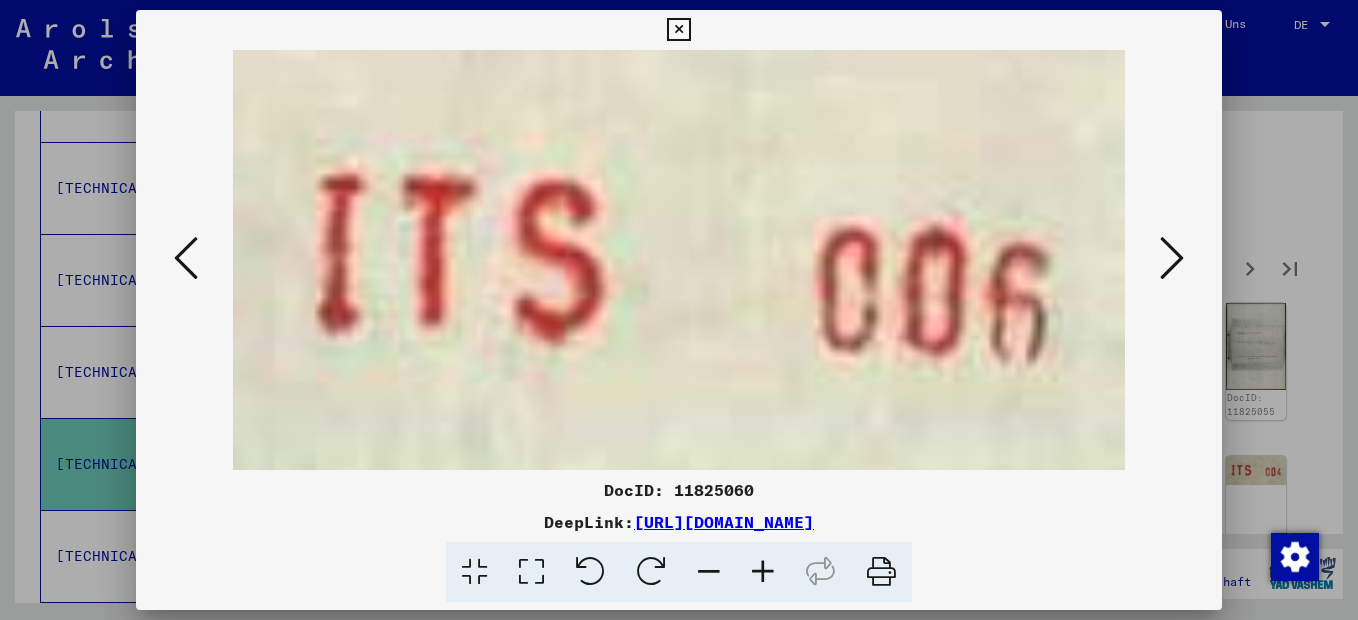 click at bounding box center [1172, 258] 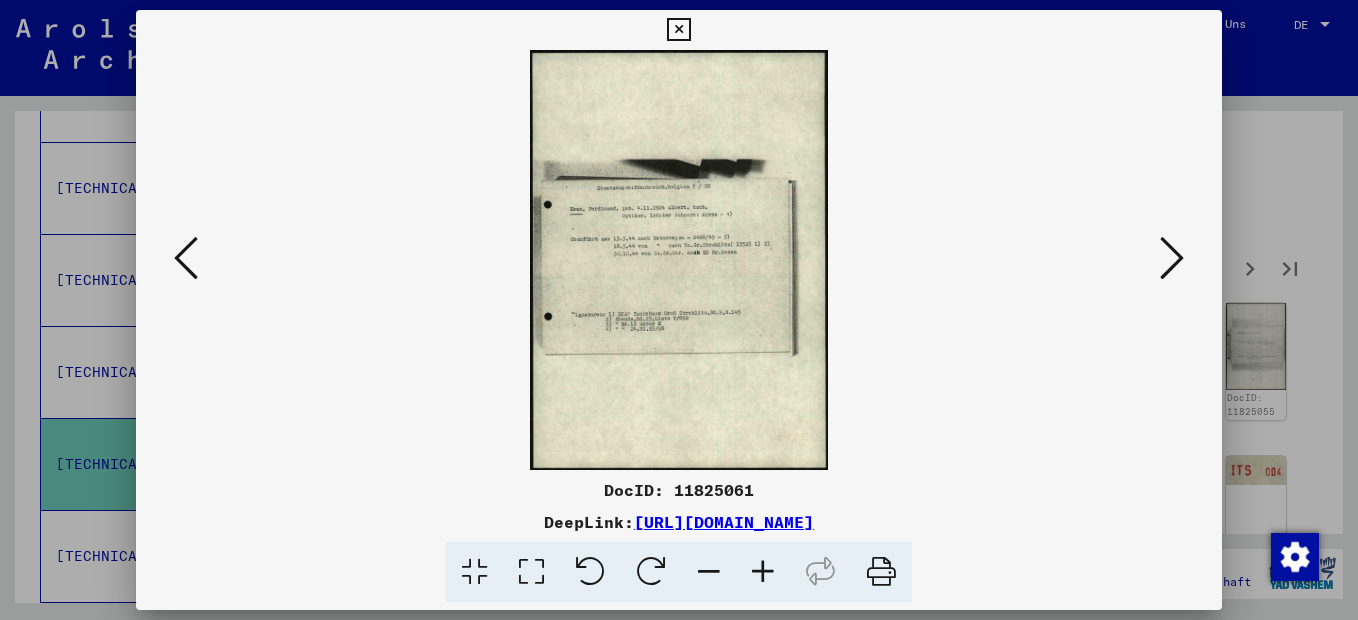click at bounding box center (1172, 258) 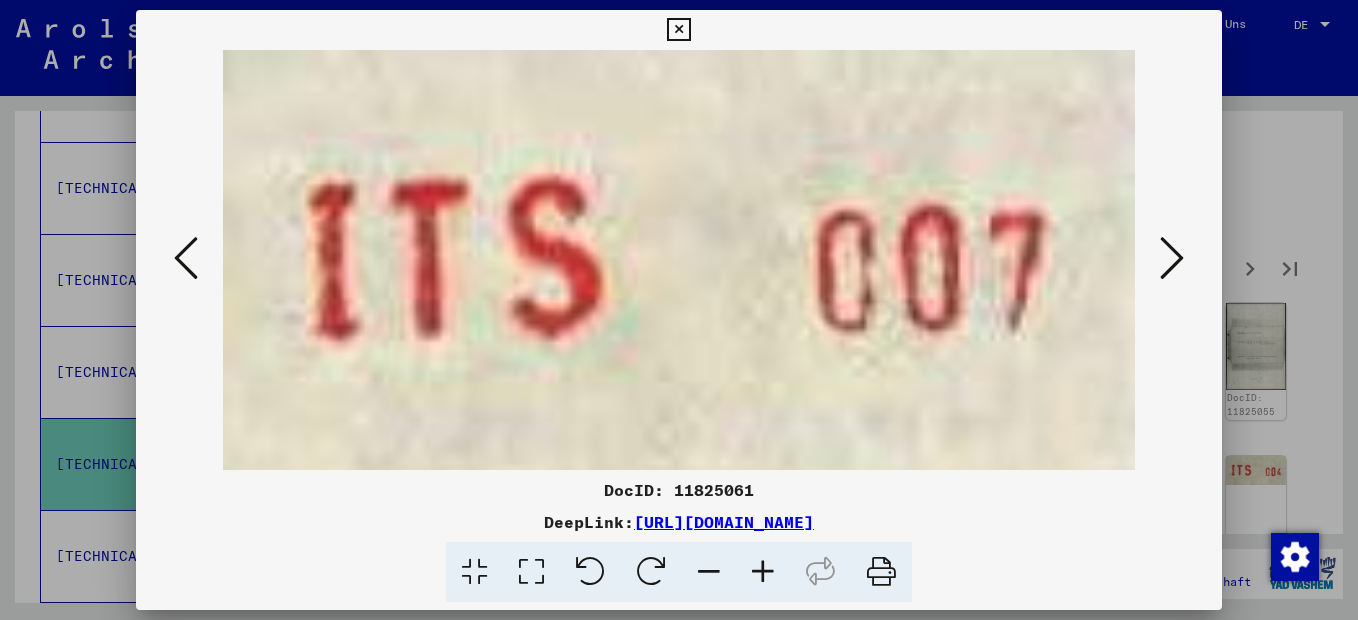 click at bounding box center (1172, 258) 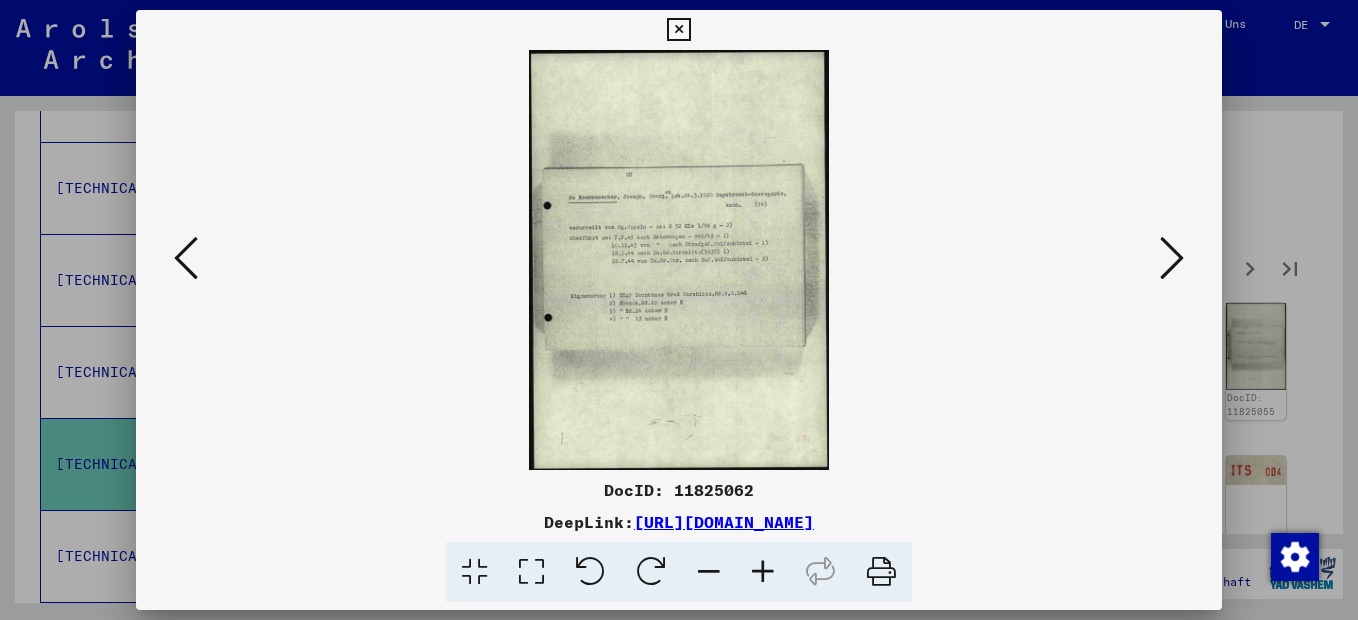 click at bounding box center [1172, 258] 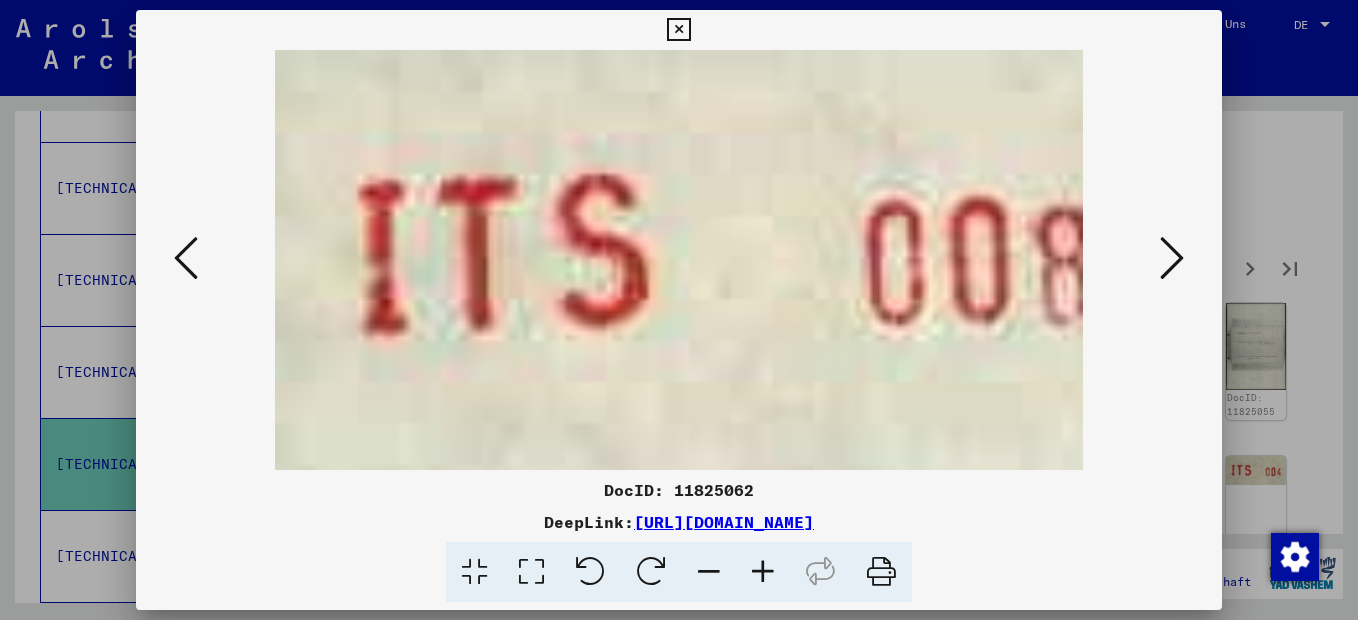 click at bounding box center [1172, 258] 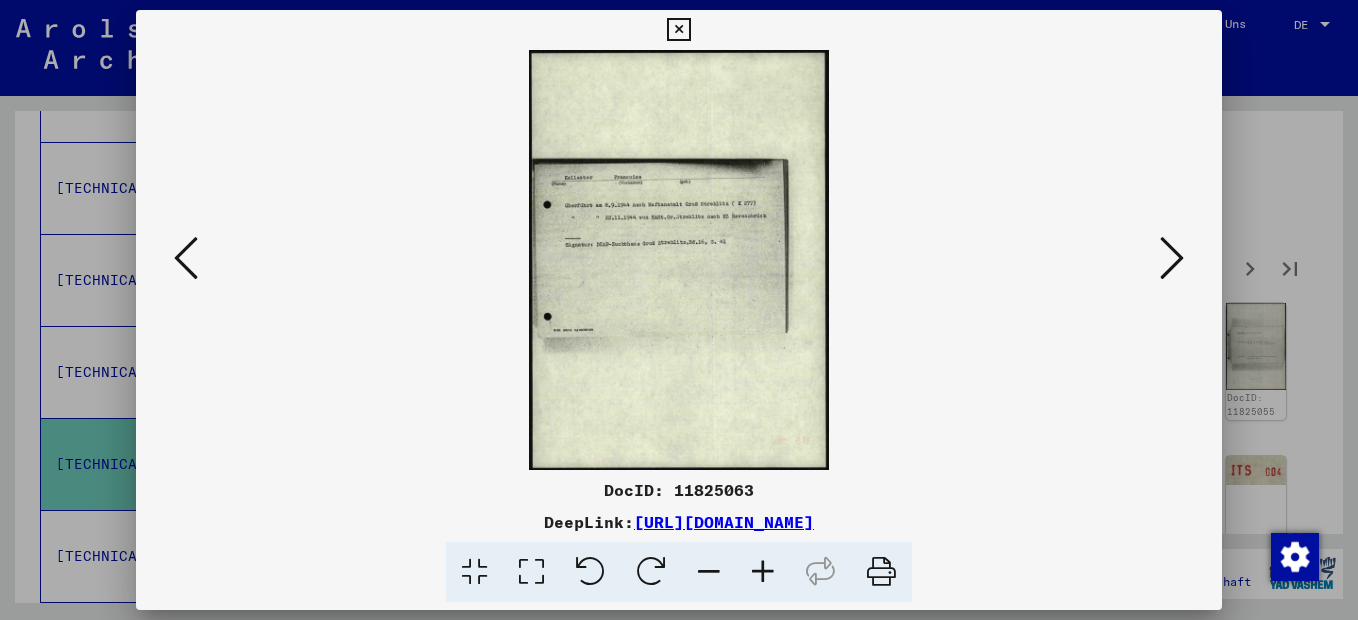 click at bounding box center (763, 572) 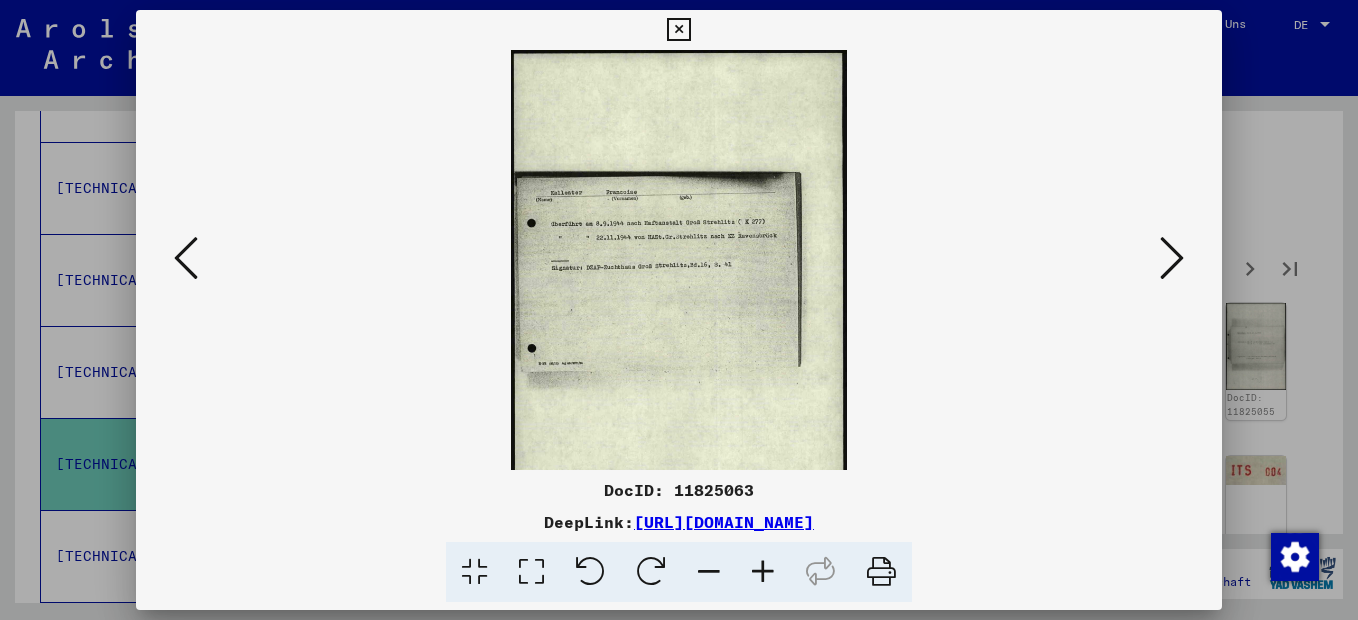 click at bounding box center (763, 572) 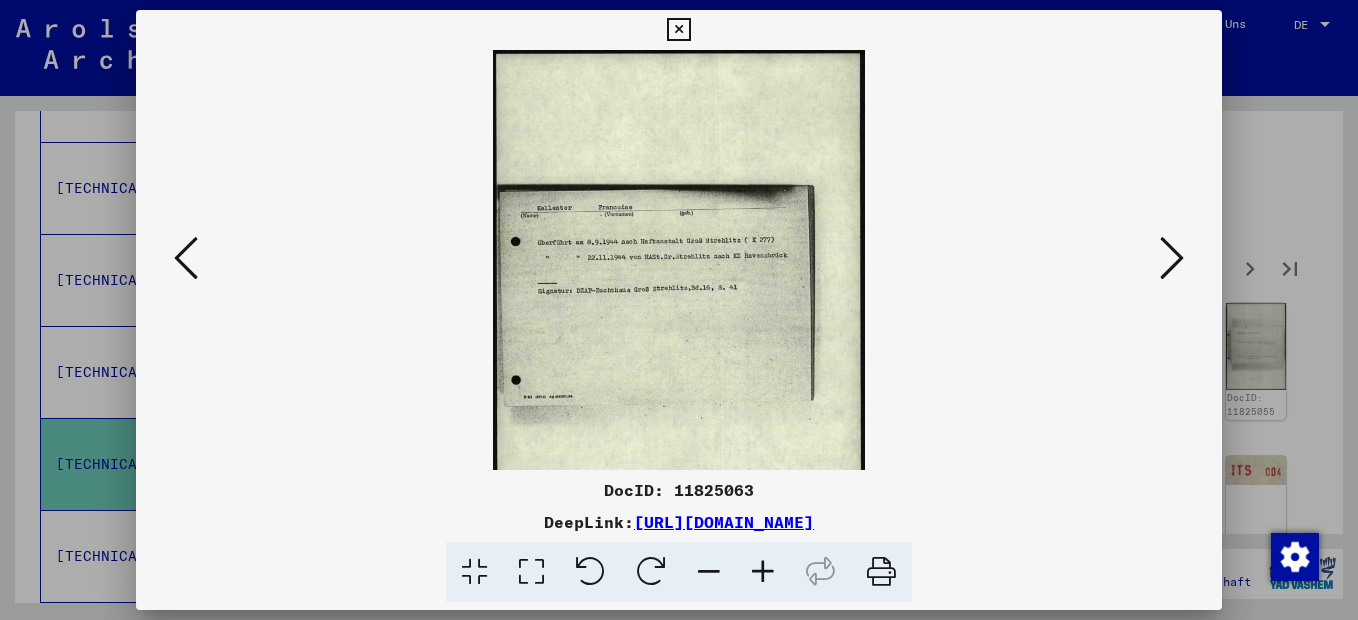 click at bounding box center (763, 572) 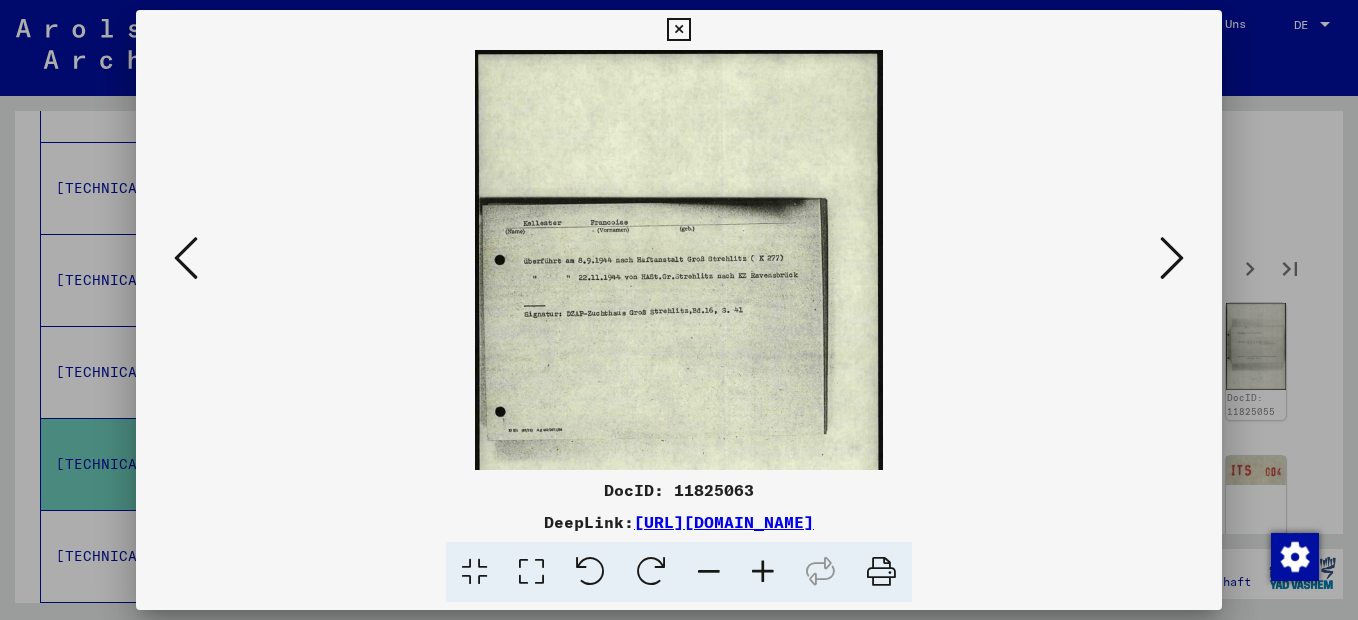 click at bounding box center [763, 572] 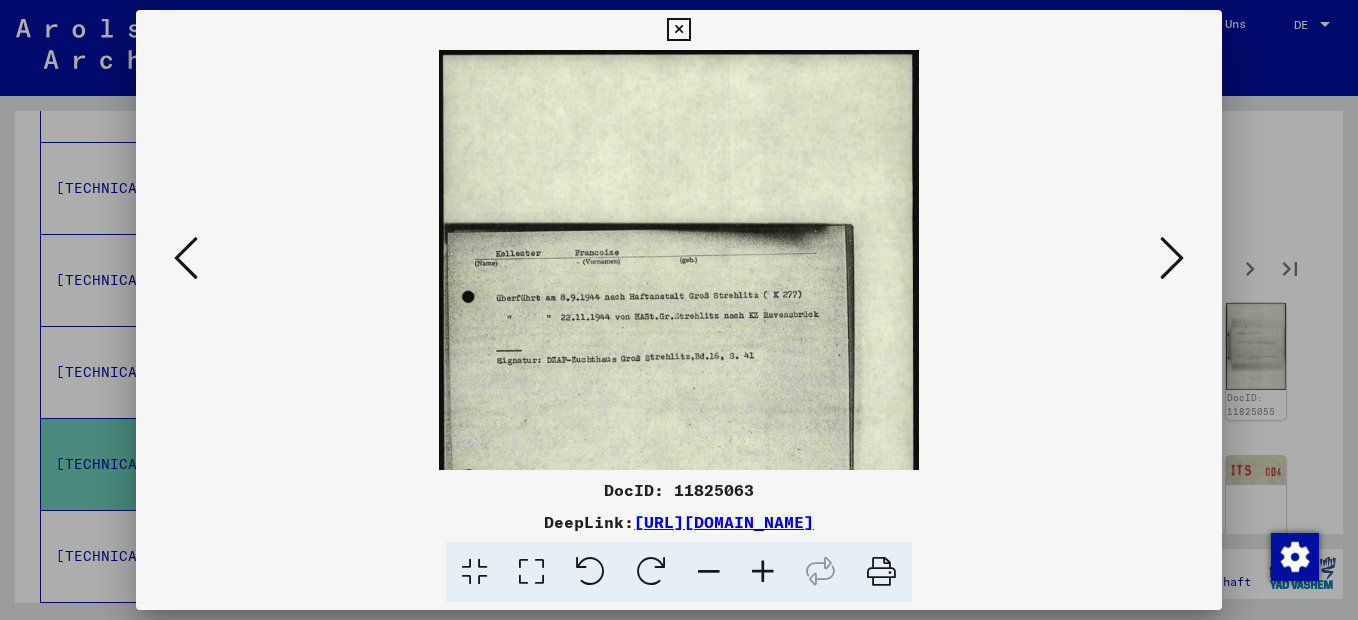 click at bounding box center [763, 572] 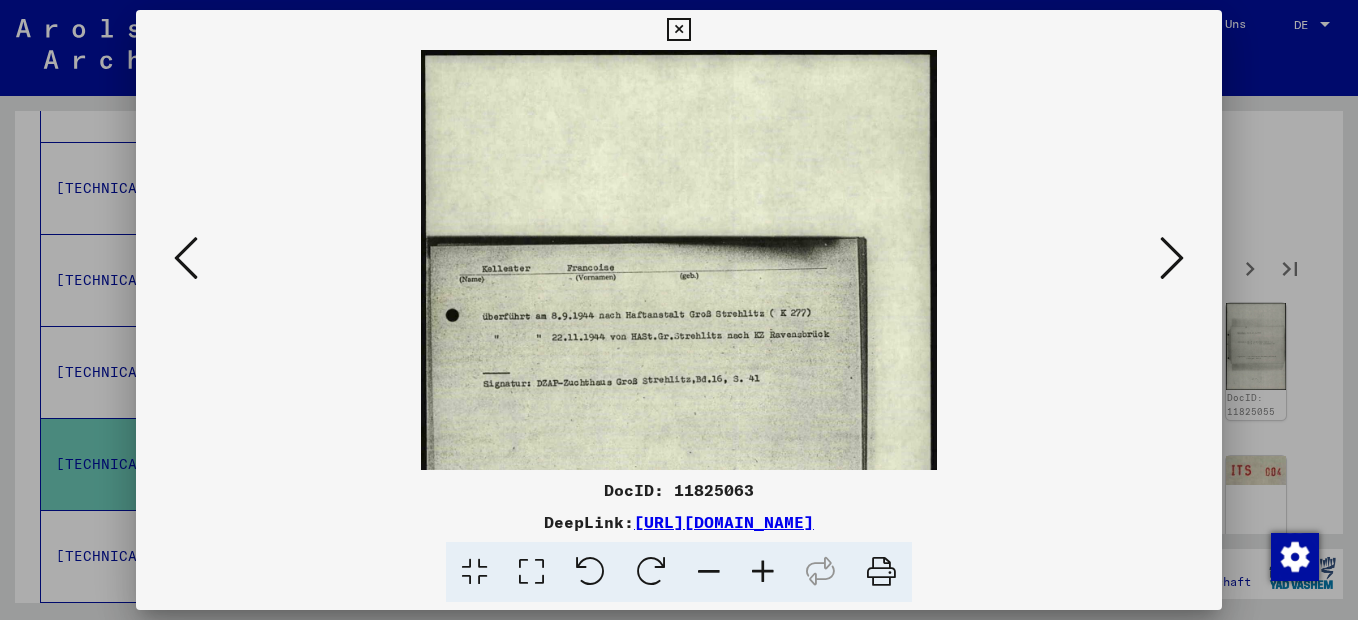 click at bounding box center (763, 572) 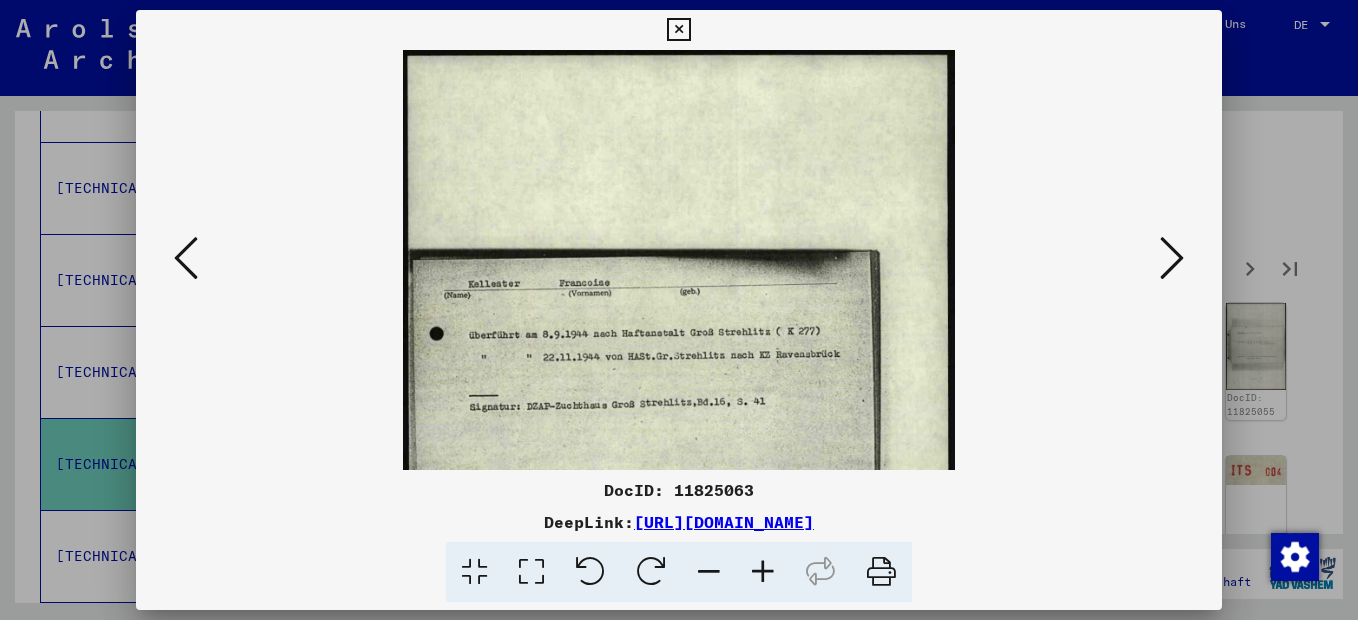 click at bounding box center (1172, 258) 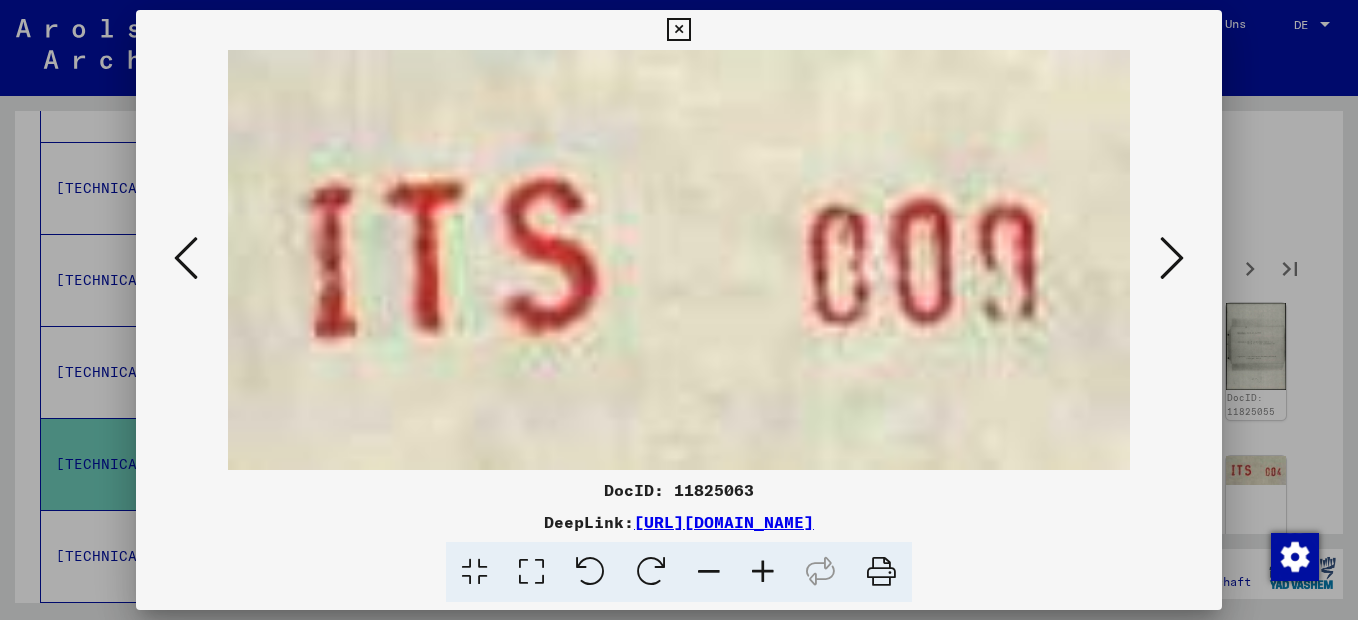 click at bounding box center [1172, 258] 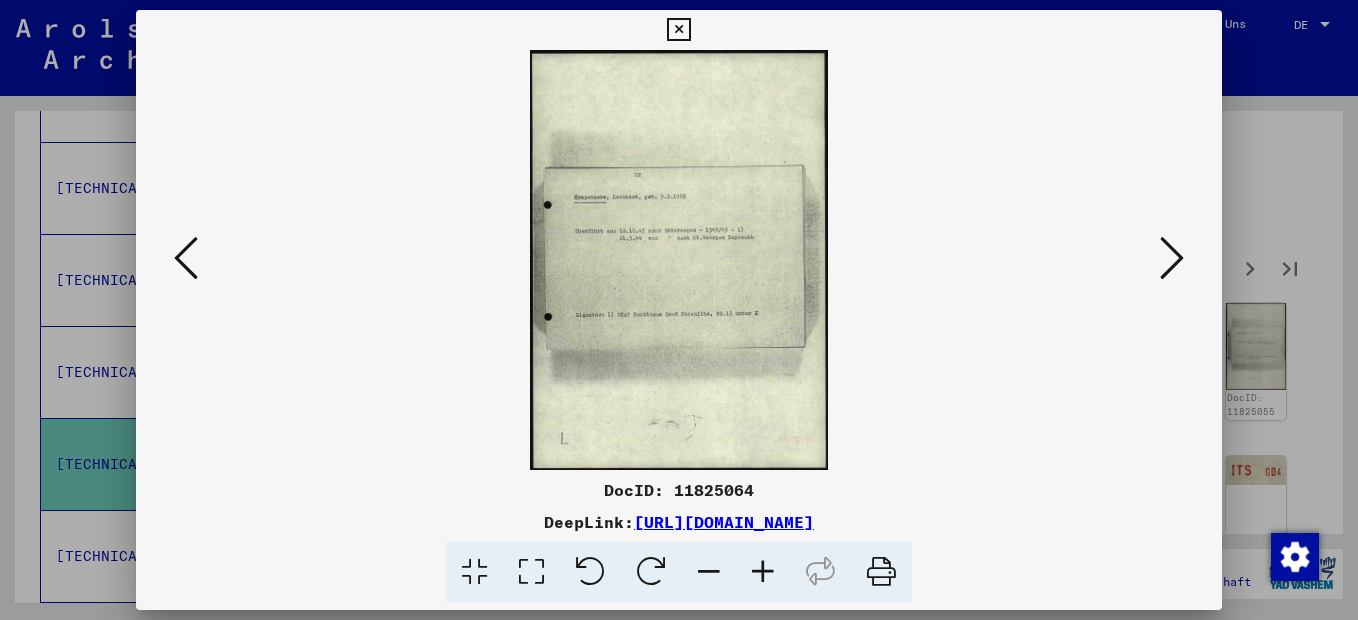 click at bounding box center [1172, 258] 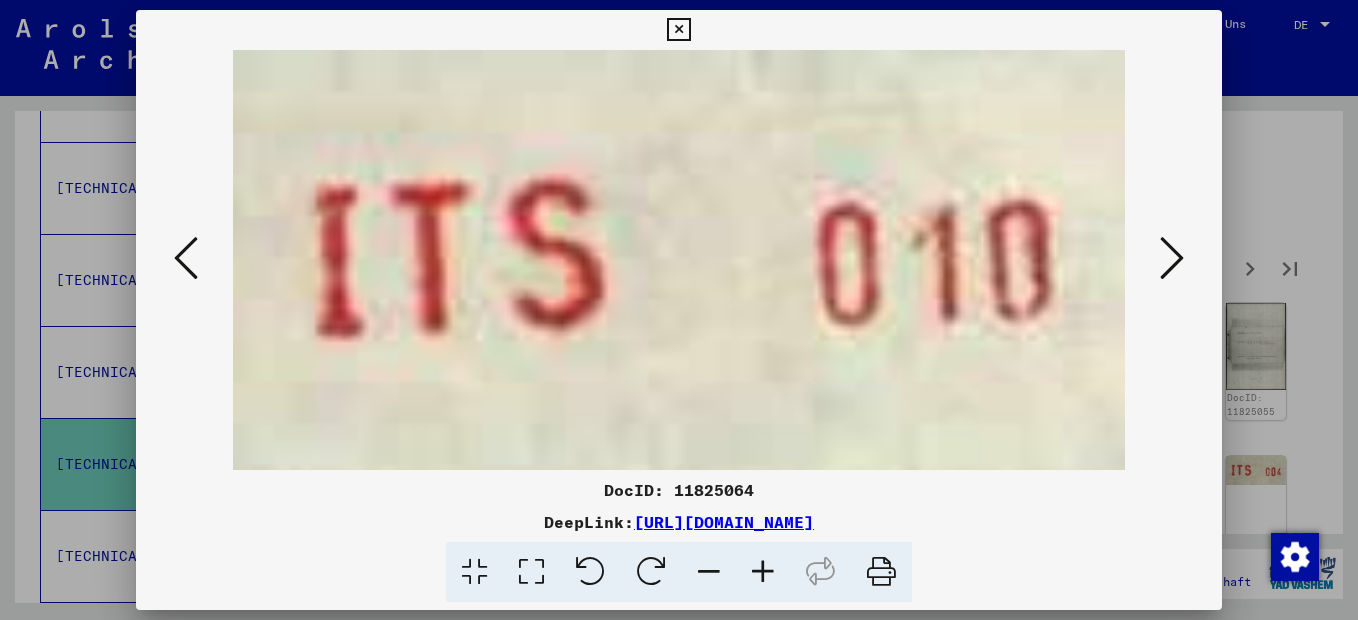 click at bounding box center (1172, 258) 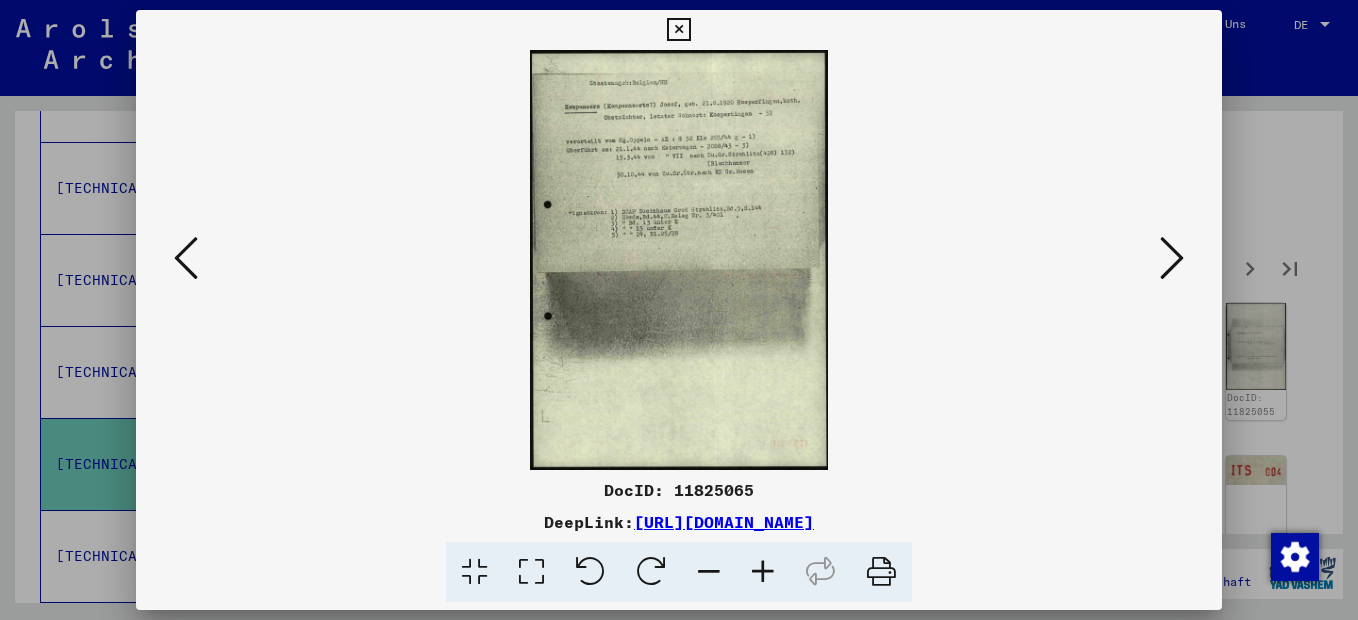 click at bounding box center (1172, 258) 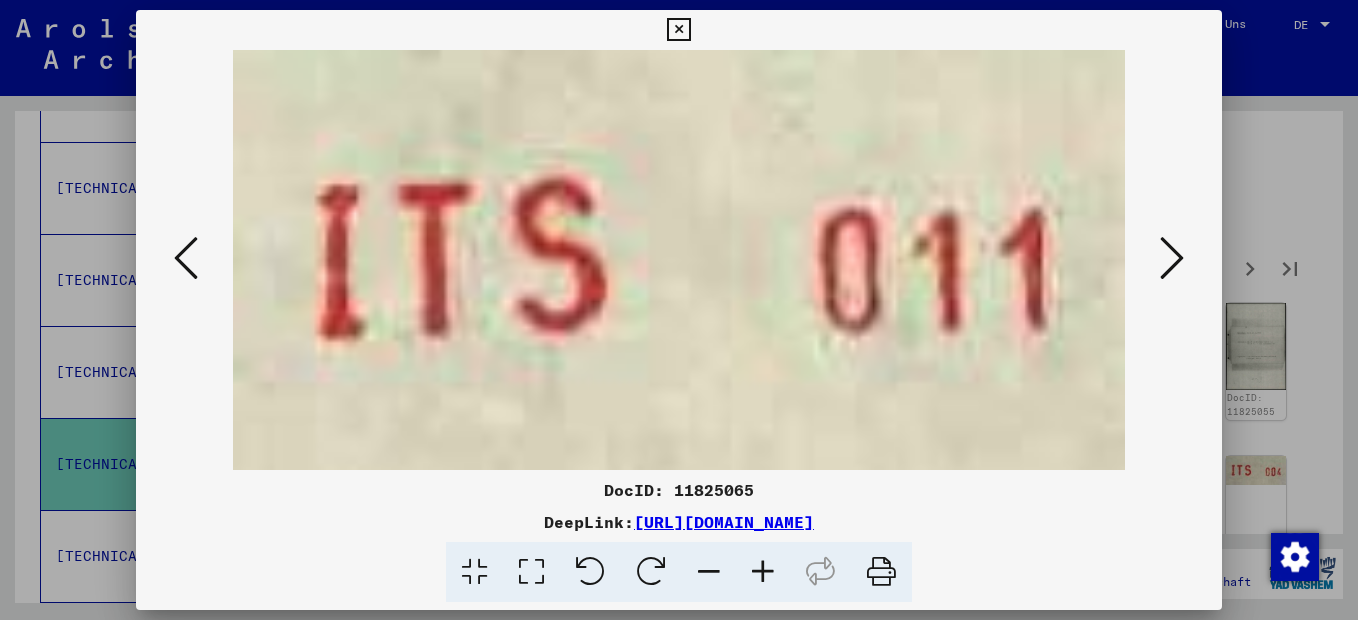 click at bounding box center (1172, 258) 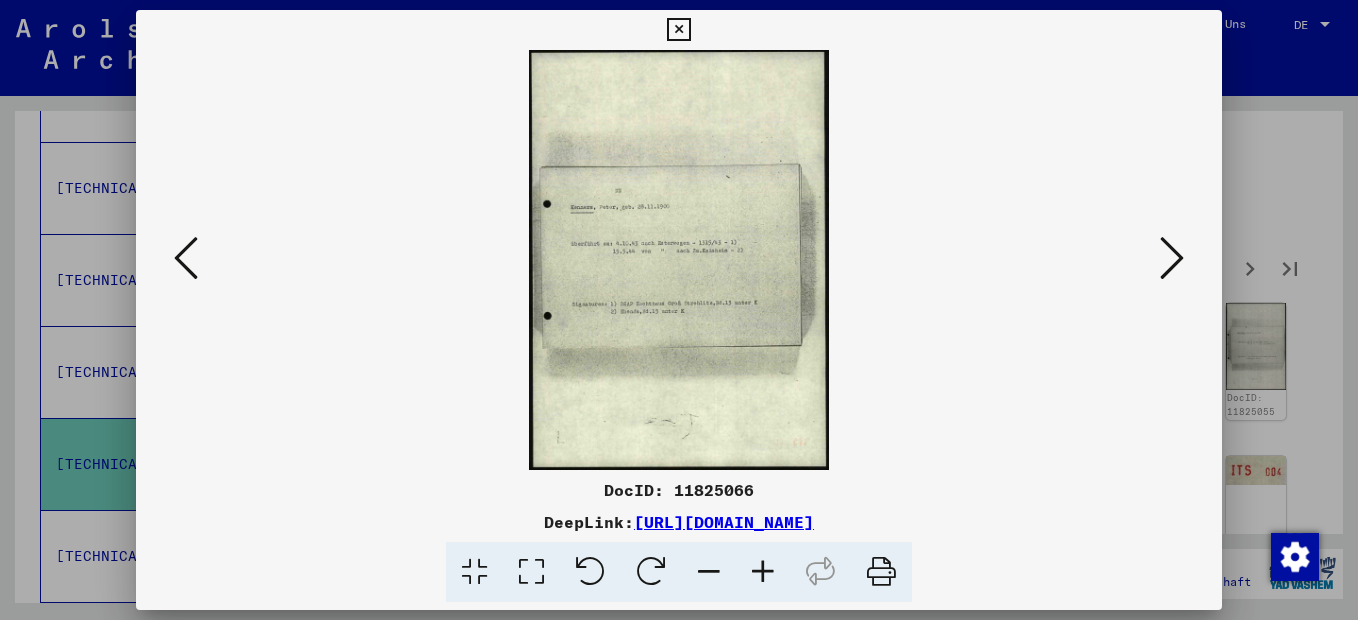 click at bounding box center (1172, 258) 